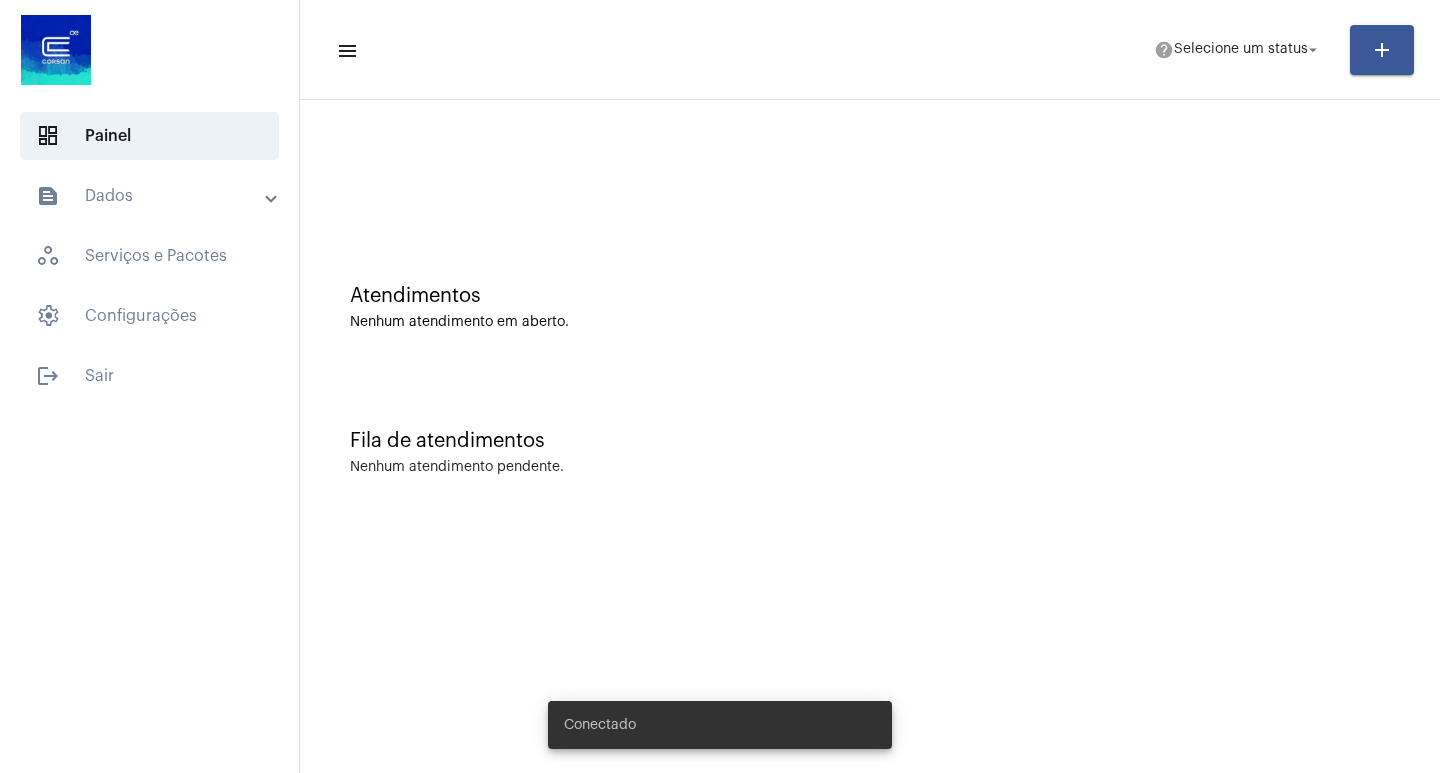 scroll, scrollTop: 0, scrollLeft: 0, axis: both 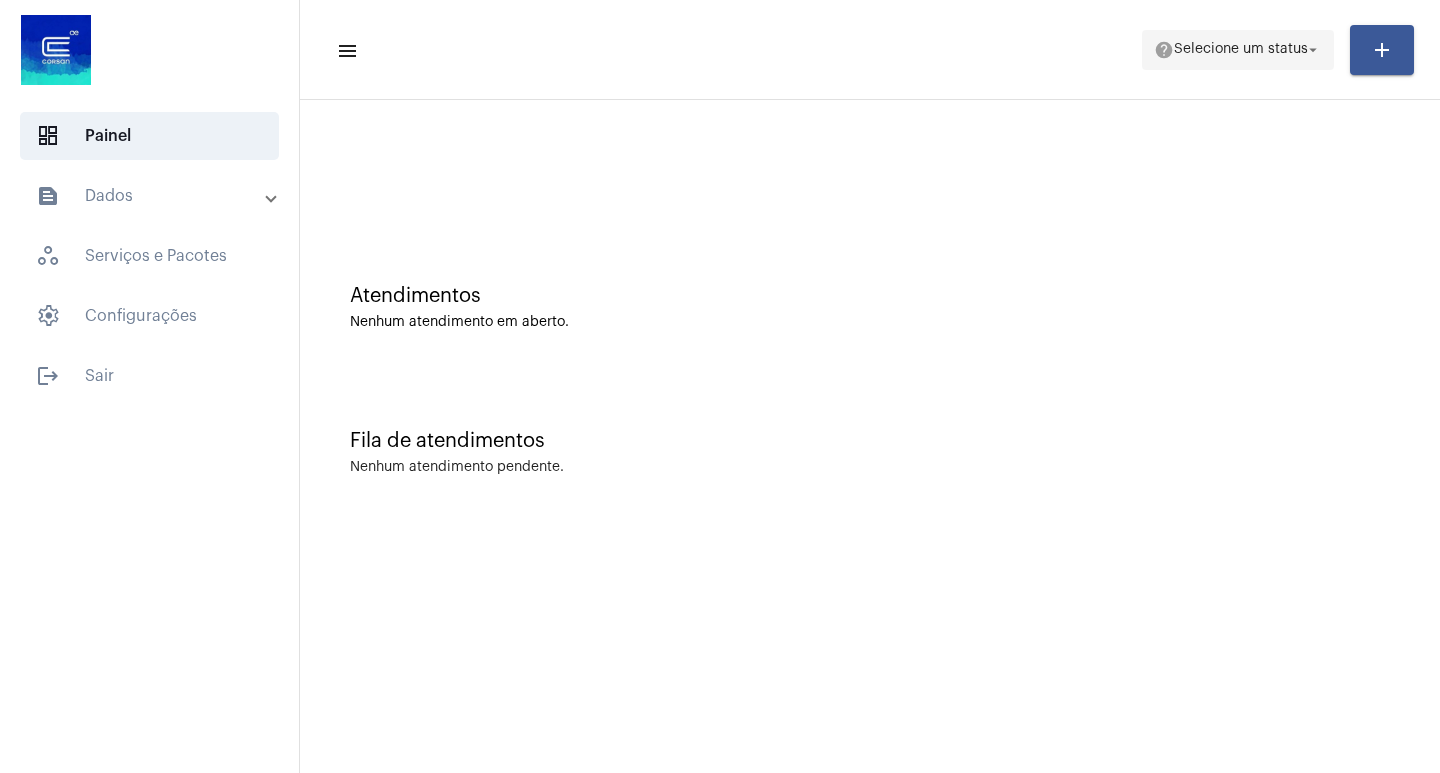 click on "help" 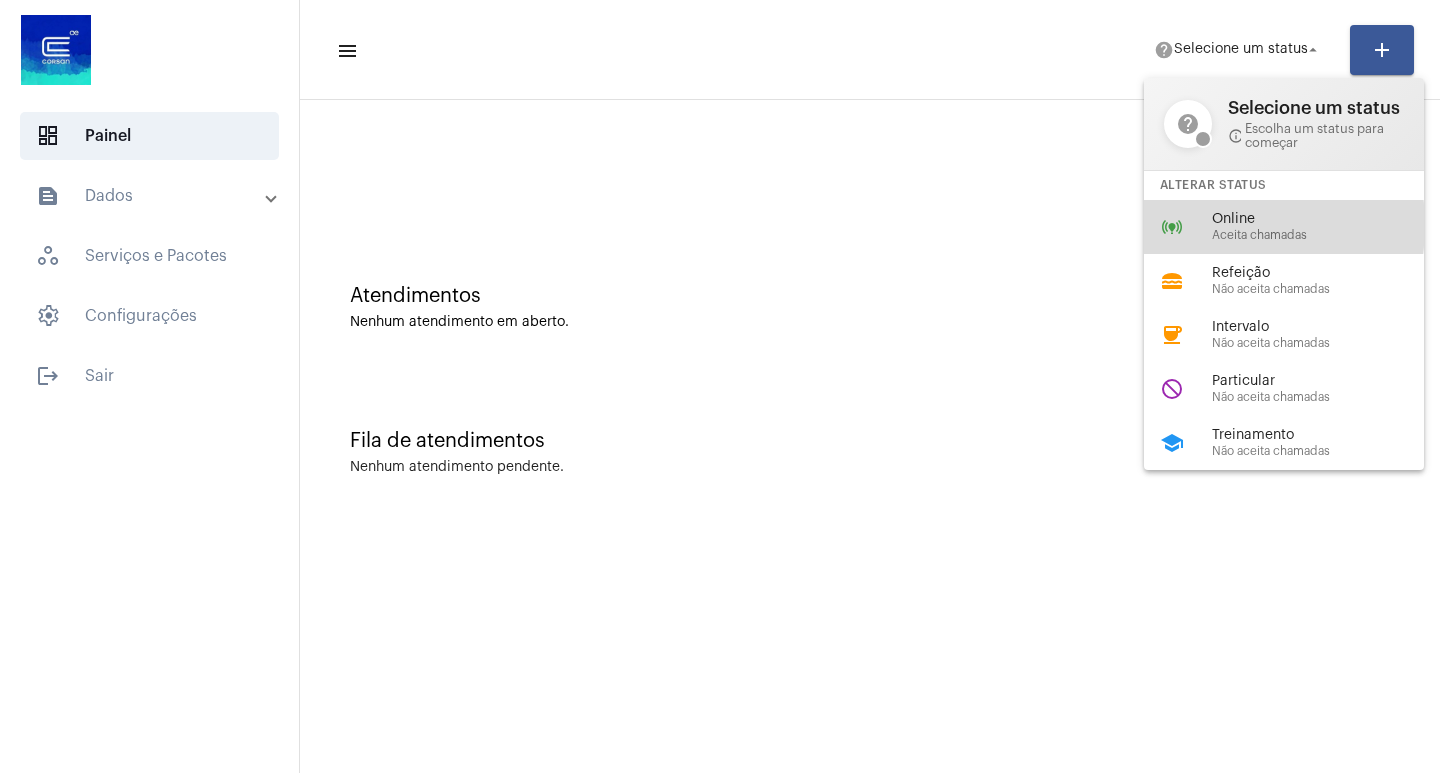 click on "online_prediction  Online Aceita chamadas" at bounding box center (1300, 227) 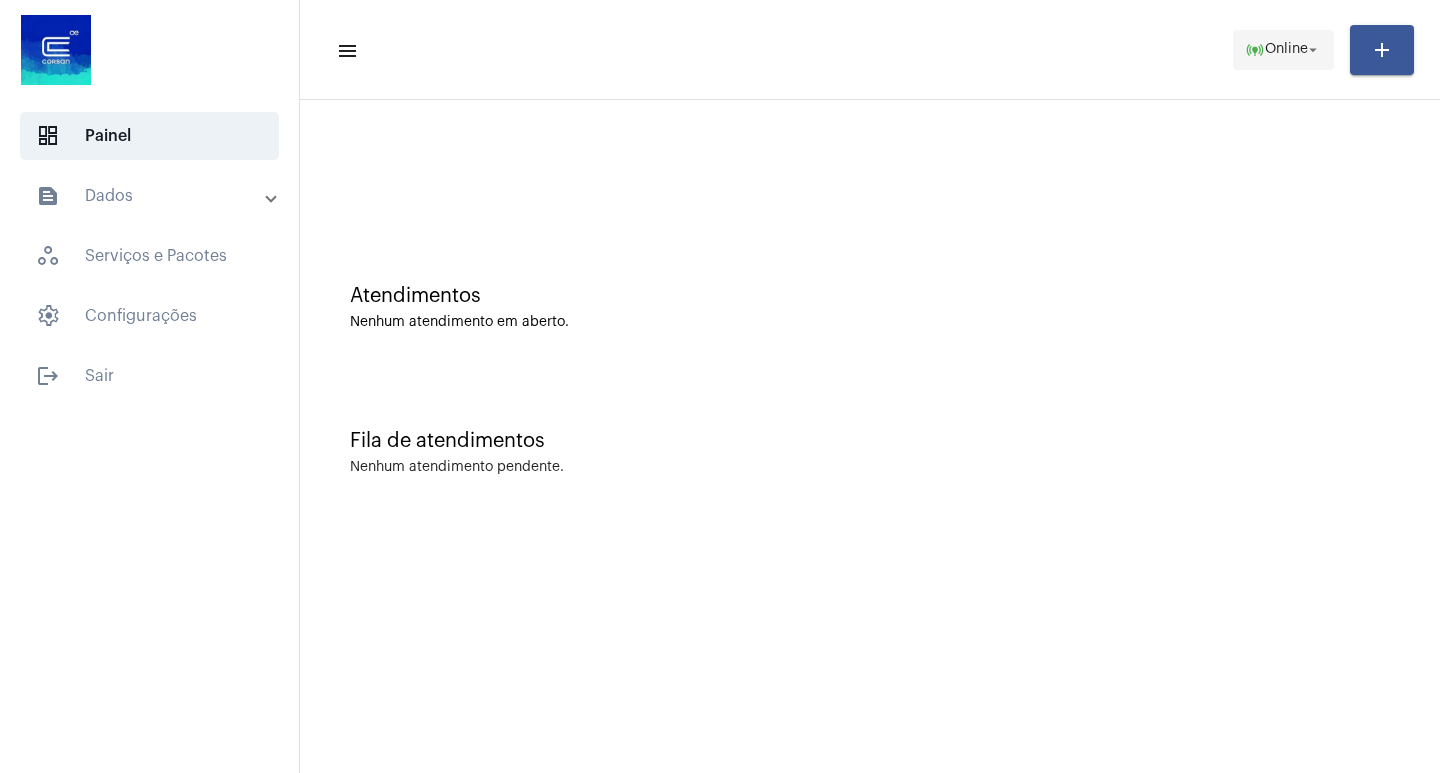 click on "online_prediction" 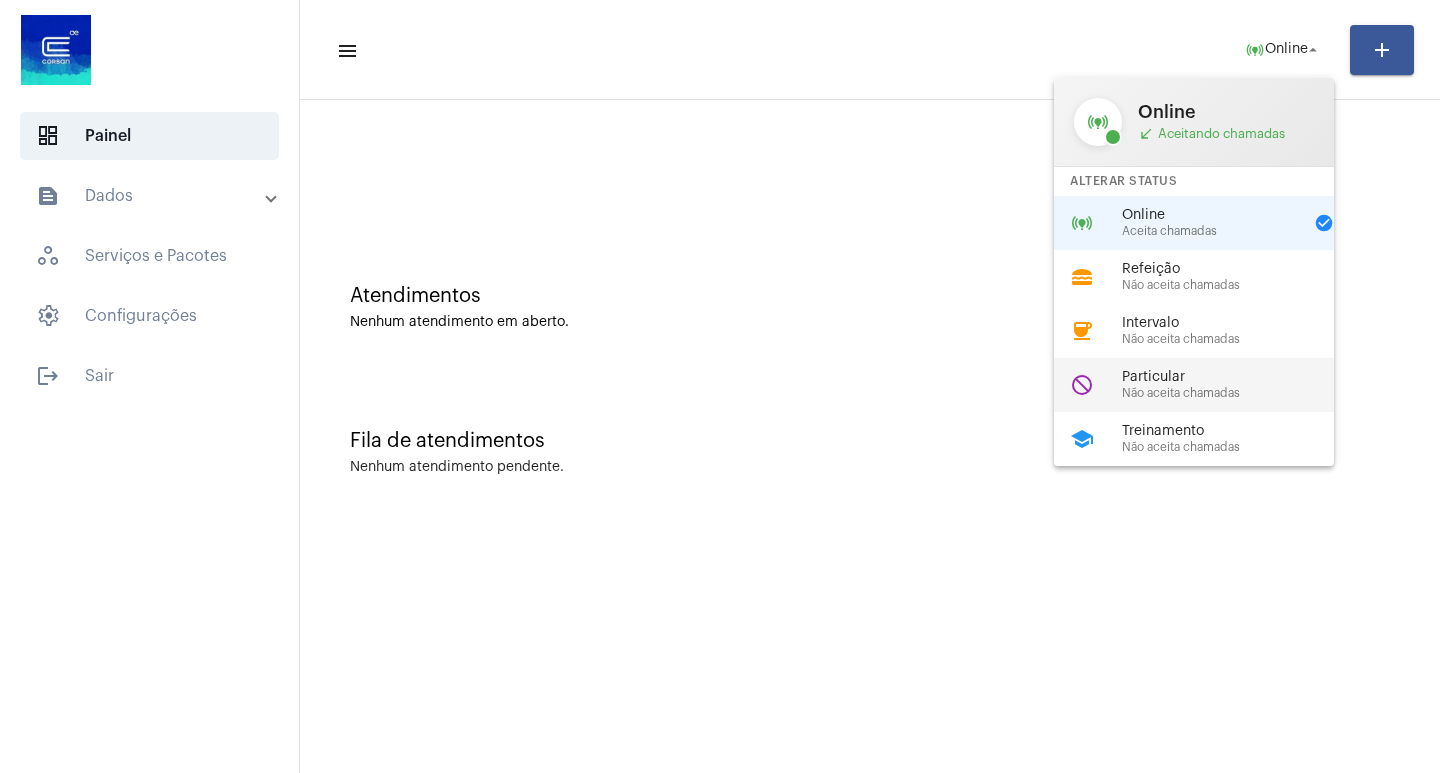 click on "Particular" at bounding box center (1236, 377) 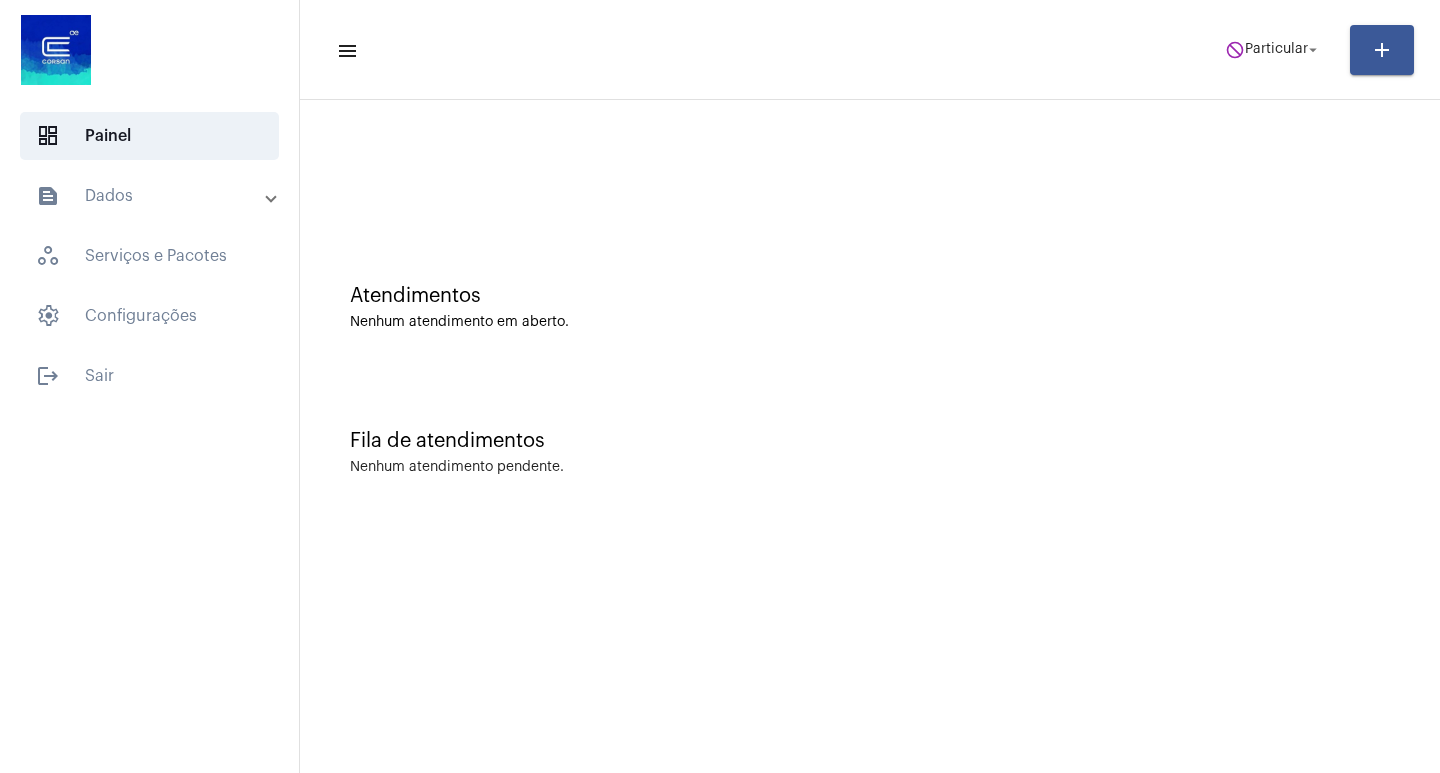 click on "menu  do_not_disturb  Particular arrow_drop_down add" 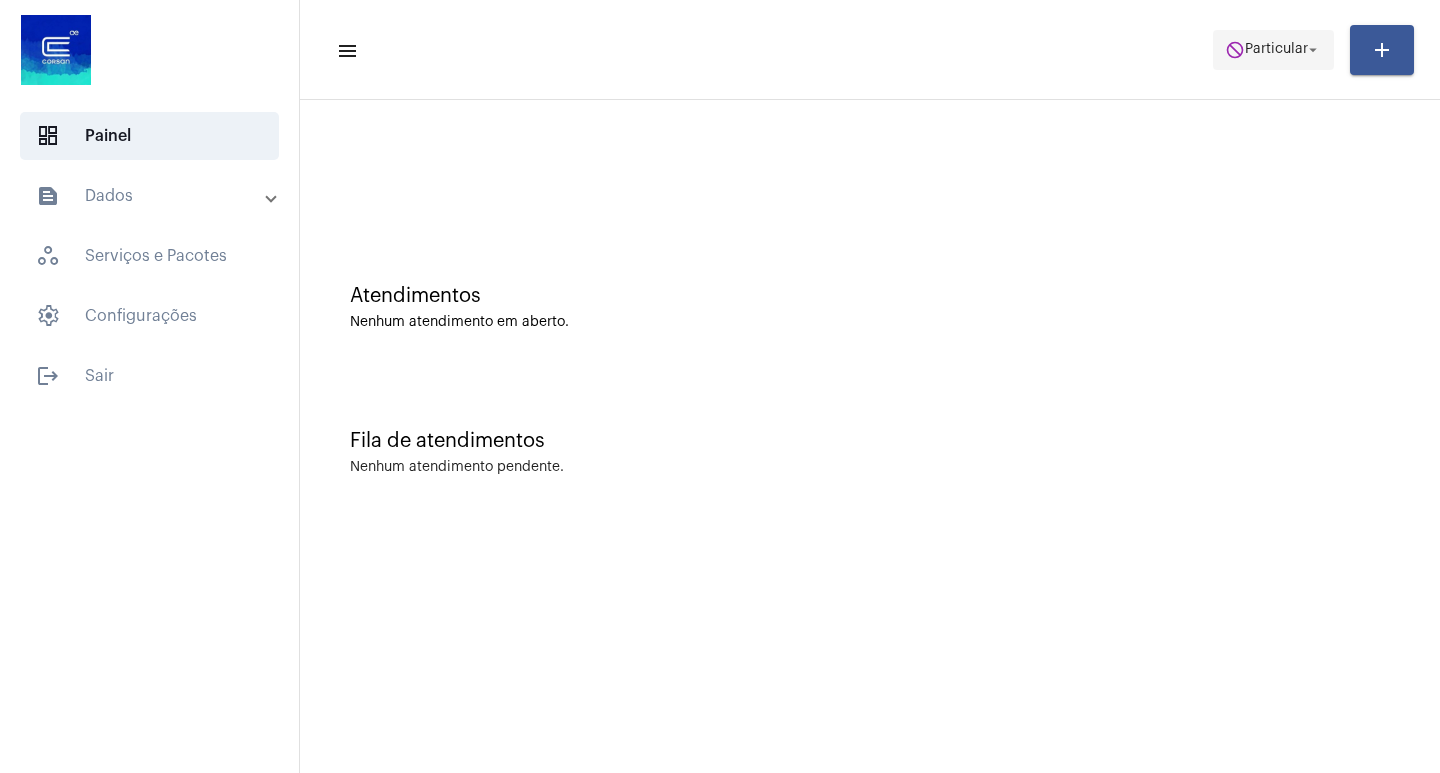 click on "Particular" 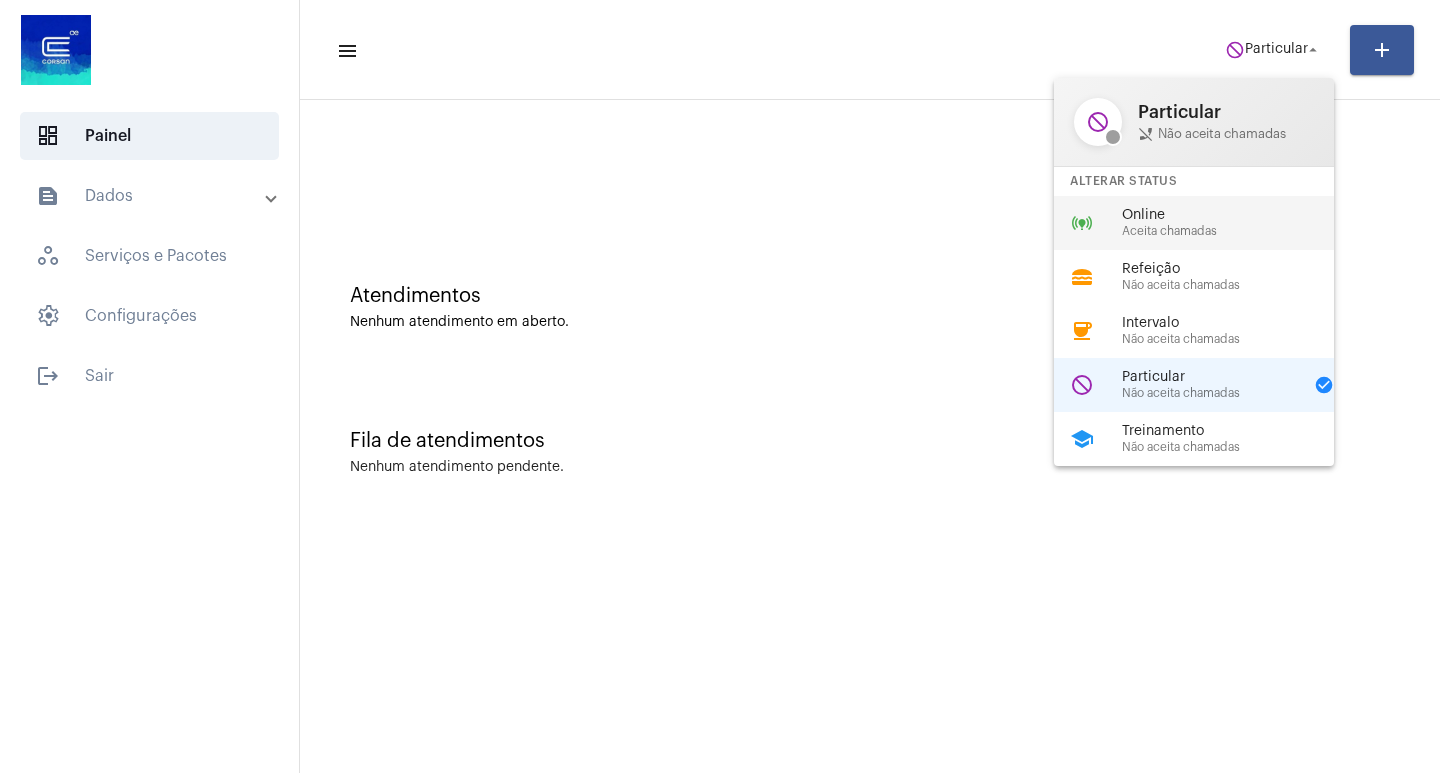 click on "Online" at bounding box center [1236, 215] 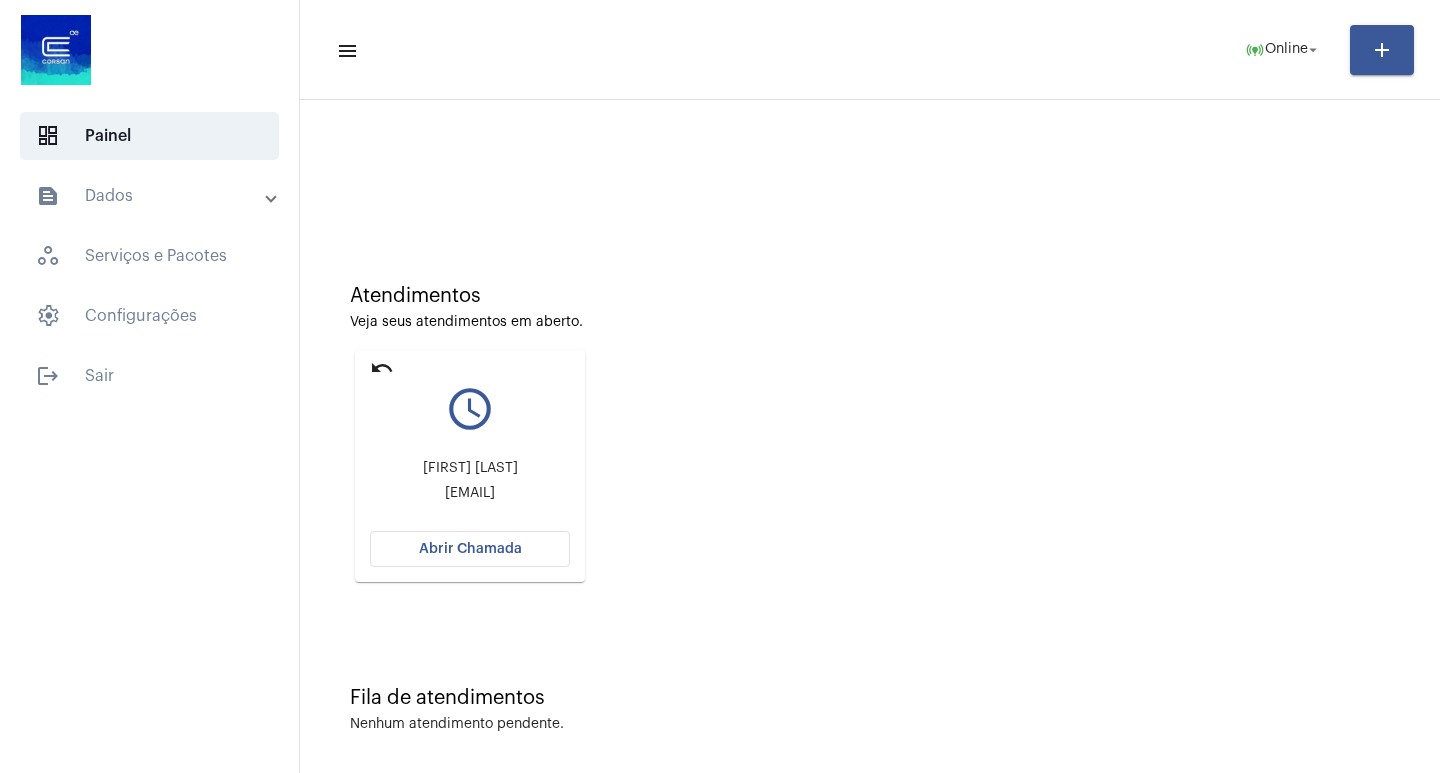 click on "Abrir Chamada" 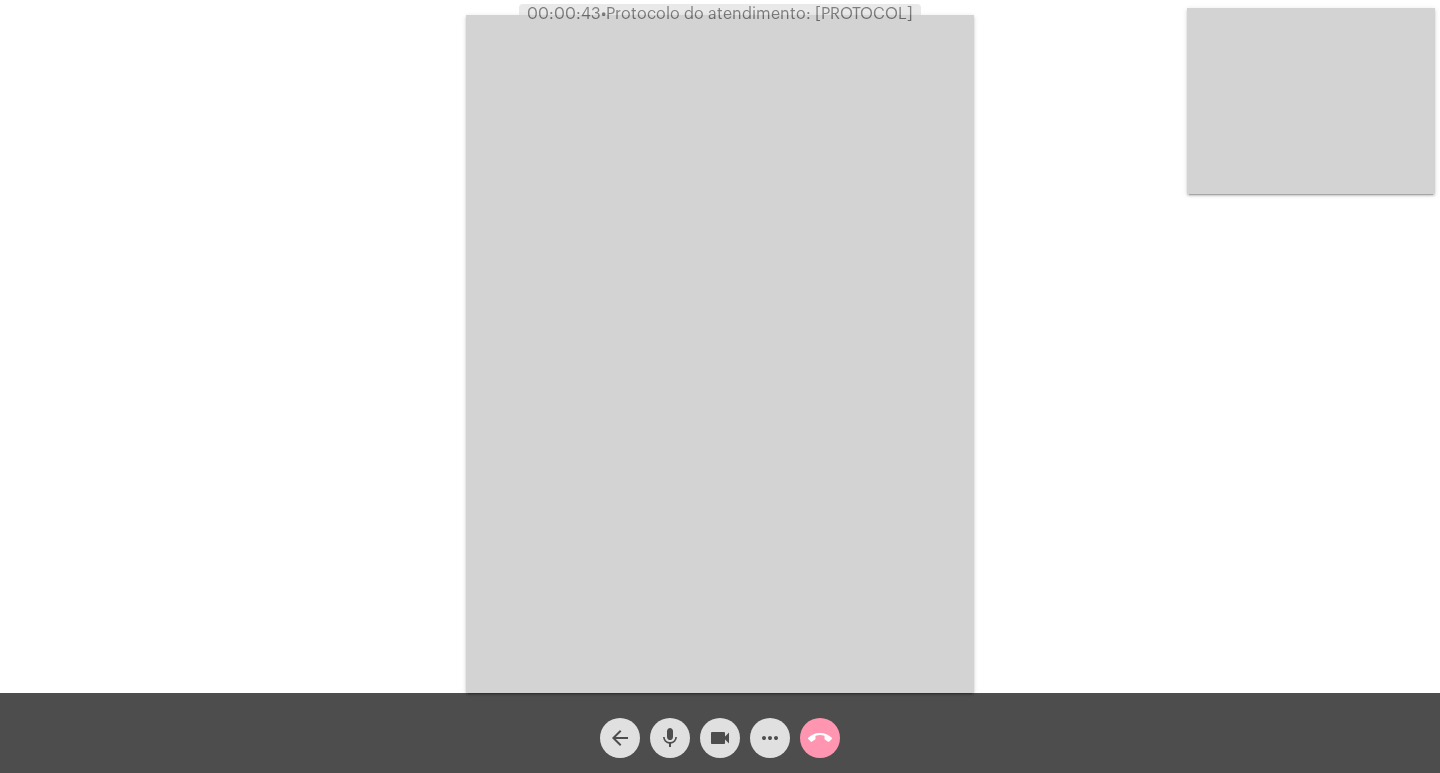 click on "Acessando Câmera e Microfone..." 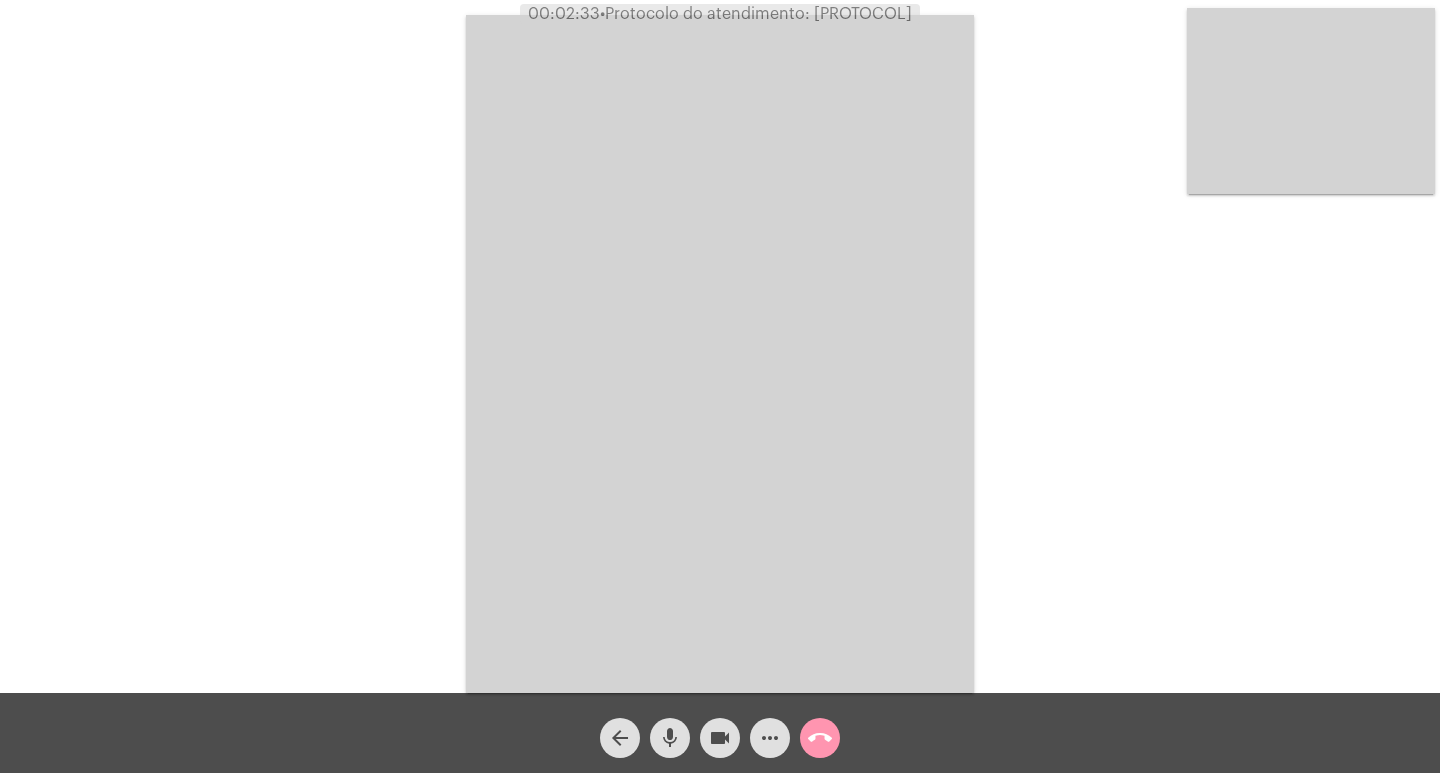 click on "call_end" 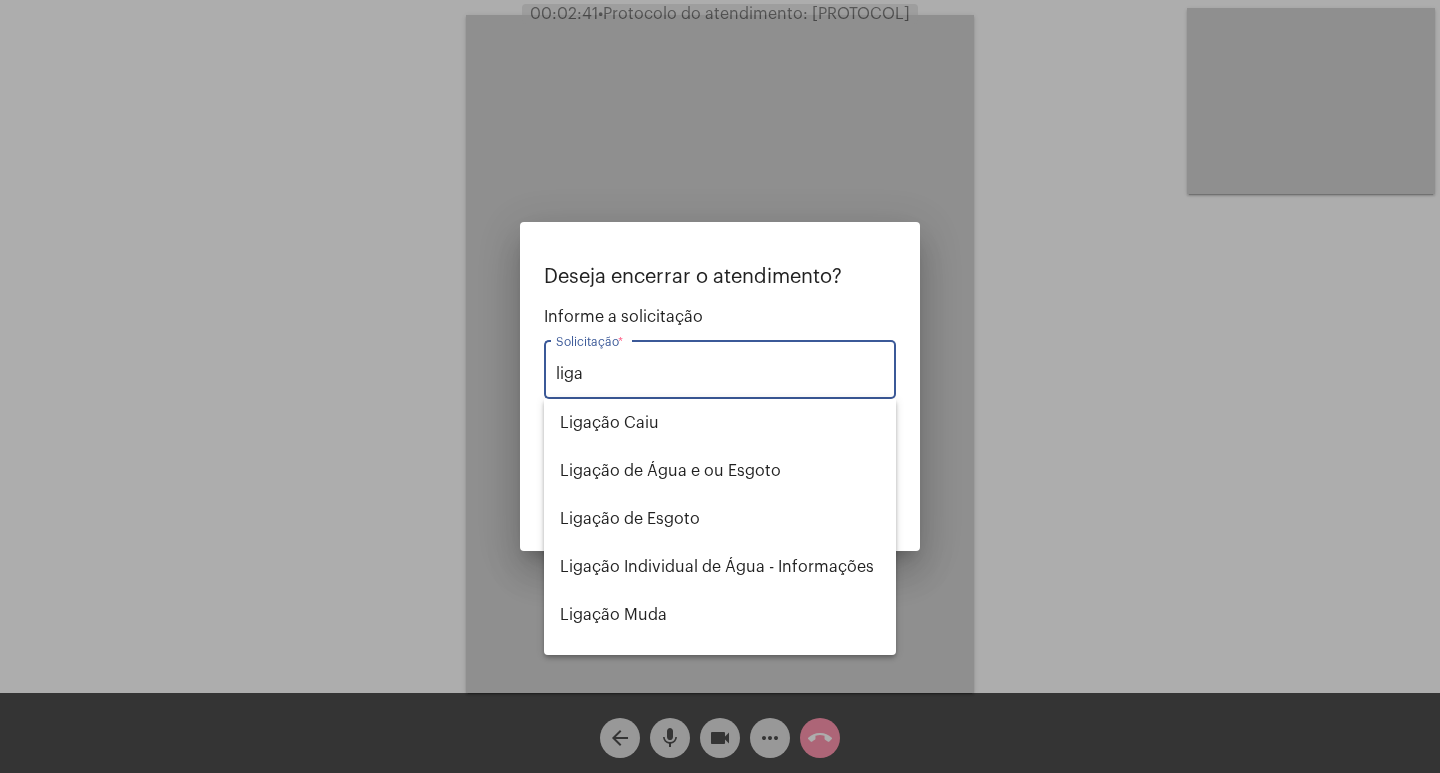 type on "liga" 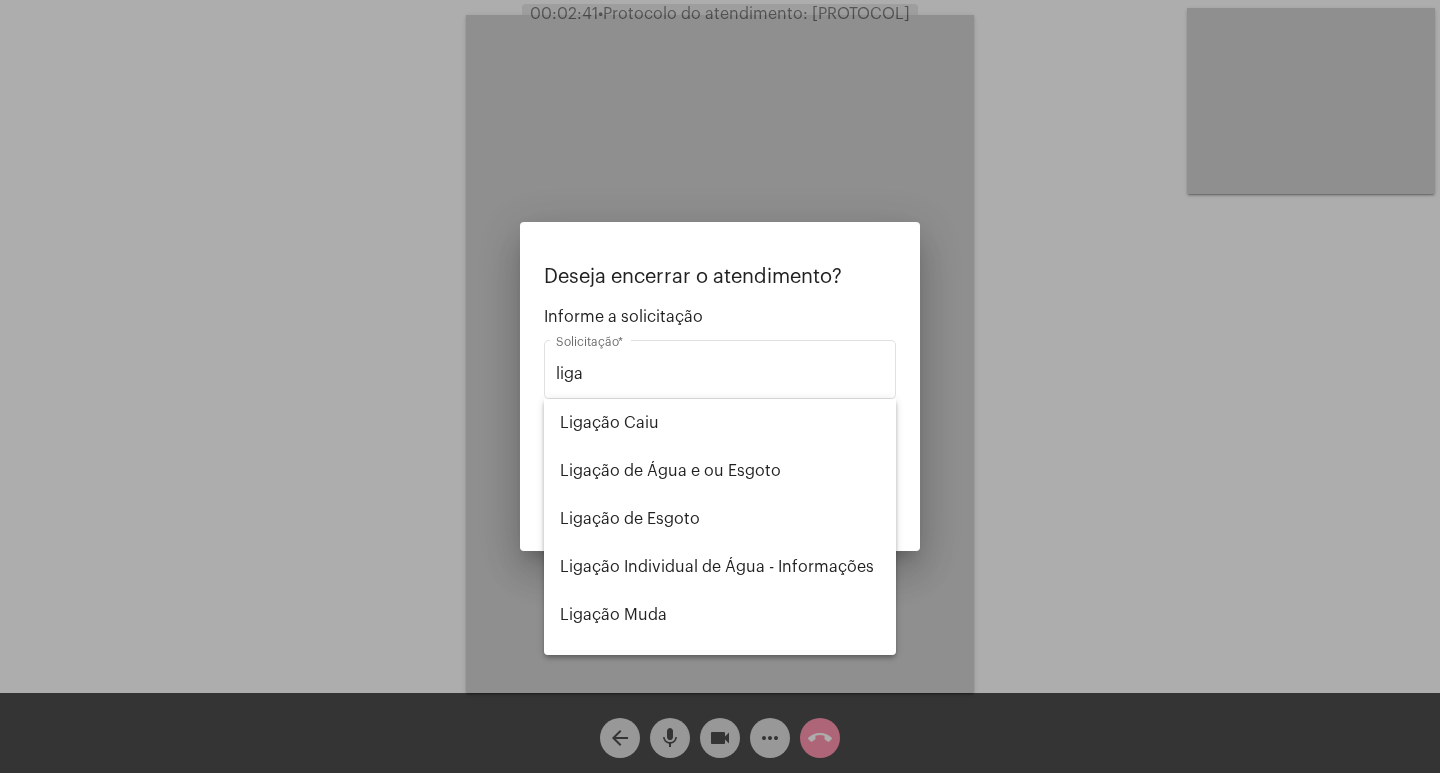 click at bounding box center [720, 386] 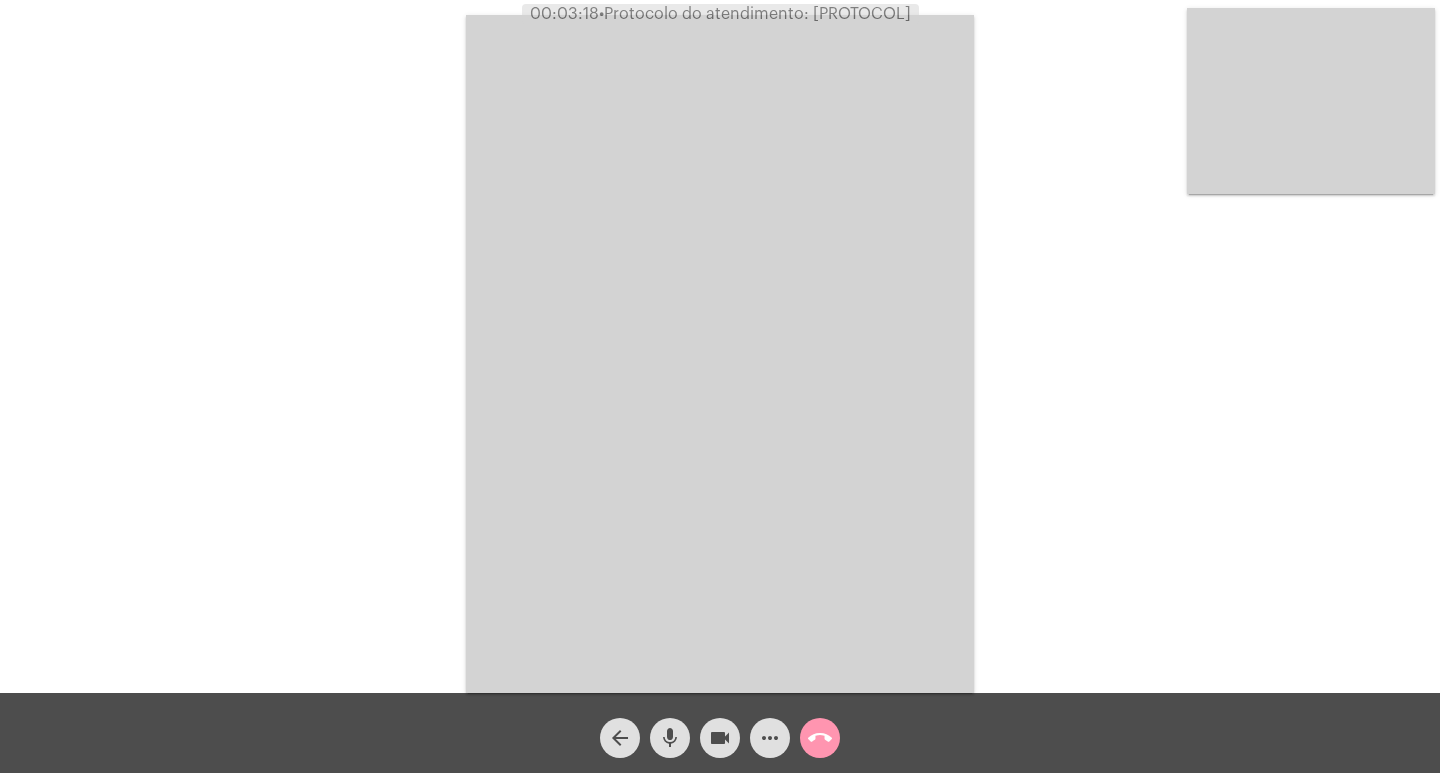 click on "call_end" 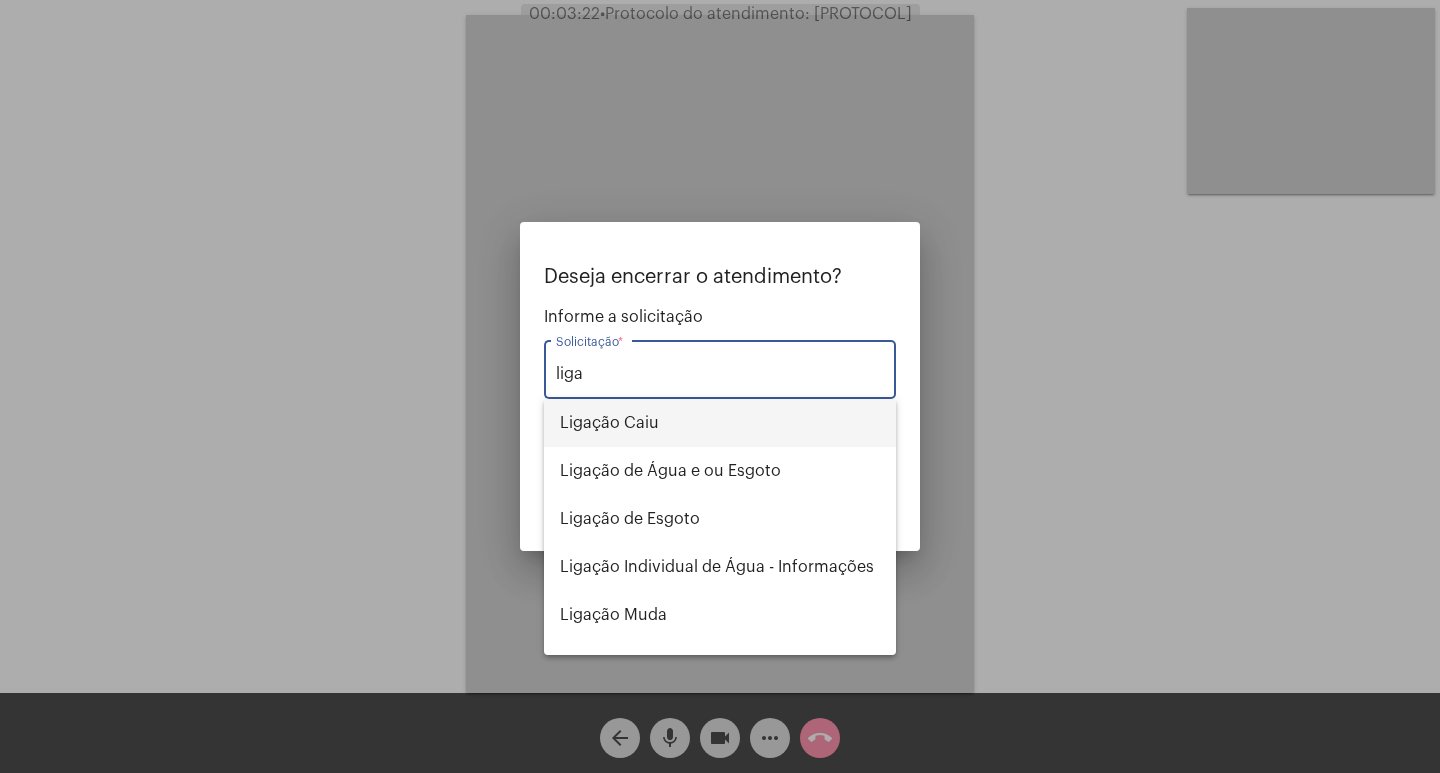 click on "Ligação Caiu" at bounding box center [720, 423] 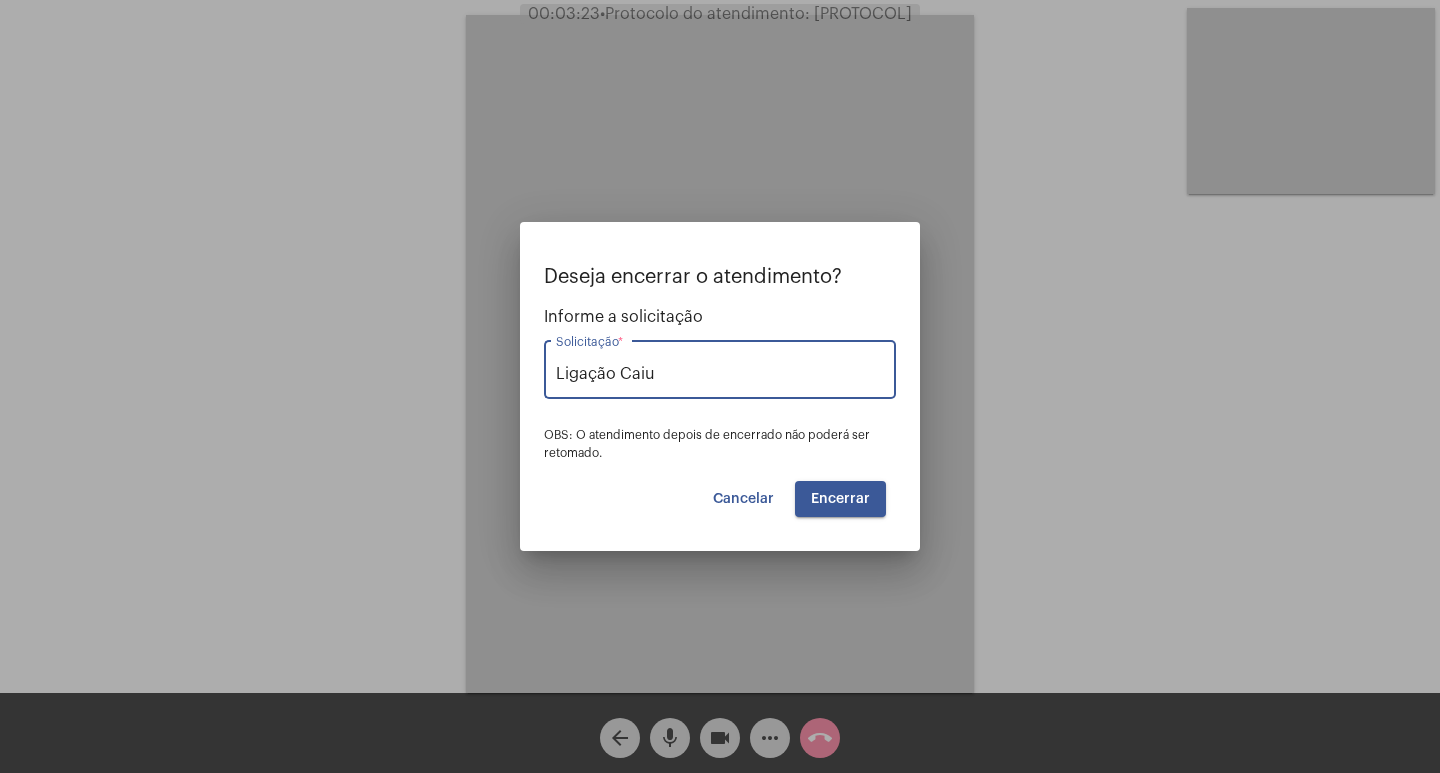 click on "Cancelar" at bounding box center [743, 499] 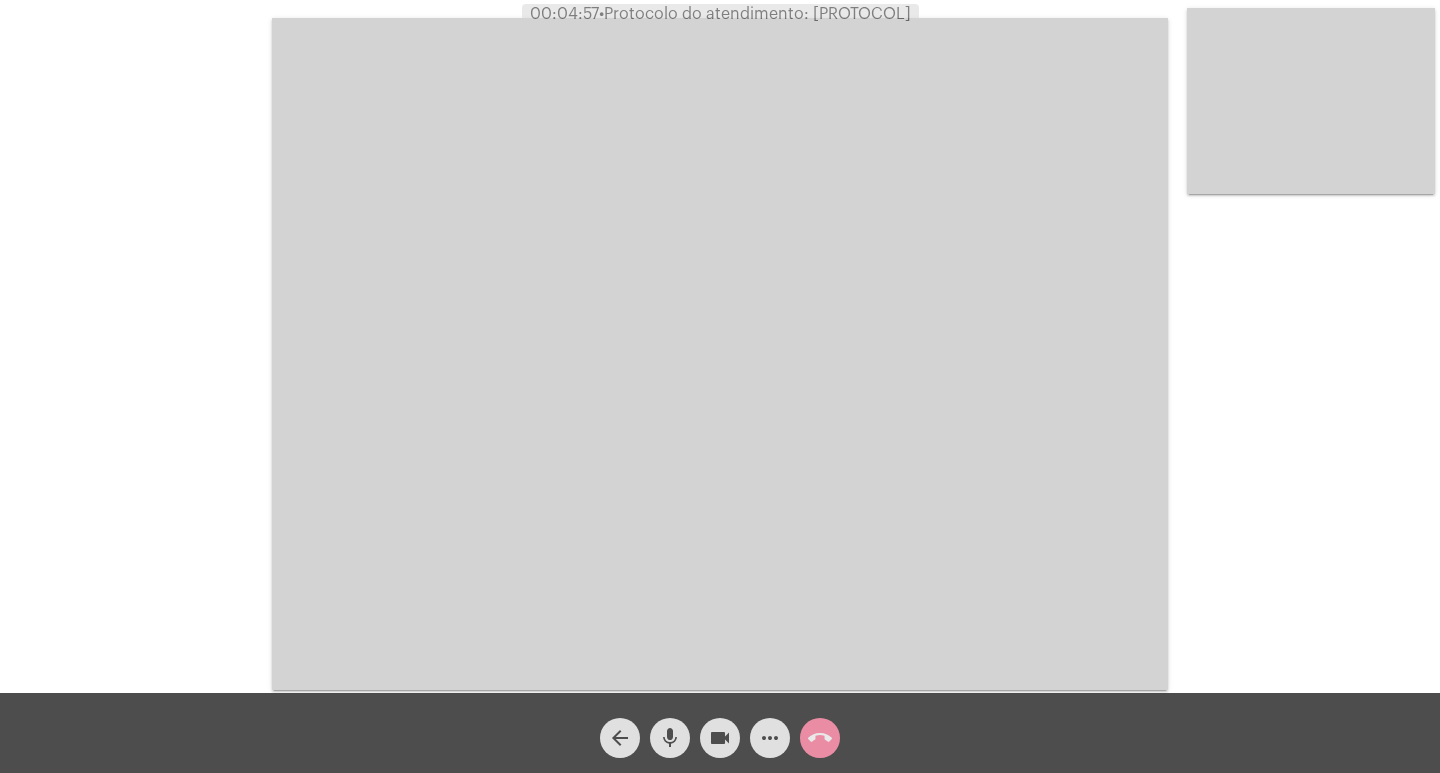click on "Acessando Câmera e Microfone..." 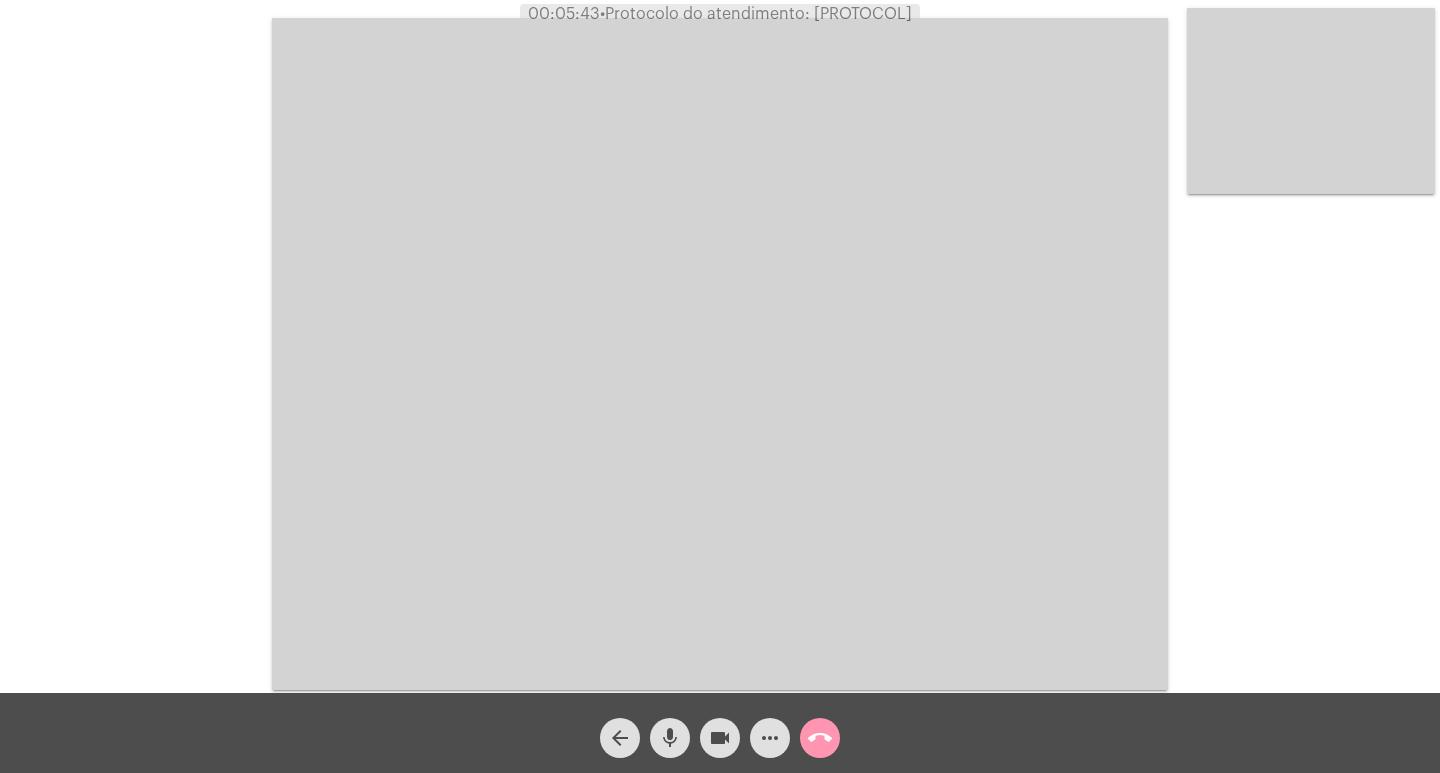 click on "mic" 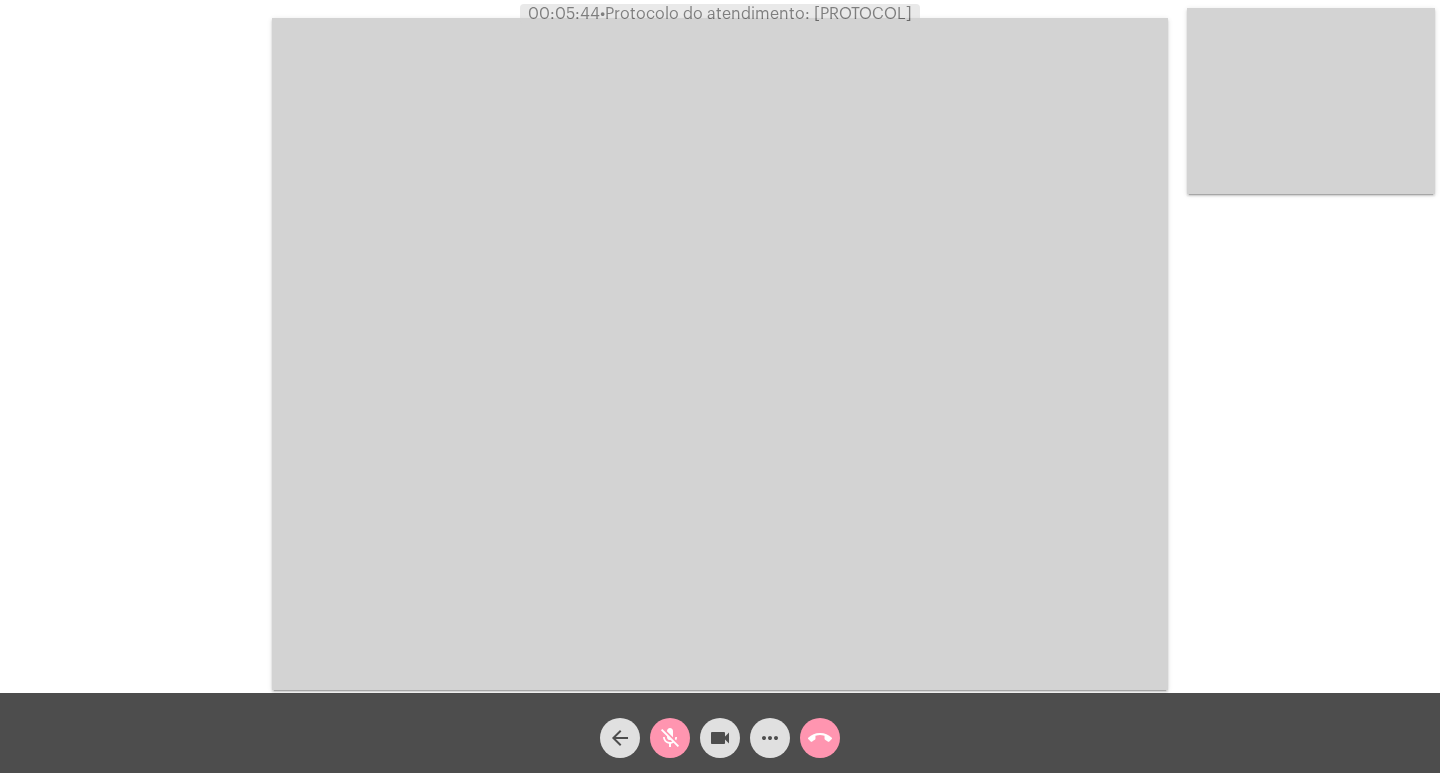 click on "videocam" 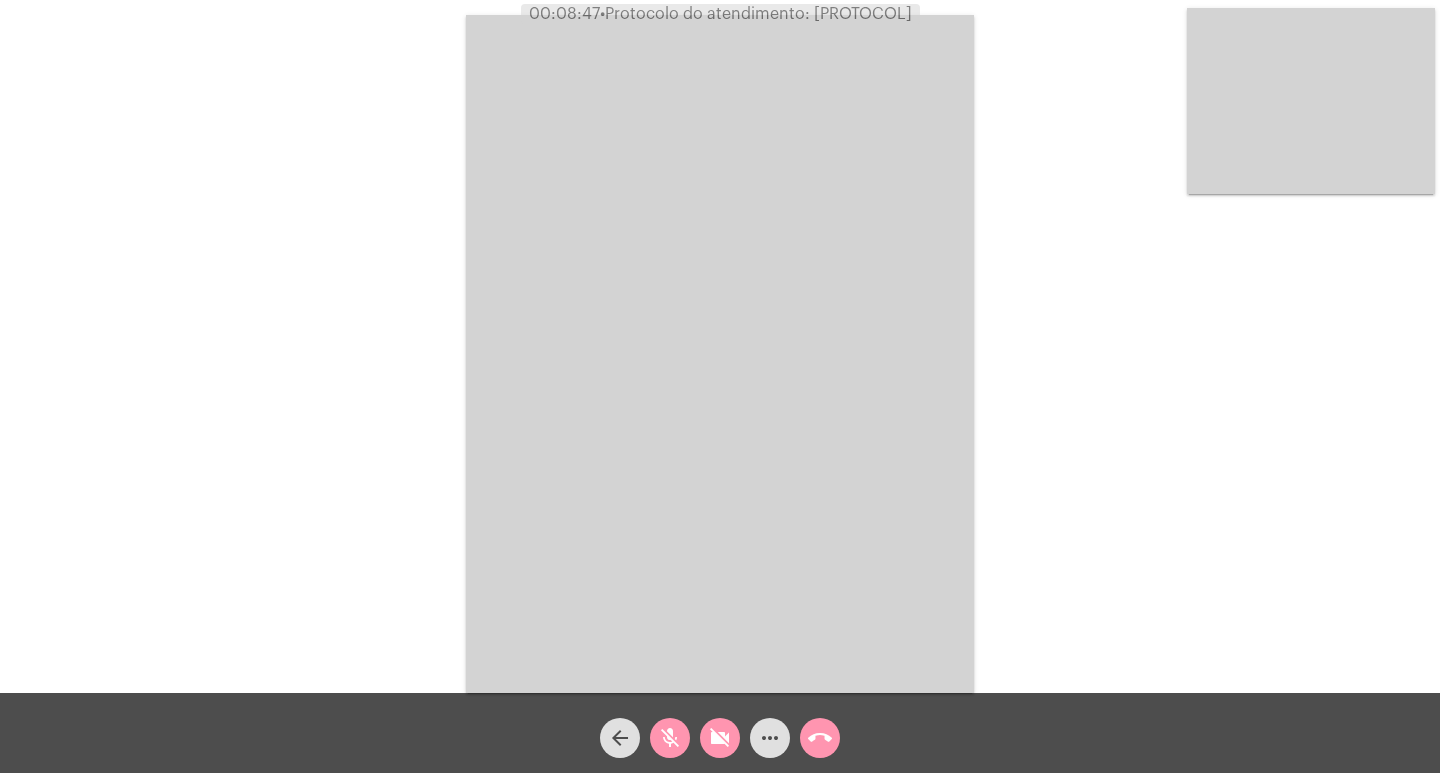 click on "mic_off" 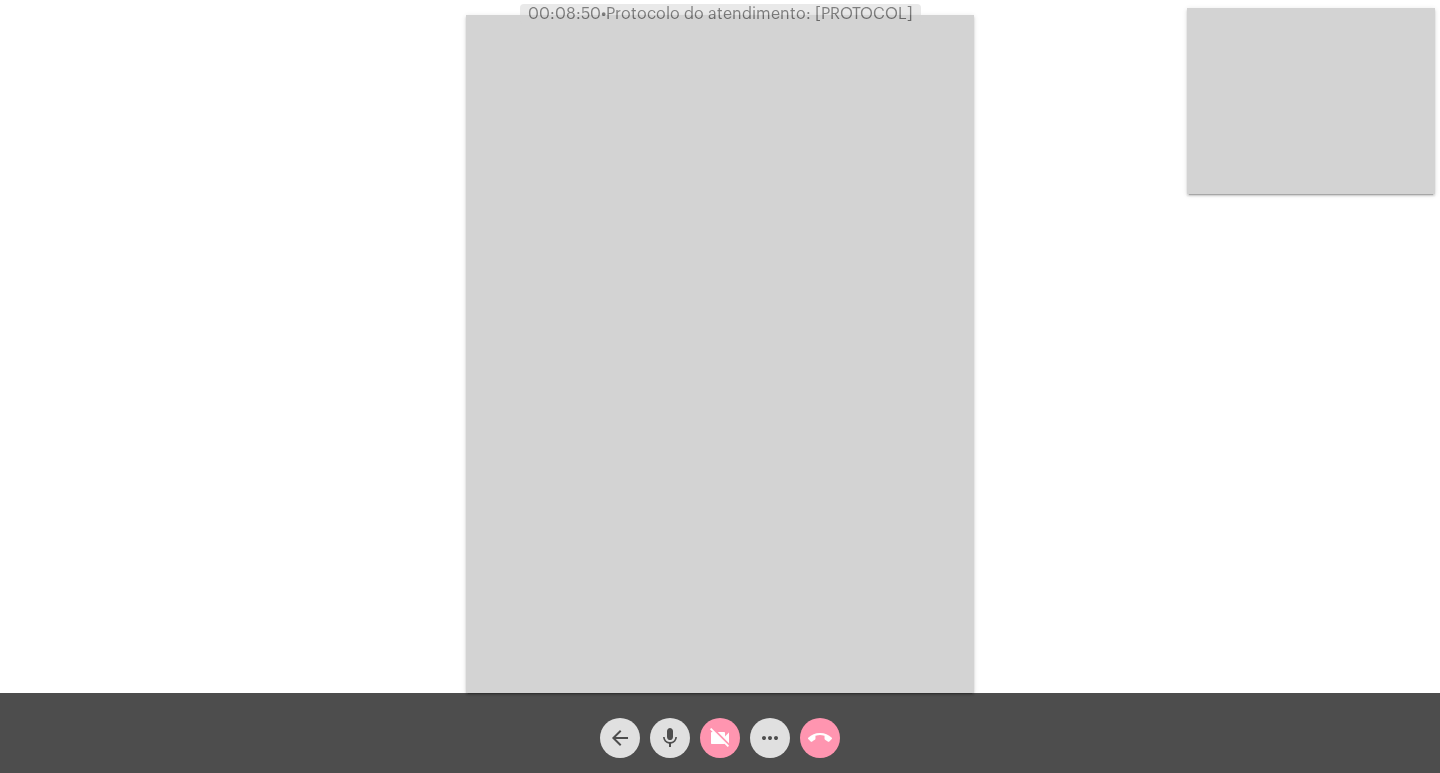 click on "videocam_off" 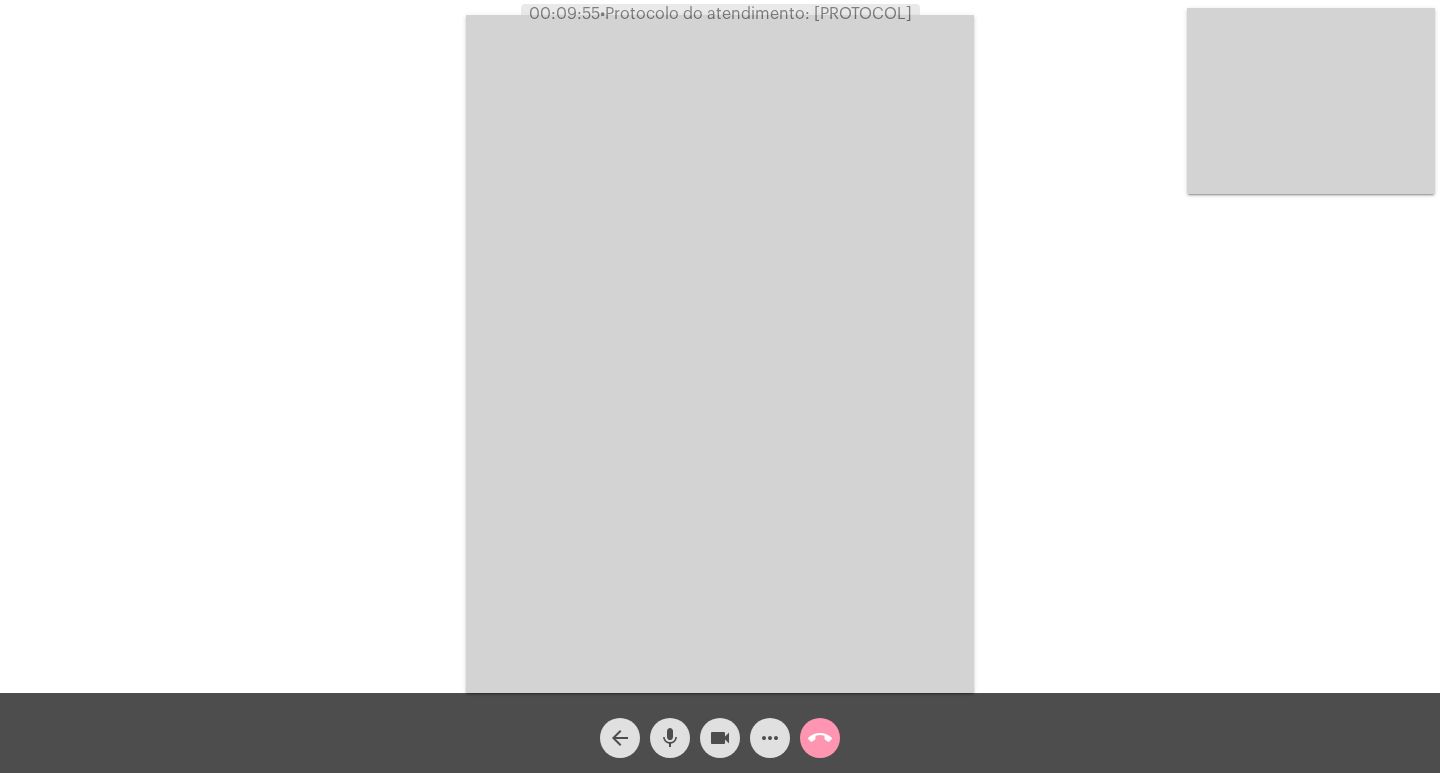 click on "•  Protocolo do atendimento: [PROTOCOL]" 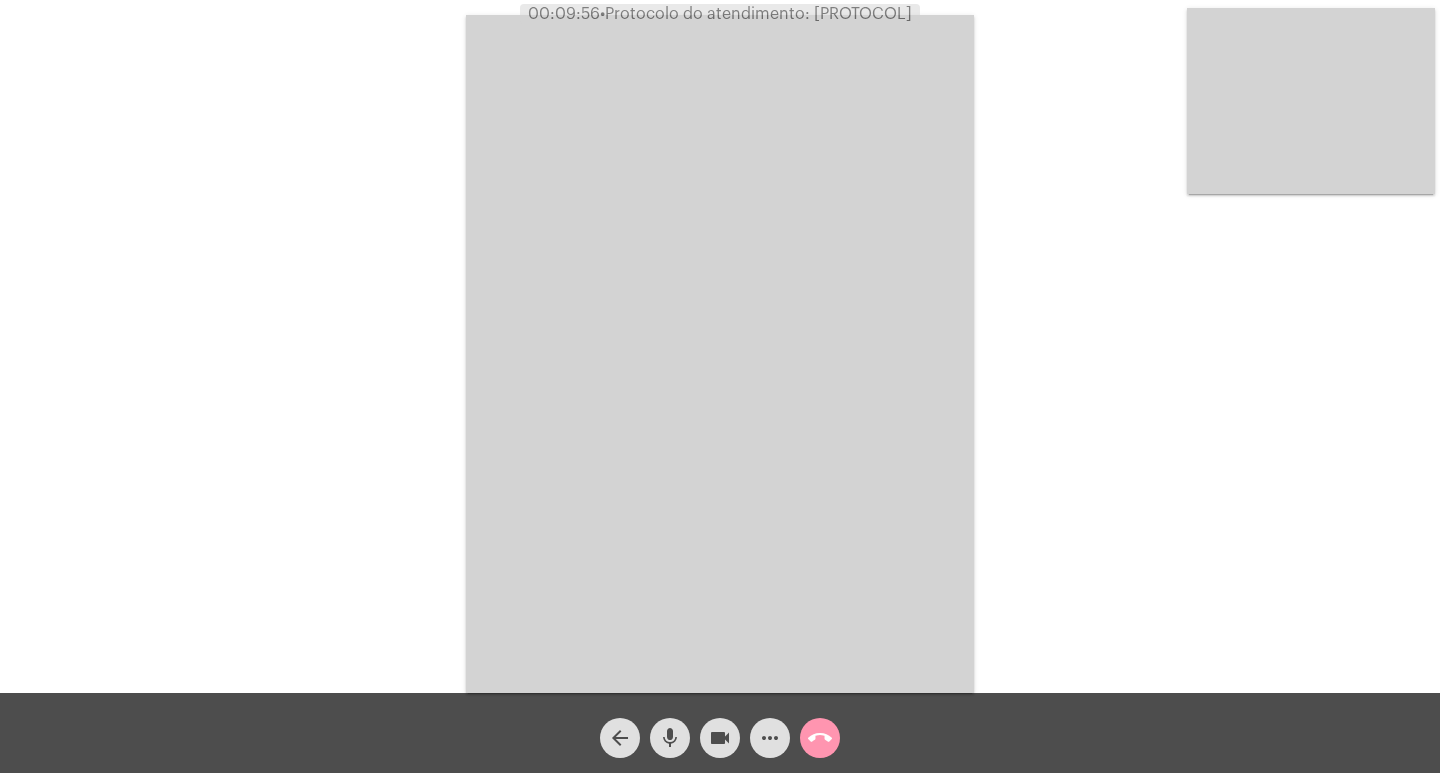 copy on "[PROTOCOL]" 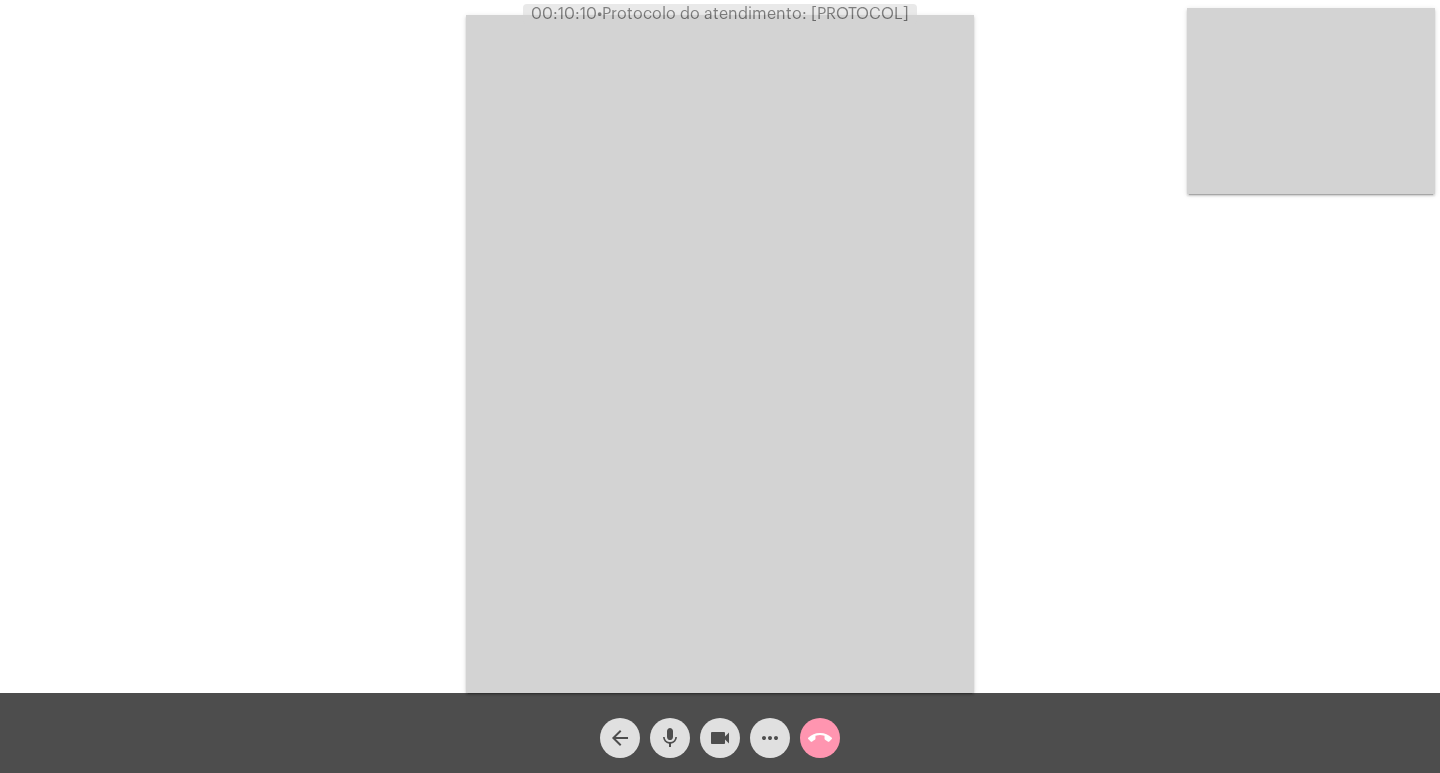 click on "Acessando Câmera e Microfone..." 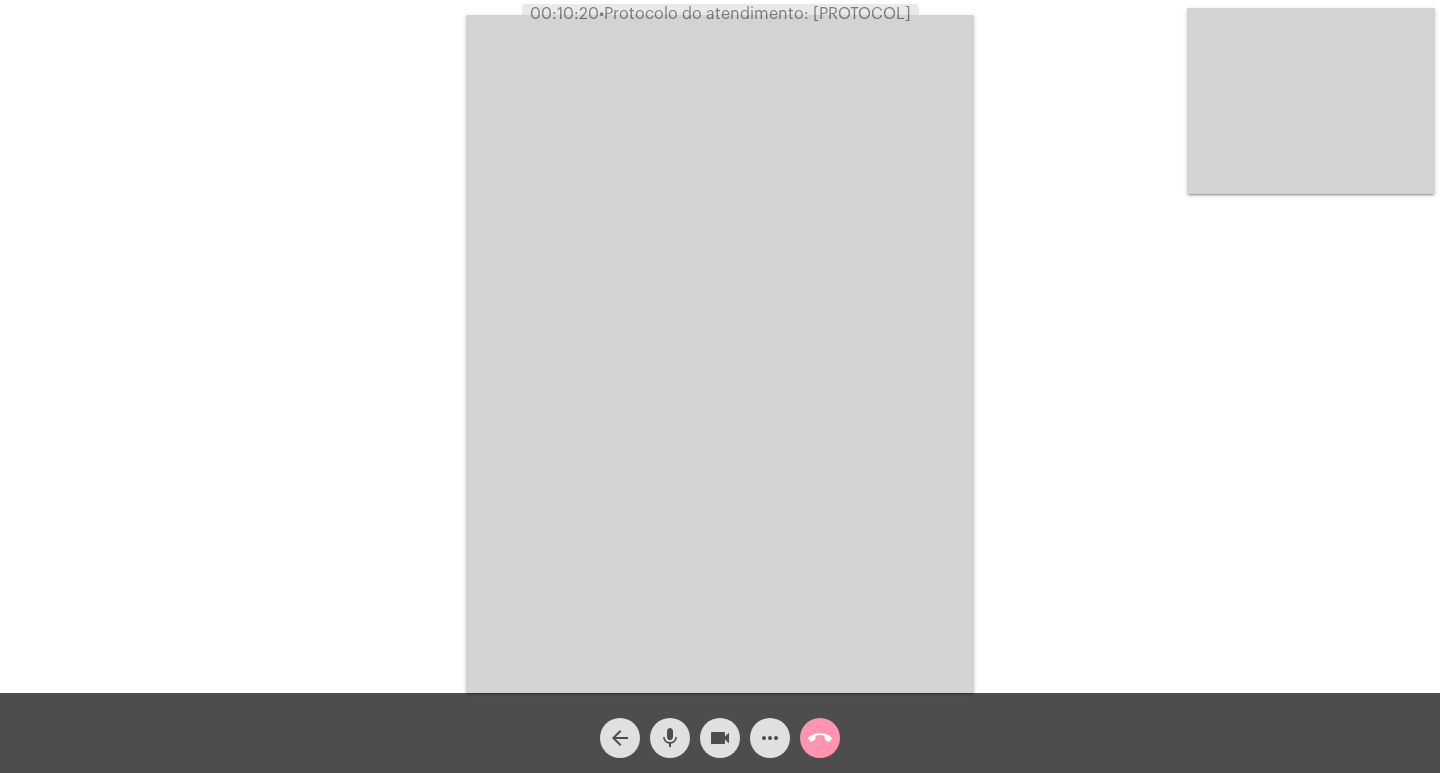 click on "Acessando Câmera e Microfone..." 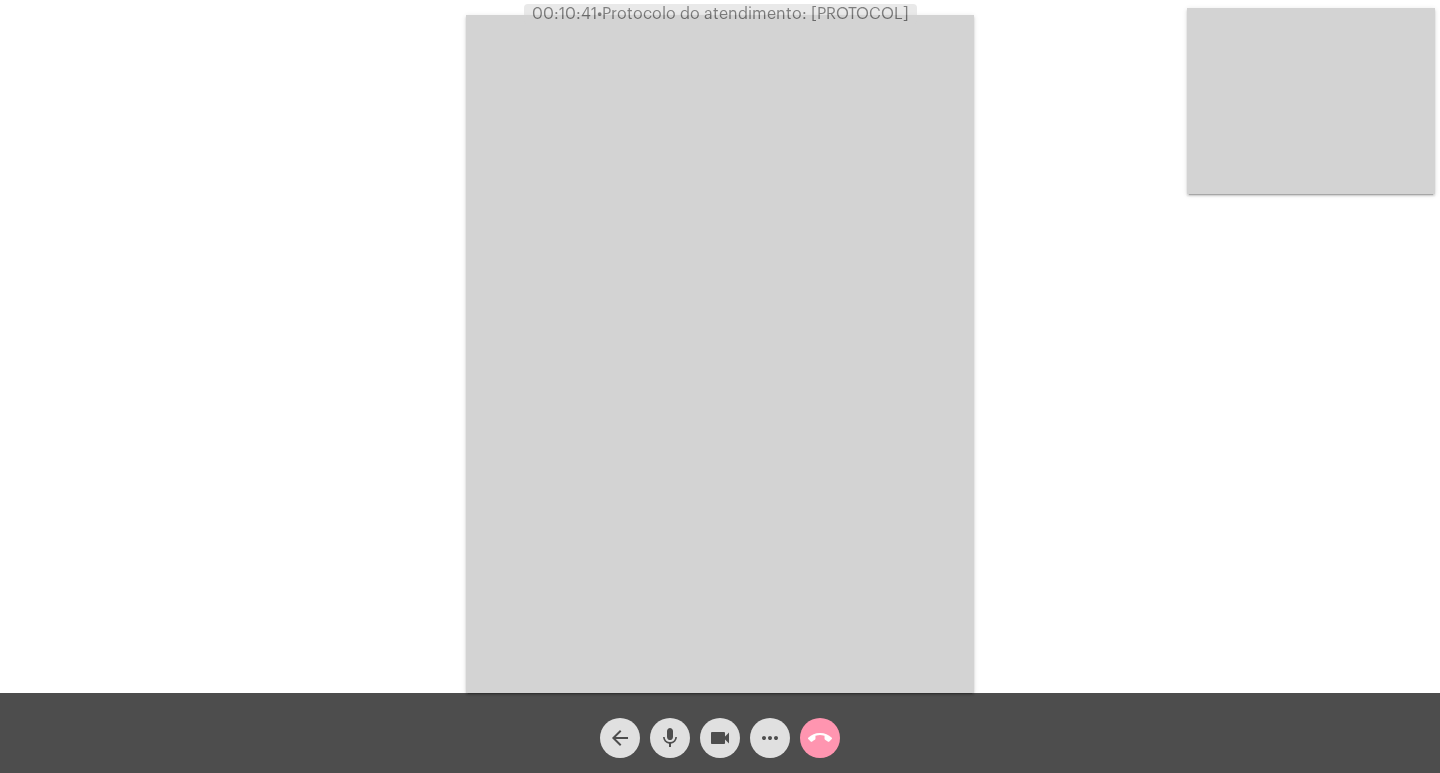 click on "call_end" 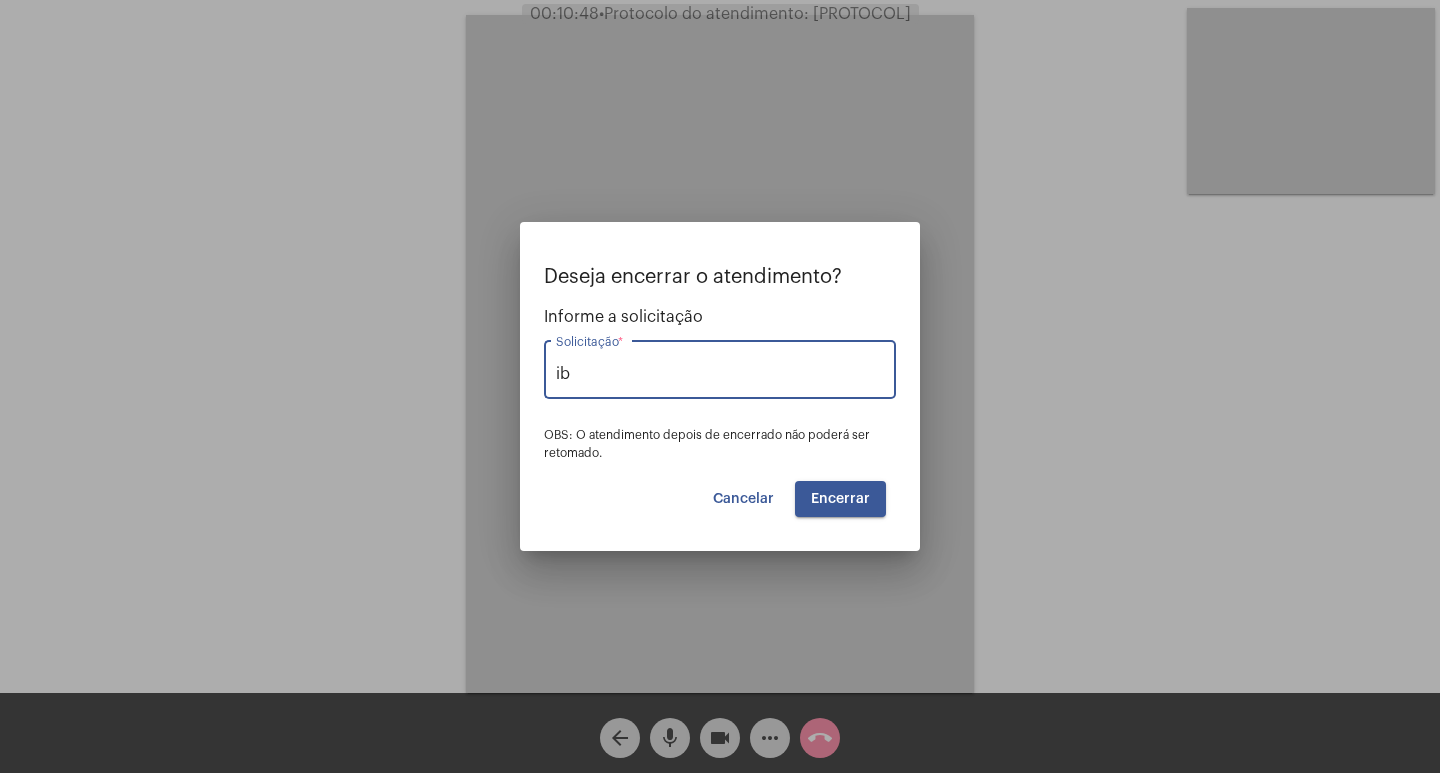 type on "i" 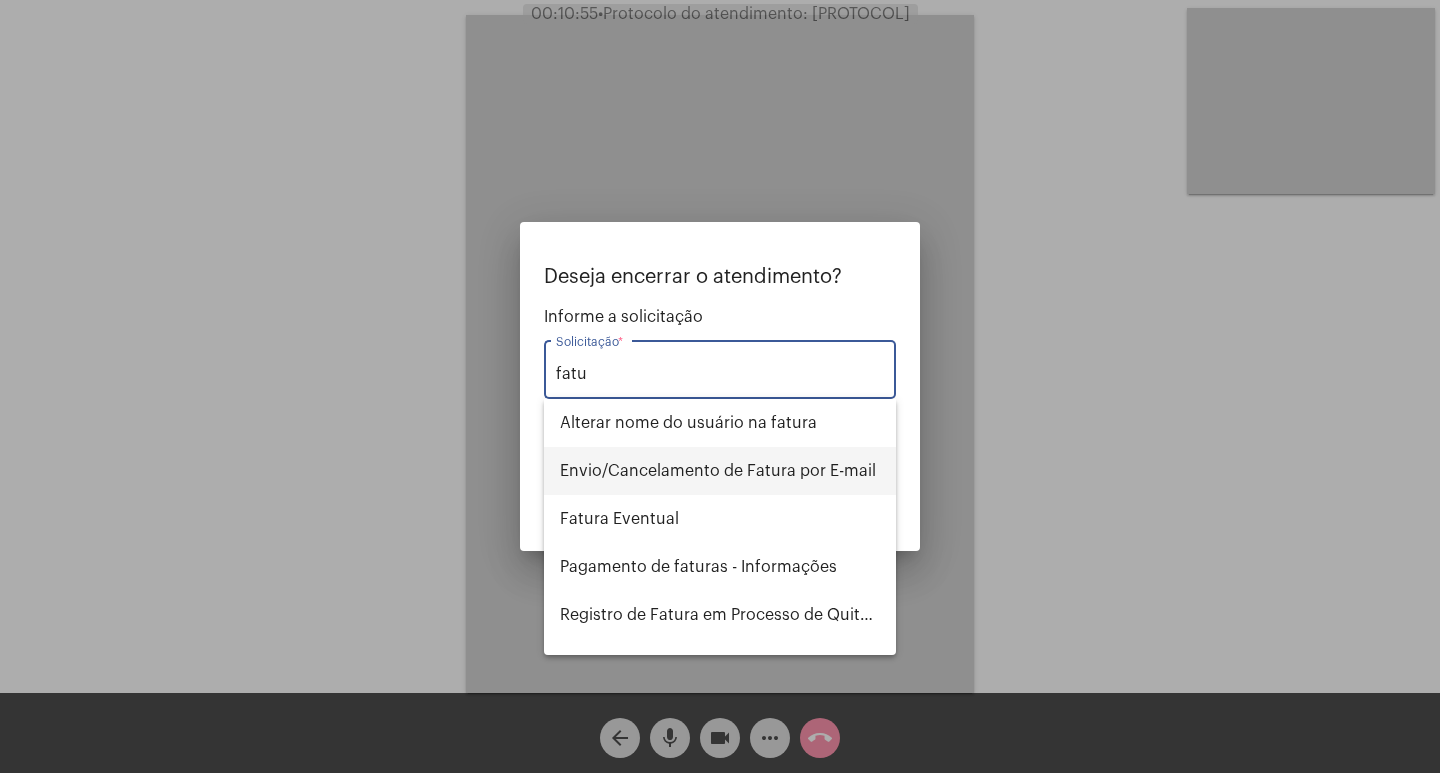 click on "Envio/Cancelamento de Fatura por E-mail" at bounding box center [720, 471] 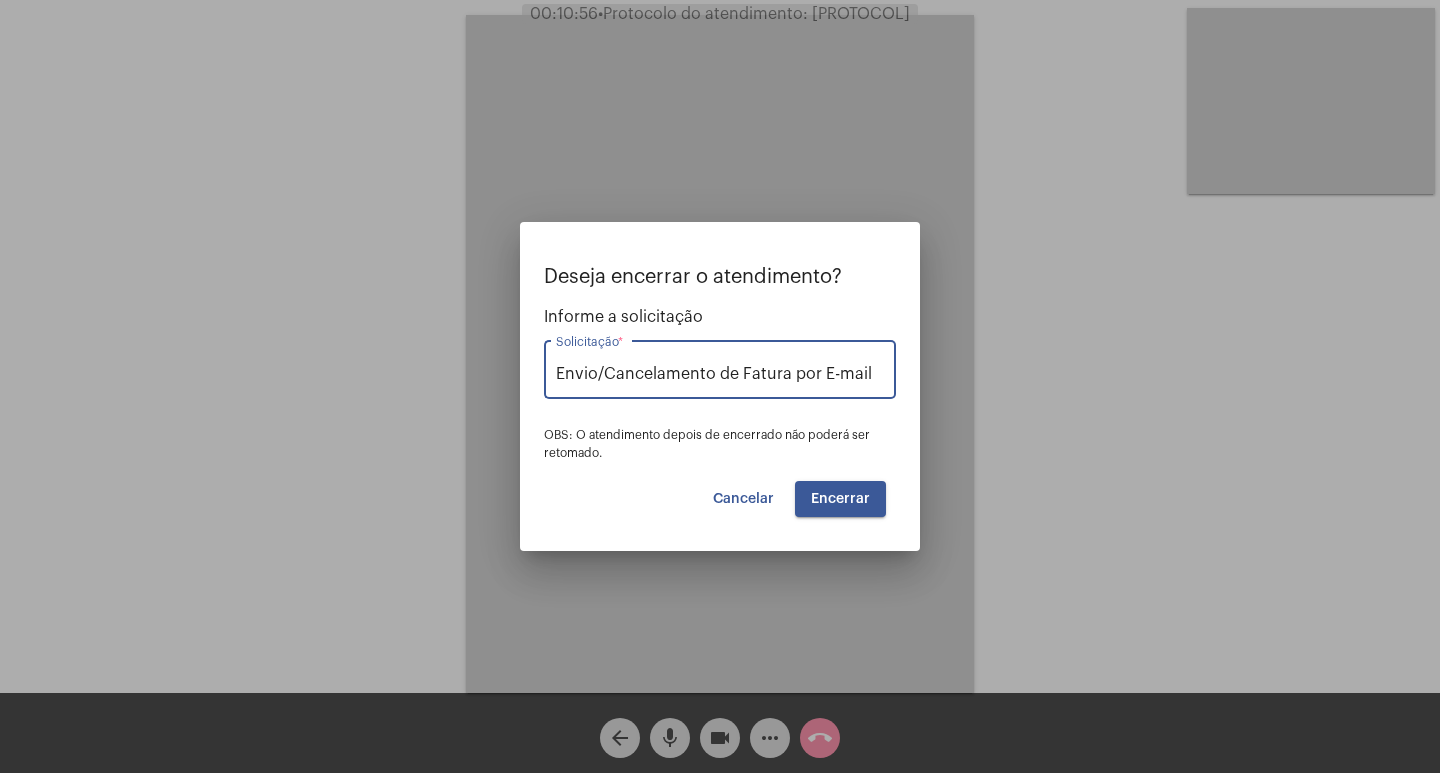 click on "Encerrar" at bounding box center [840, 499] 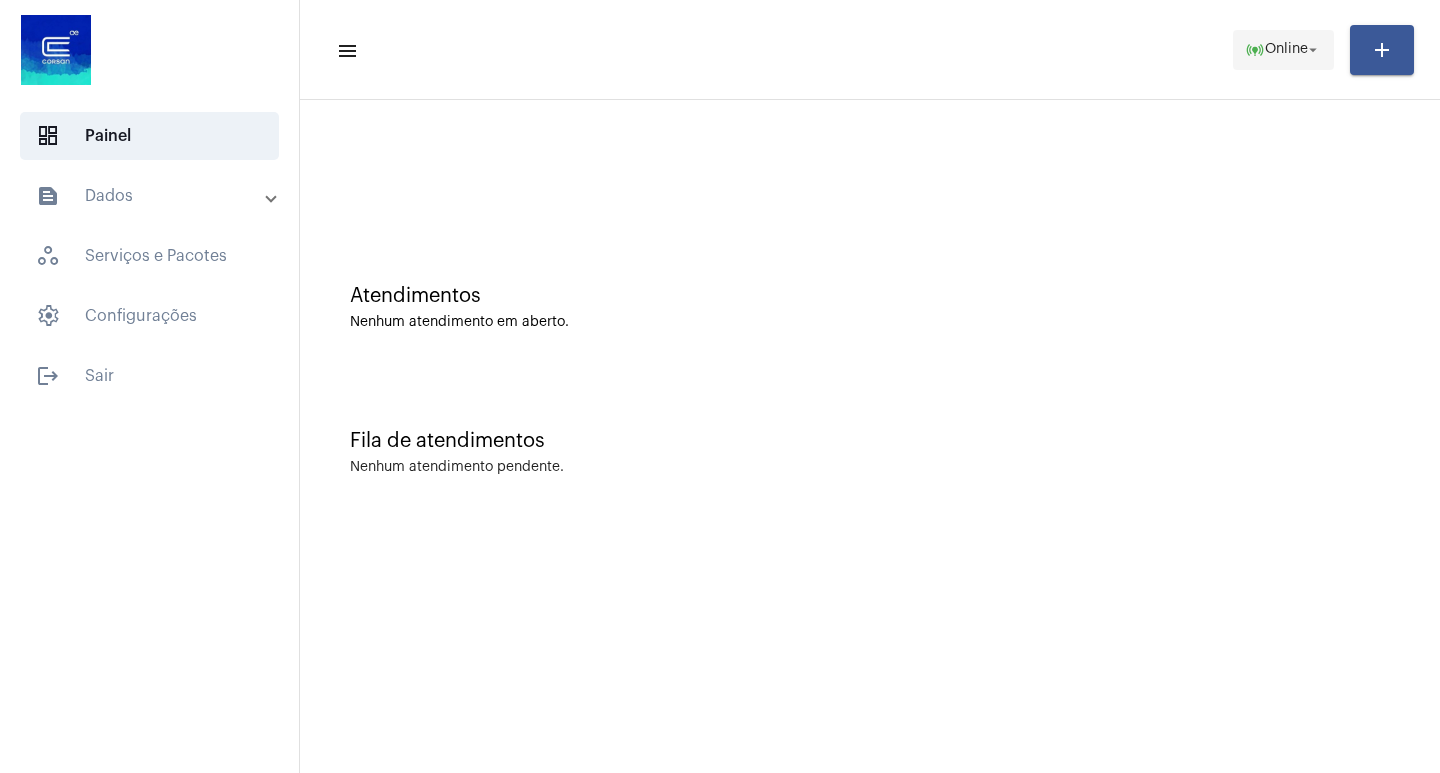 click on "online_prediction" 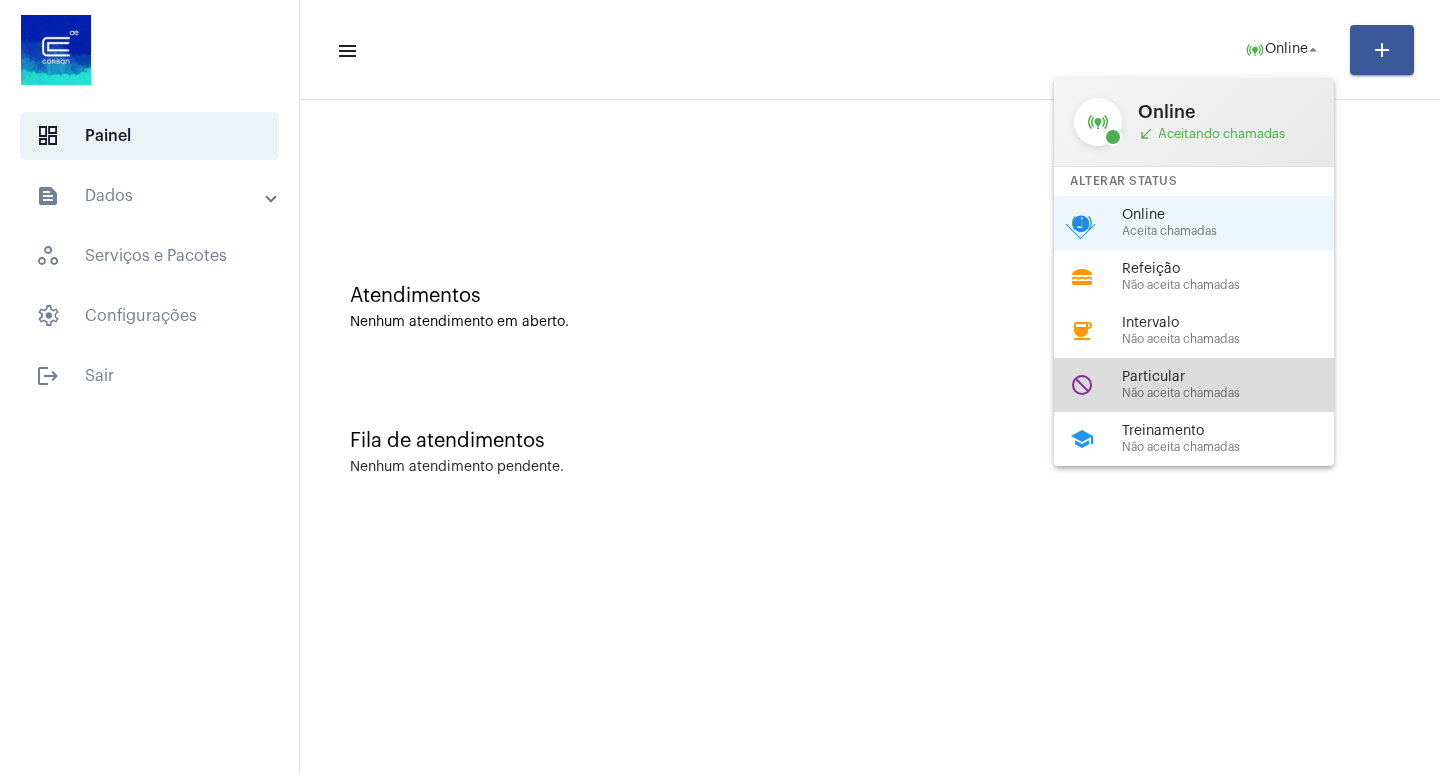 click on "Particular" at bounding box center [1236, 377] 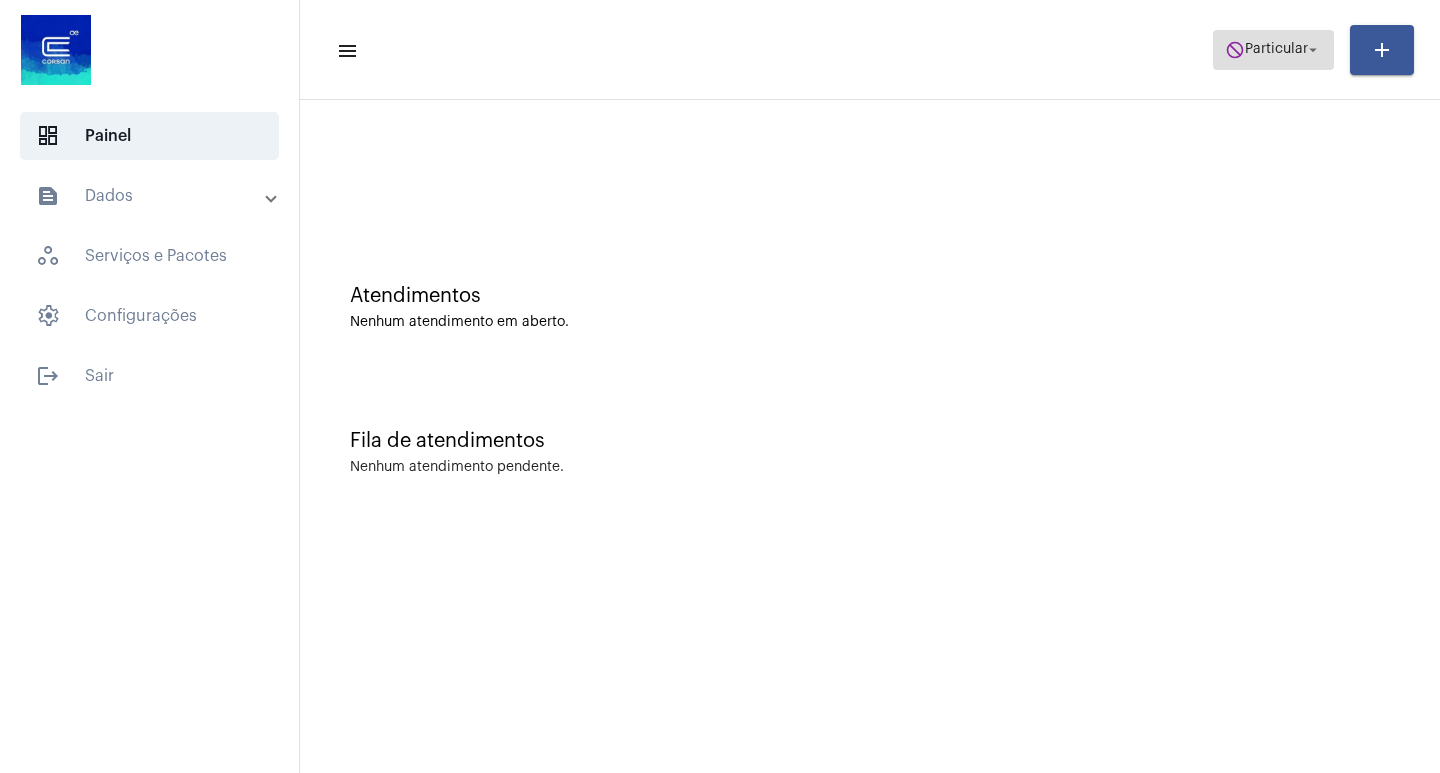 click on "arrow_drop_down" 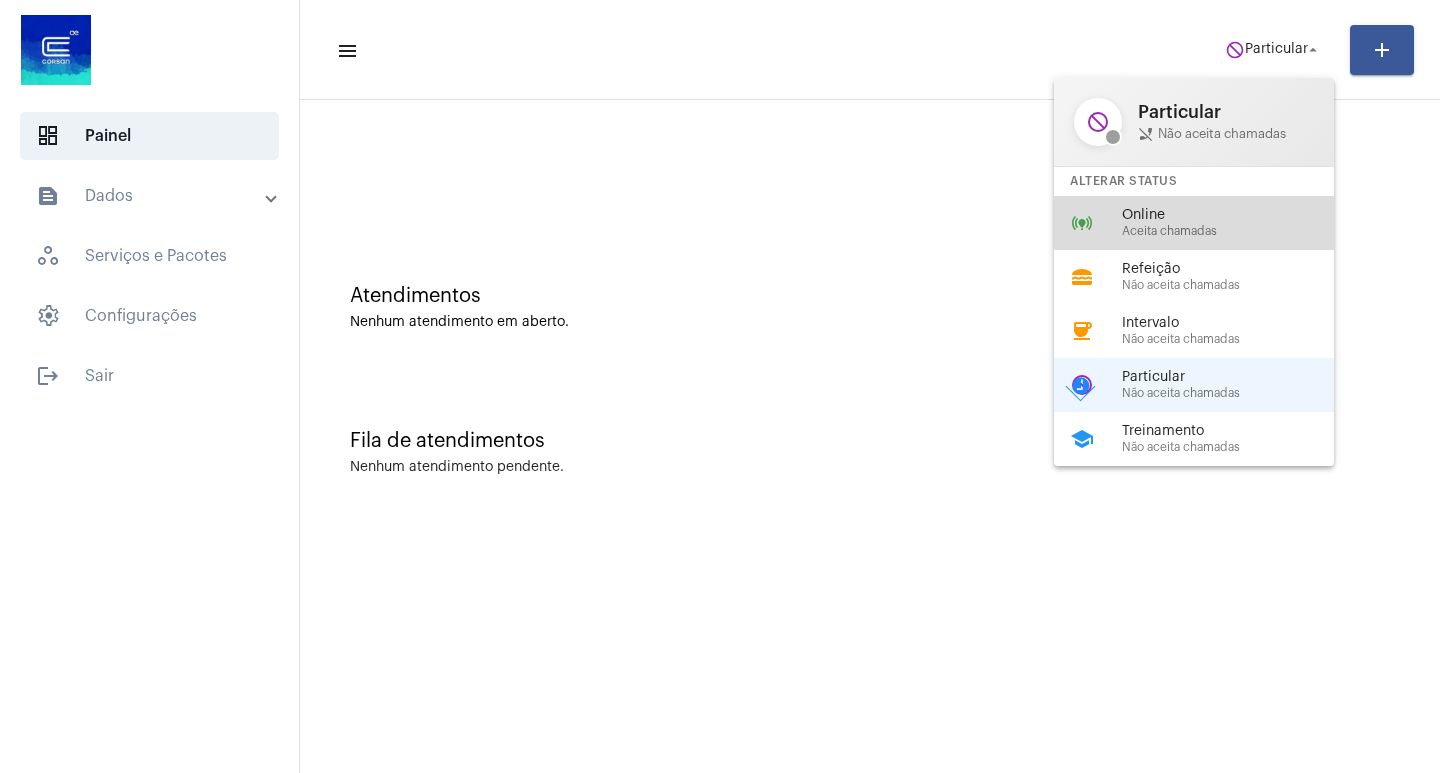 click on "online_prediction  Online Aceita chamadas" at bounding box center (1210, 223) 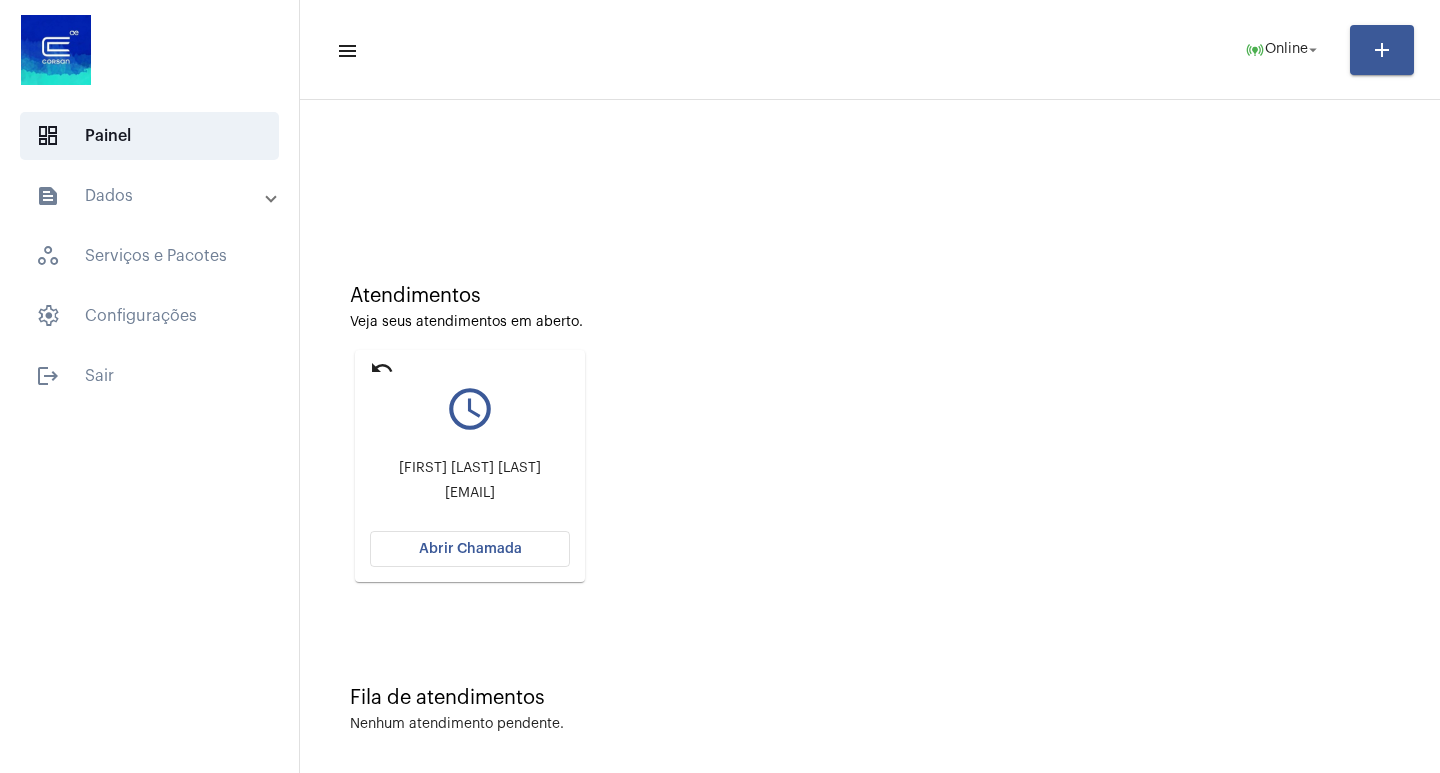 click on "Abrir Chamada" 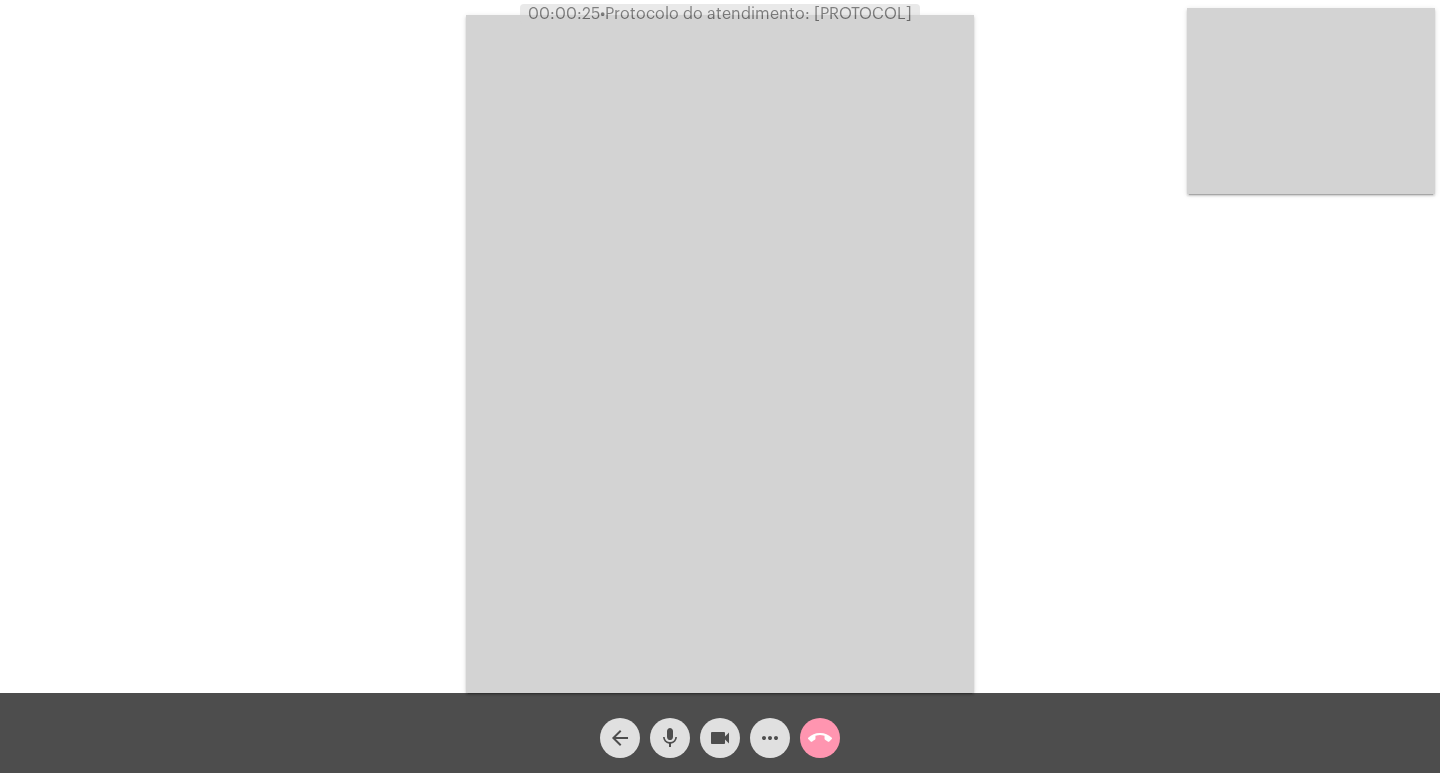 click on "mic" 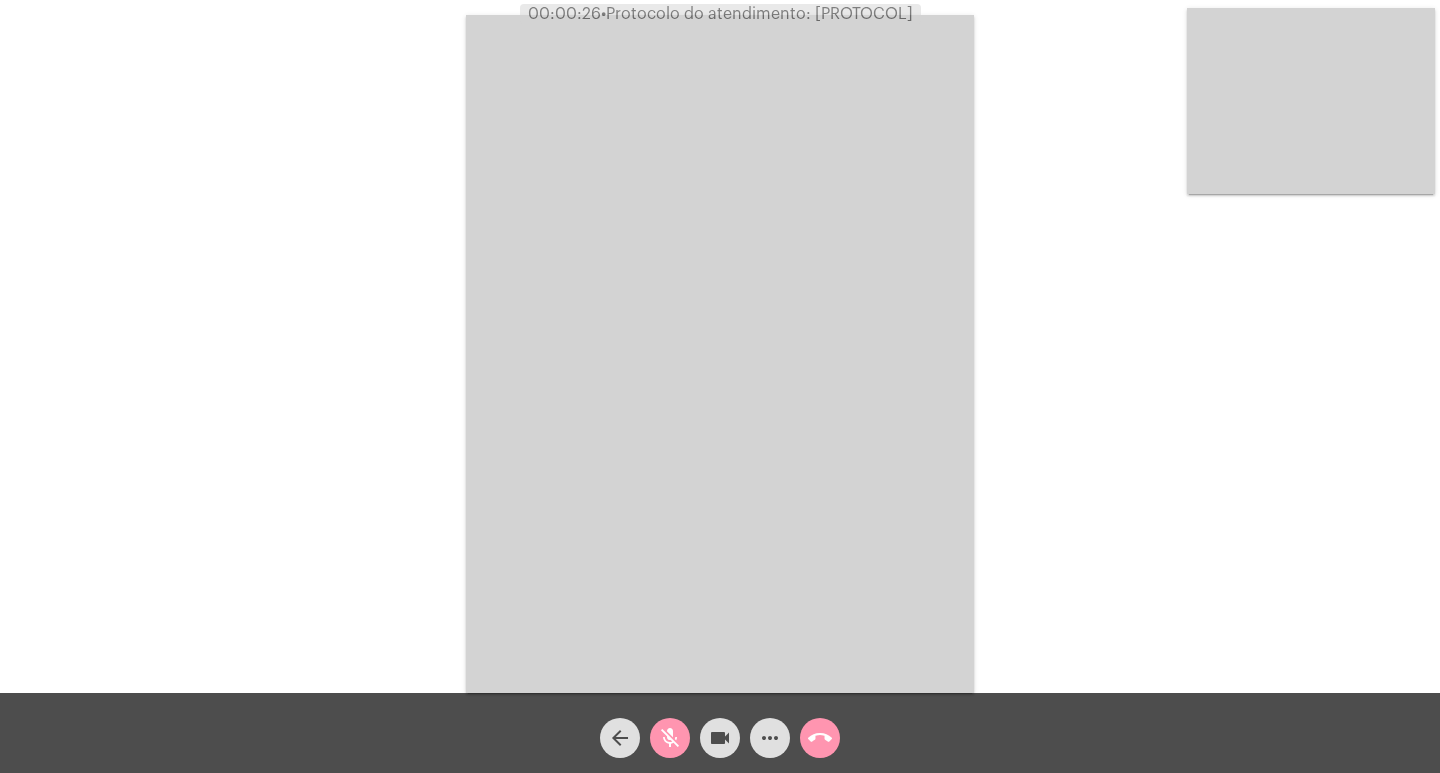click on "videocam" 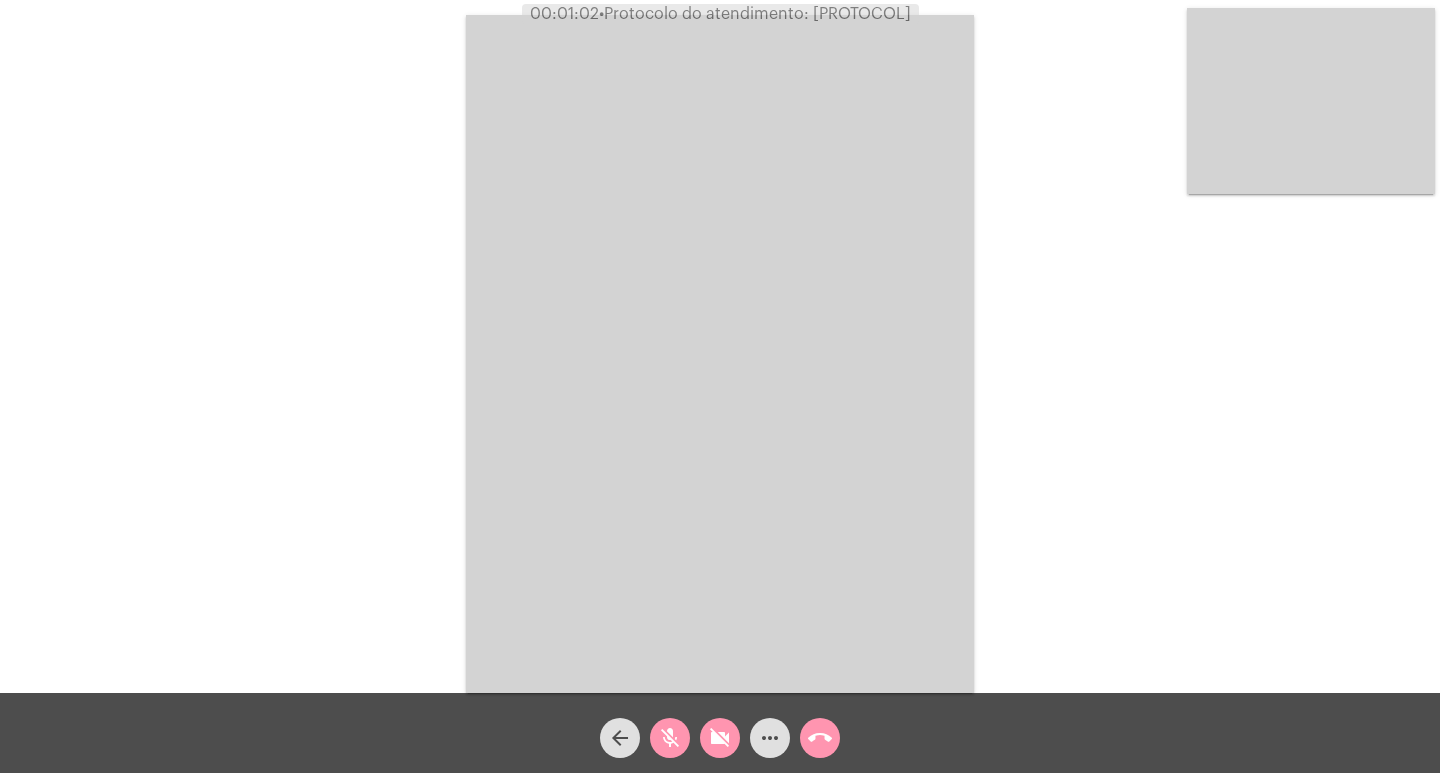 click at bounding box center [720, 354] 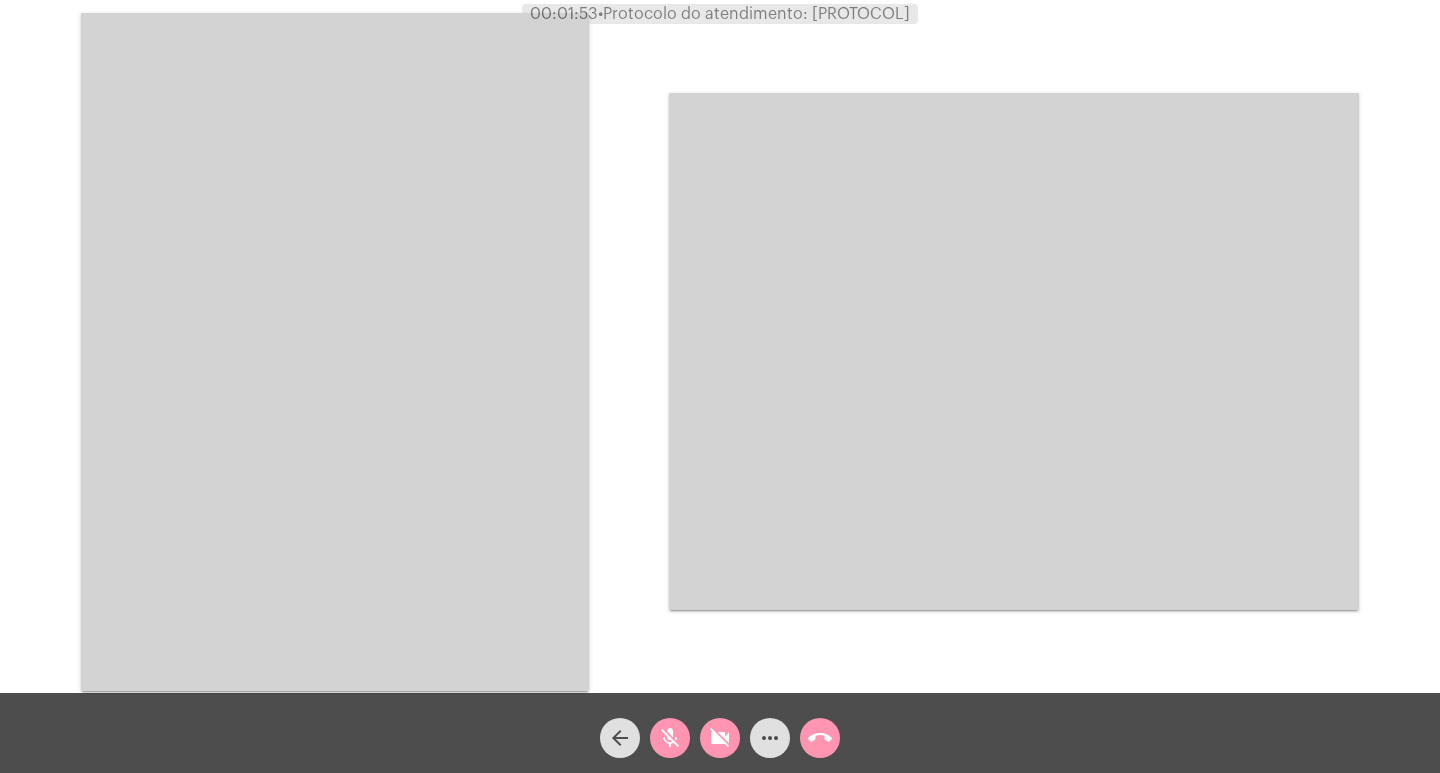 click on "arrow_back mic_off videocam_off more_horiz call_end" 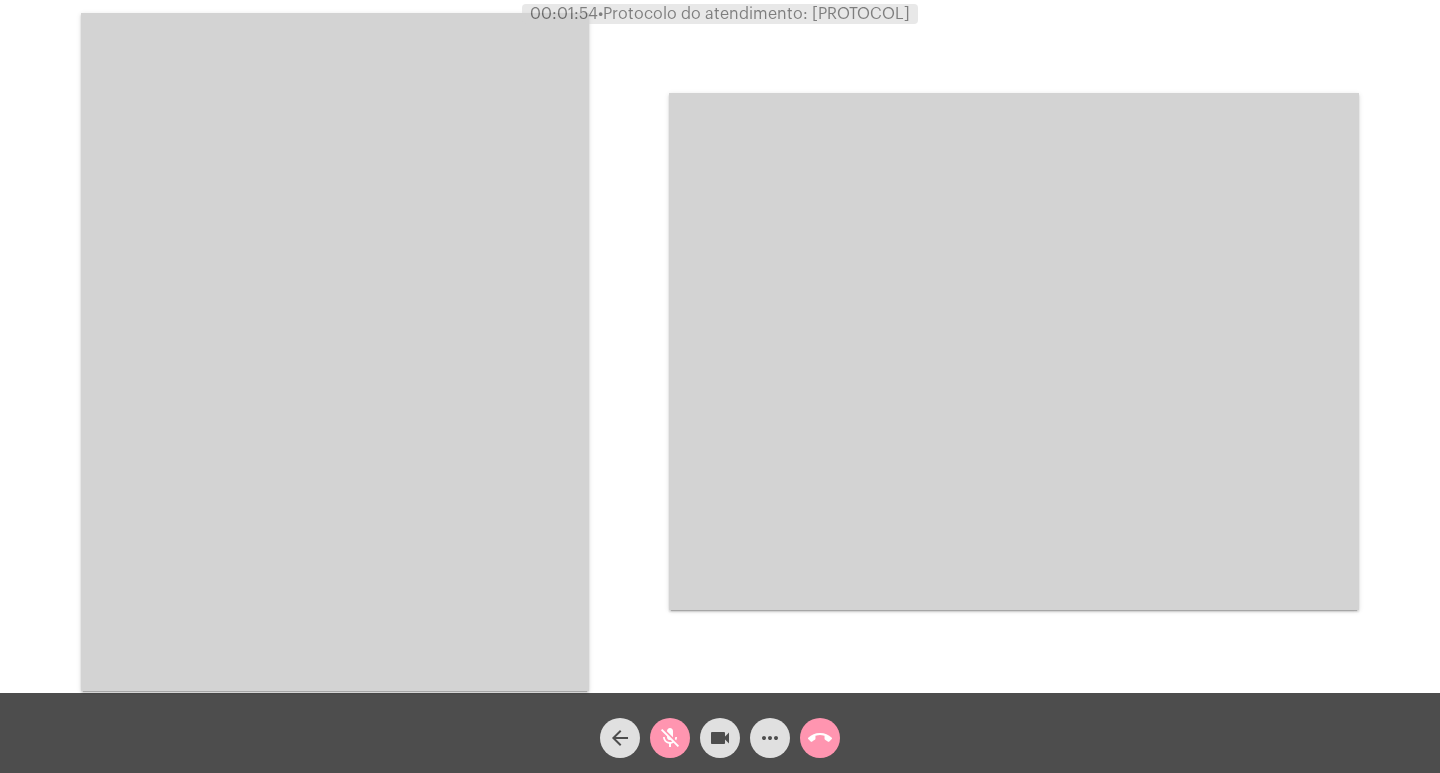 click on "mic_off" 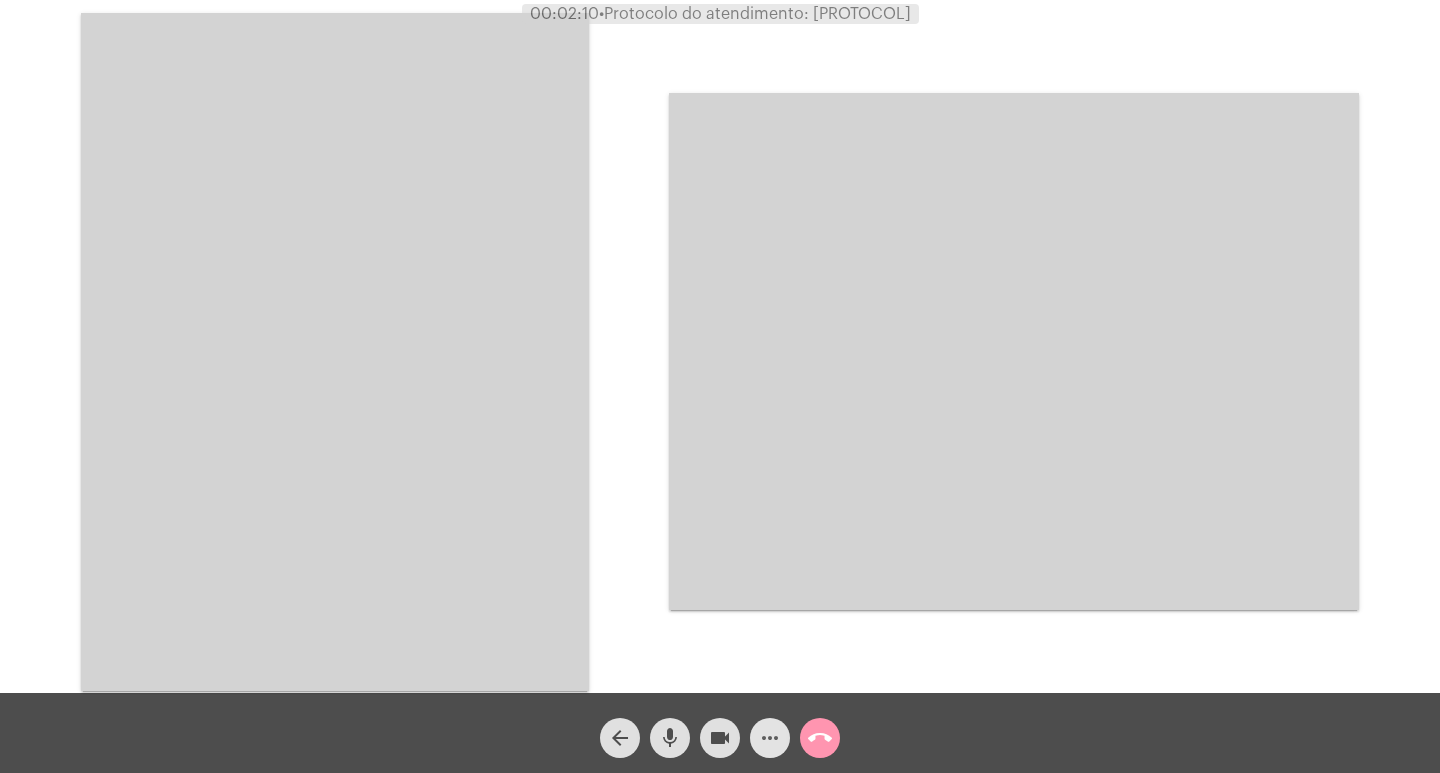 click on "more_horiz" 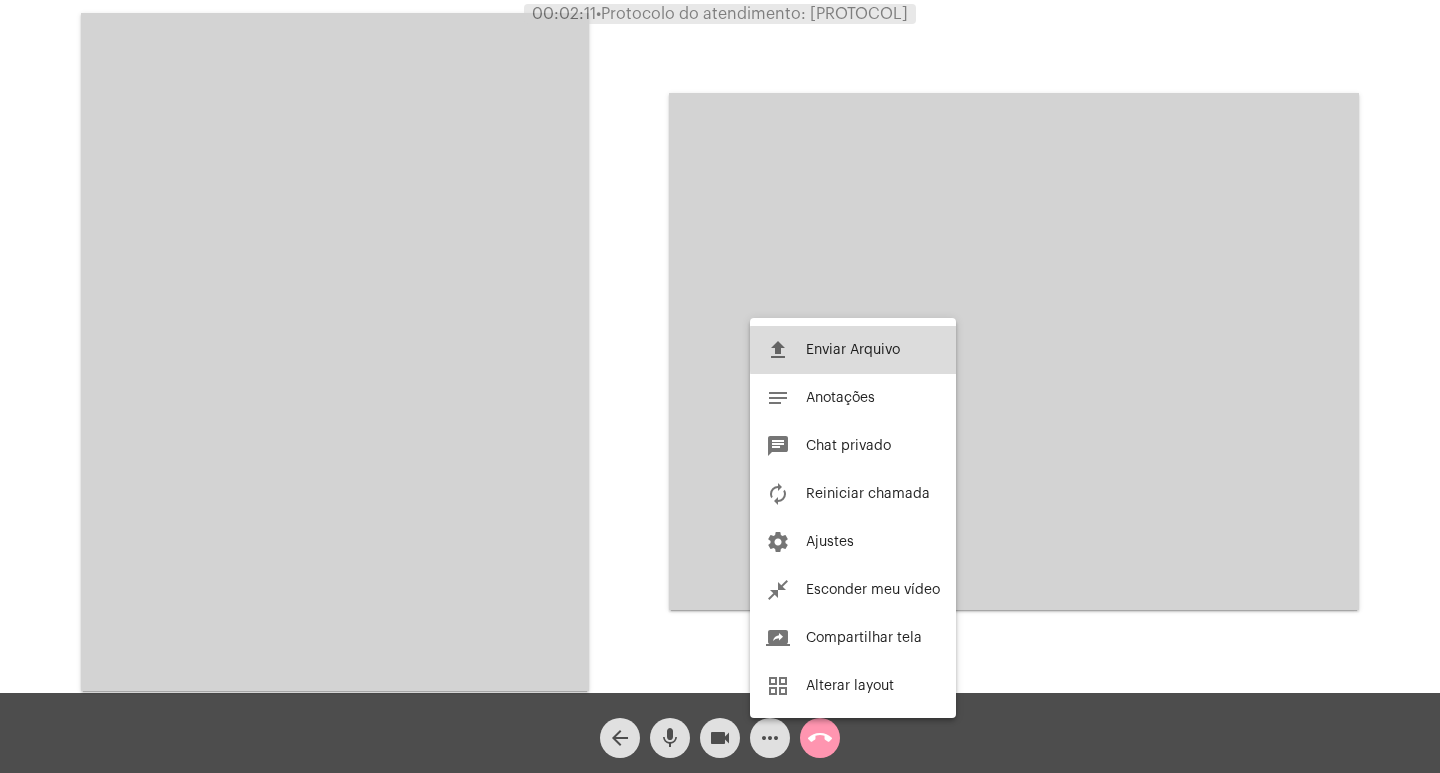 click on "Enviar Arquivo" at bounding box center [853, 350] 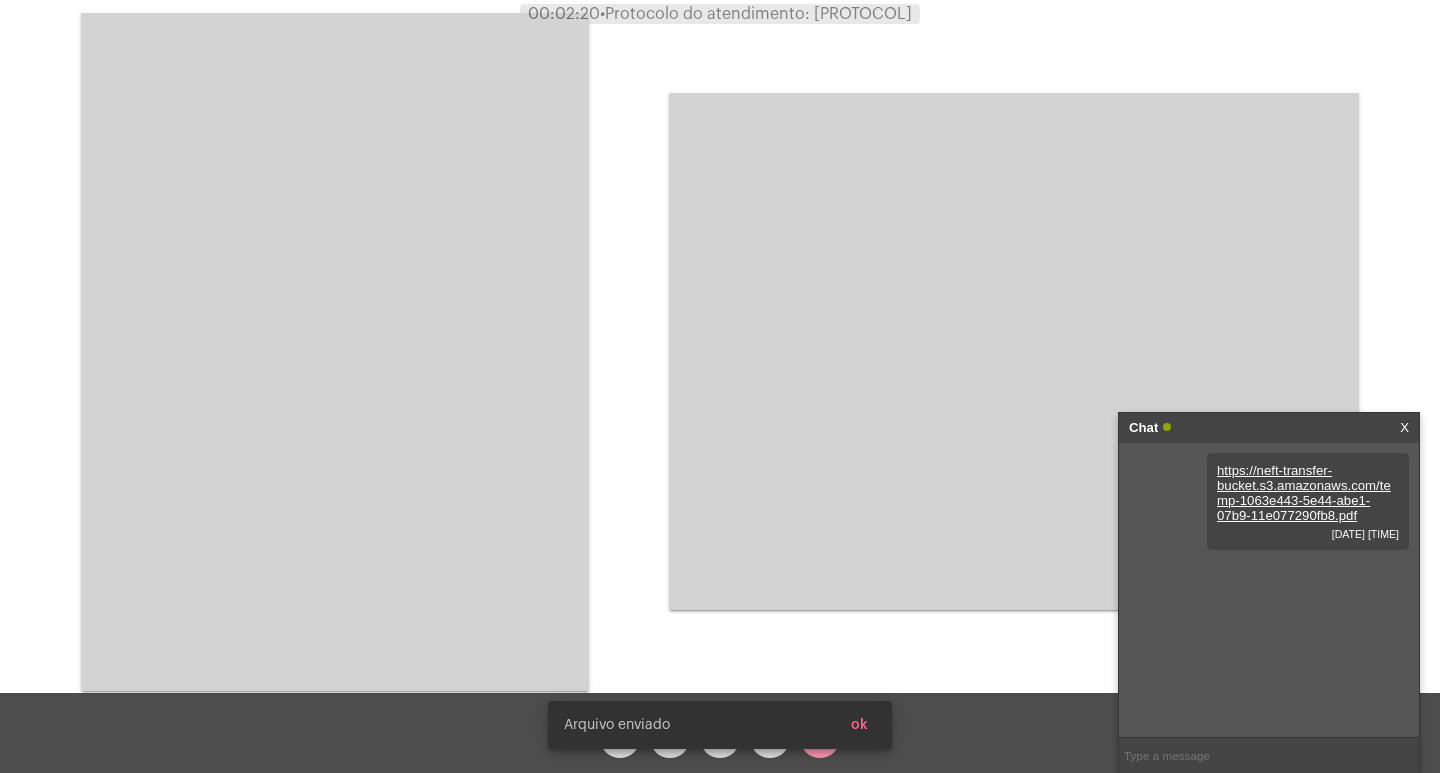 click on "Arquivo enviado ok" at bounding box center [720, 725] 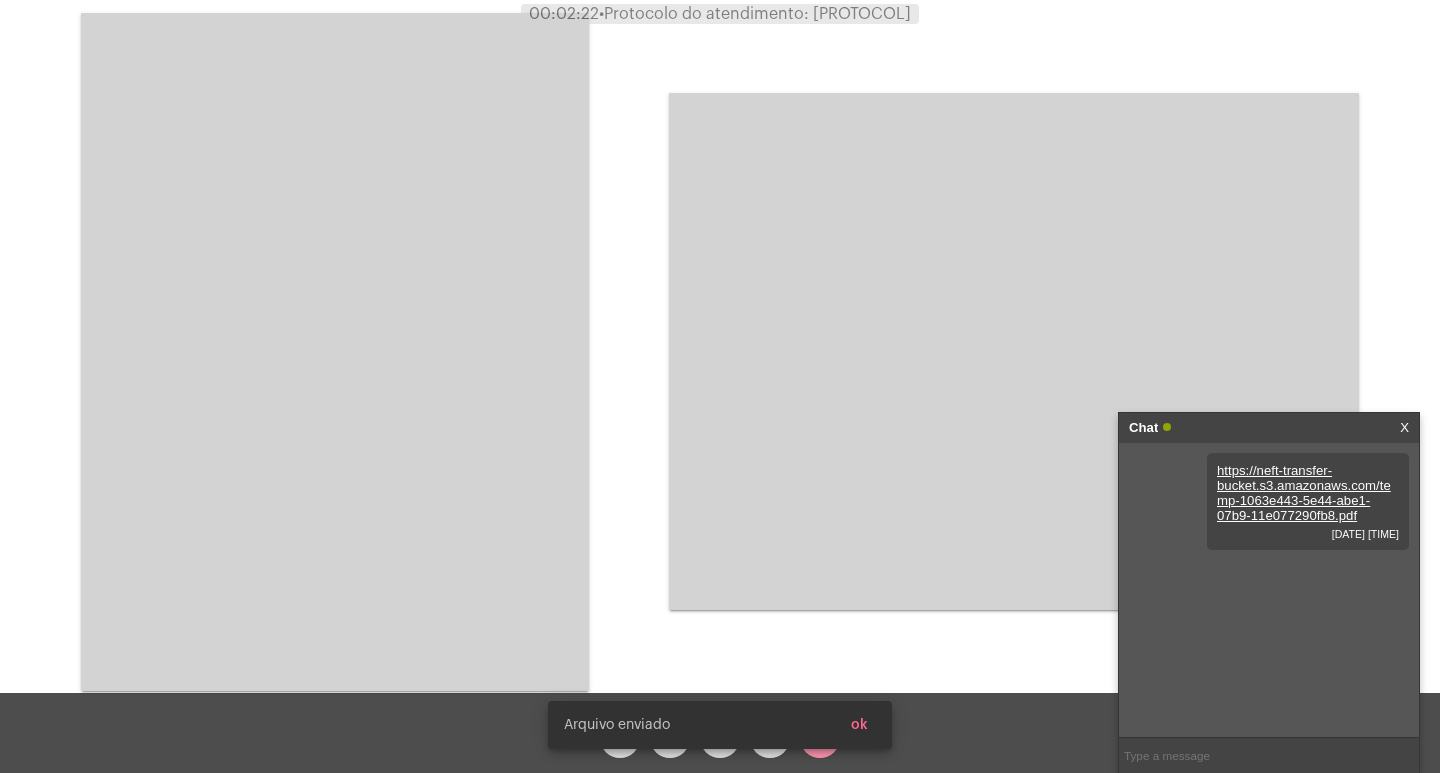 click on "ok" at bounding box center [859, 725] 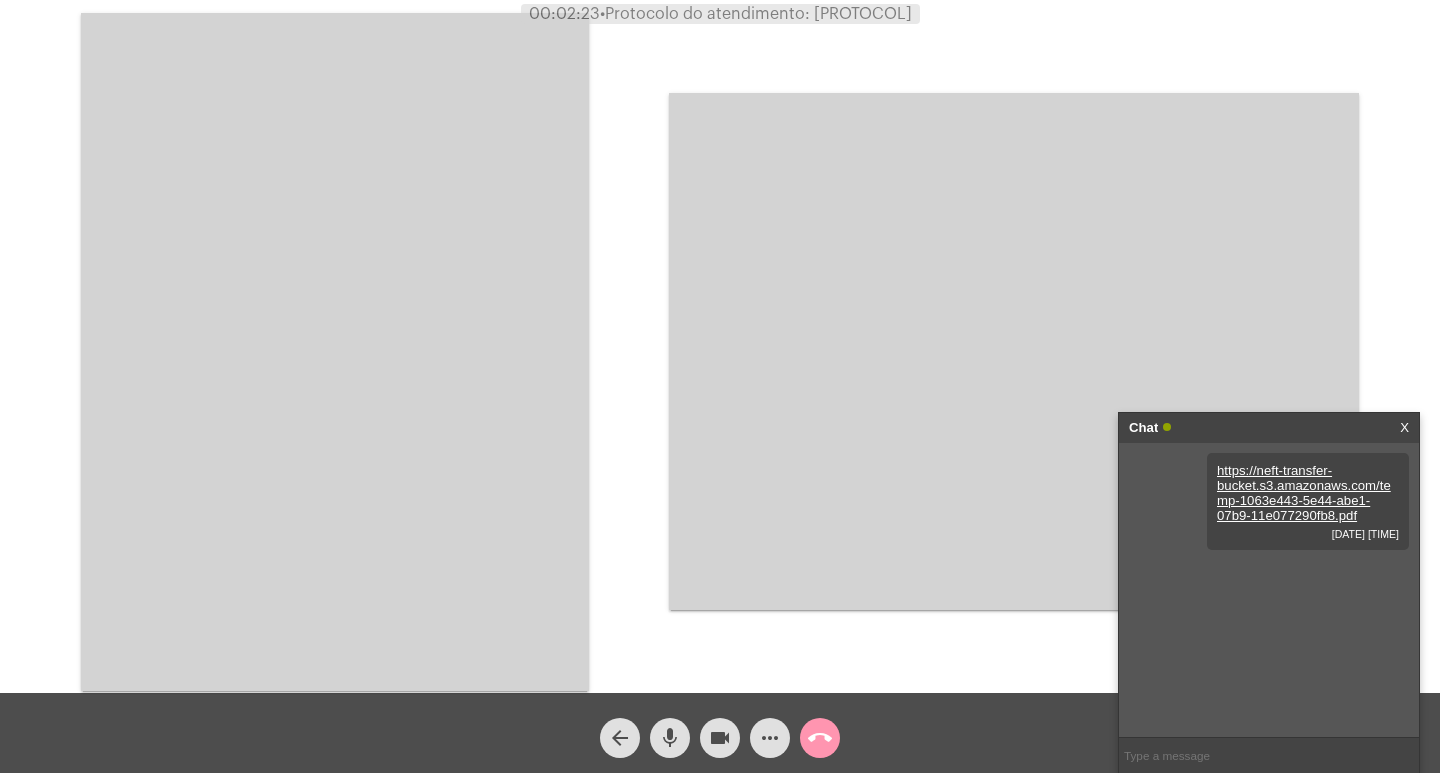 click on "more_horiz" 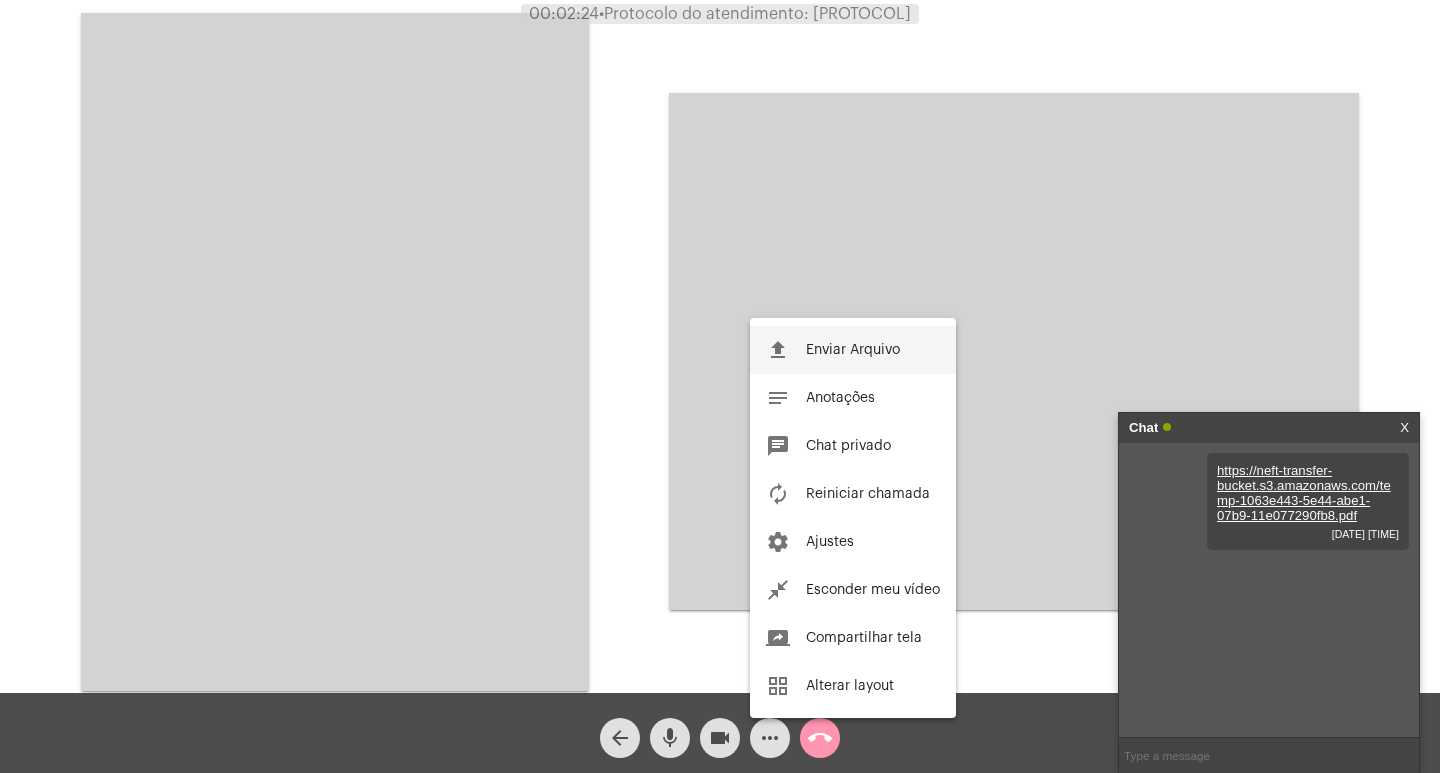 click on "Enviar Arquivo" at bounding box center [853, 350] 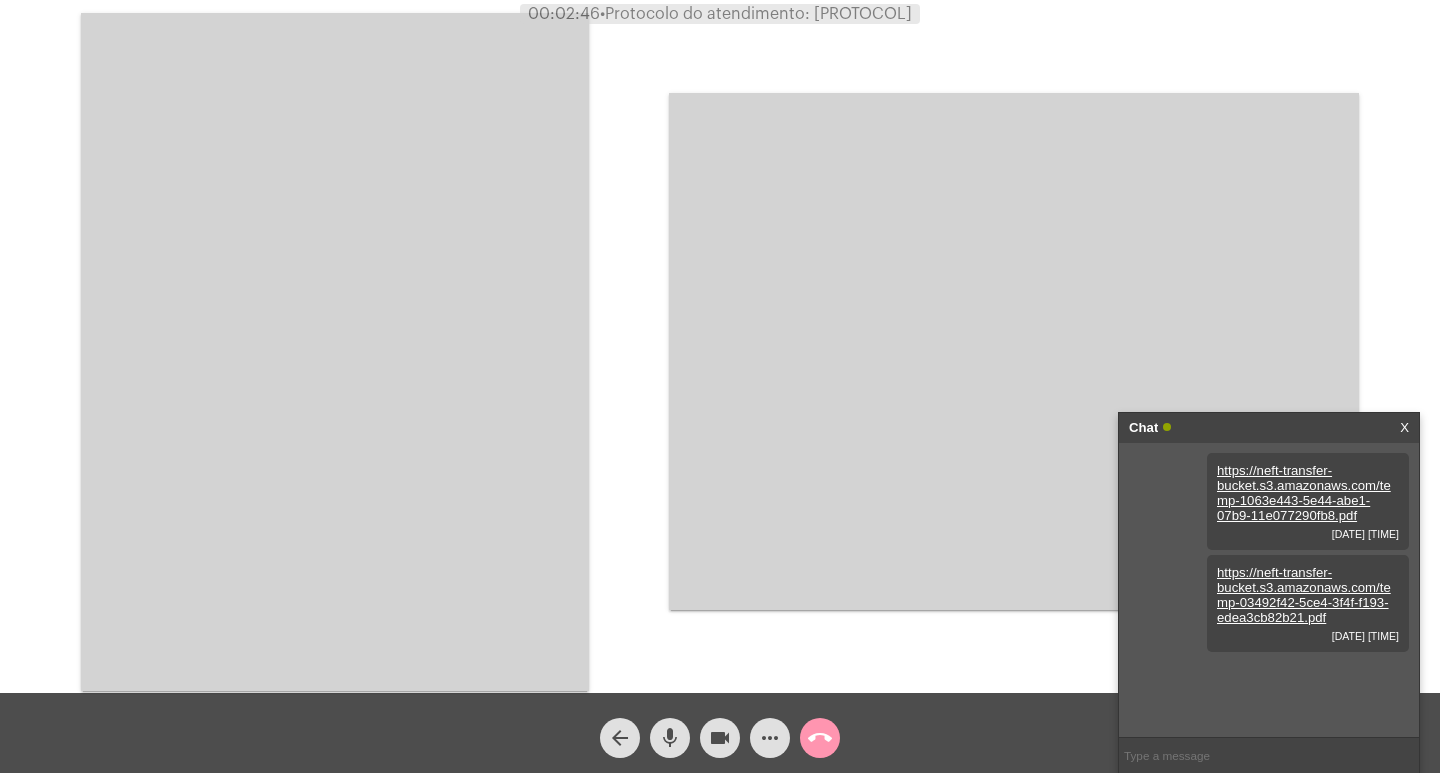 click on "Chat  X" at bounding box center (1269, 428) 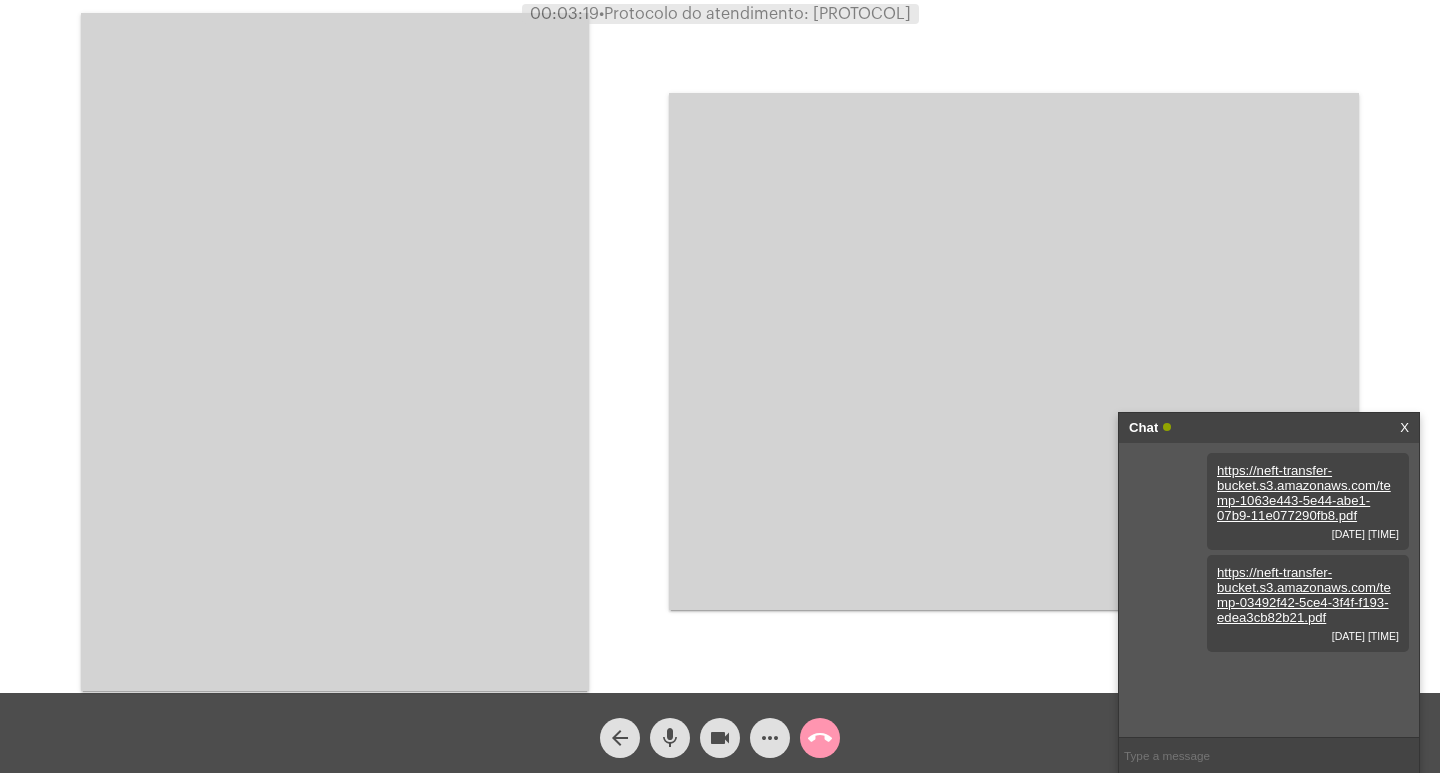 click on "X" at bounding box center (1404, 428) 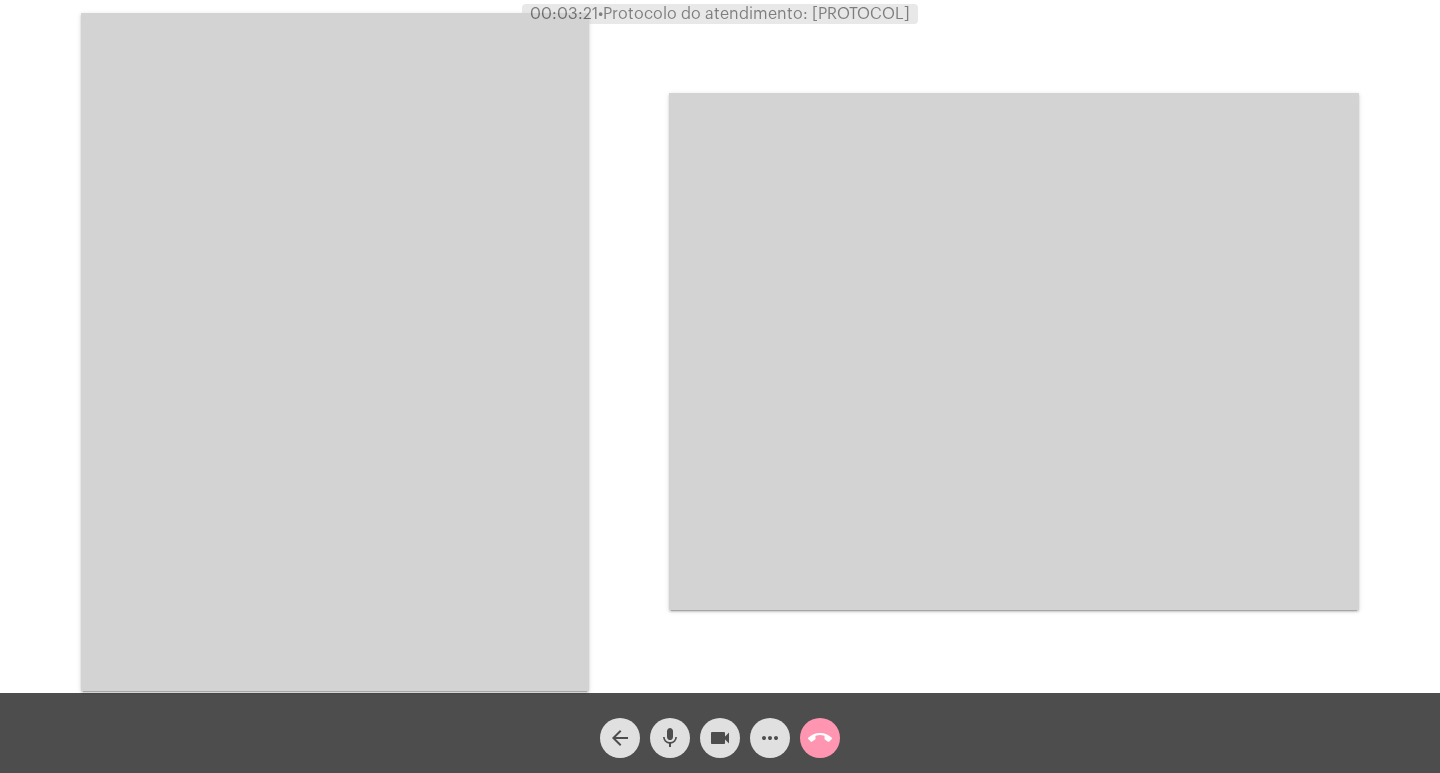 click on "call_end" 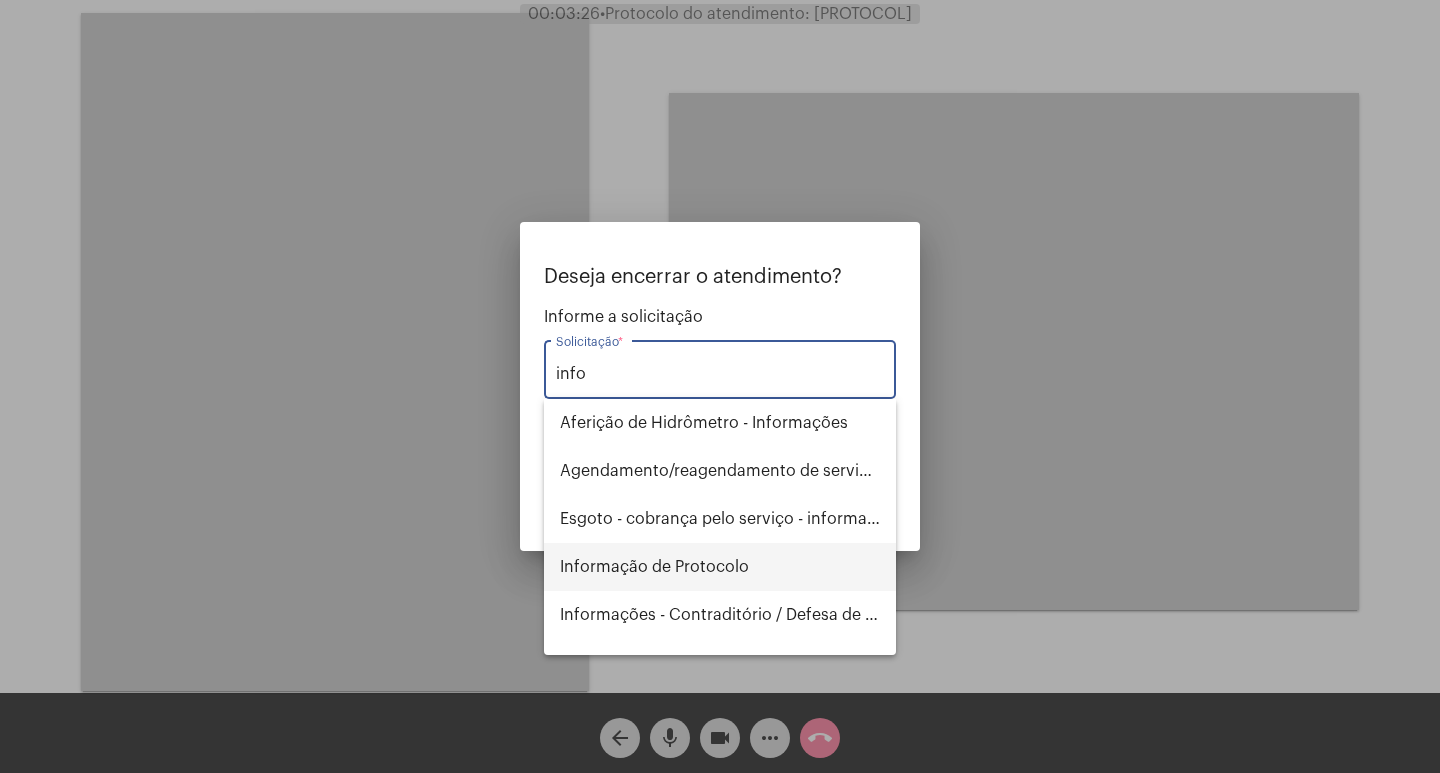 click on "Informação de Protocolo" at bounding box center [720, 567] 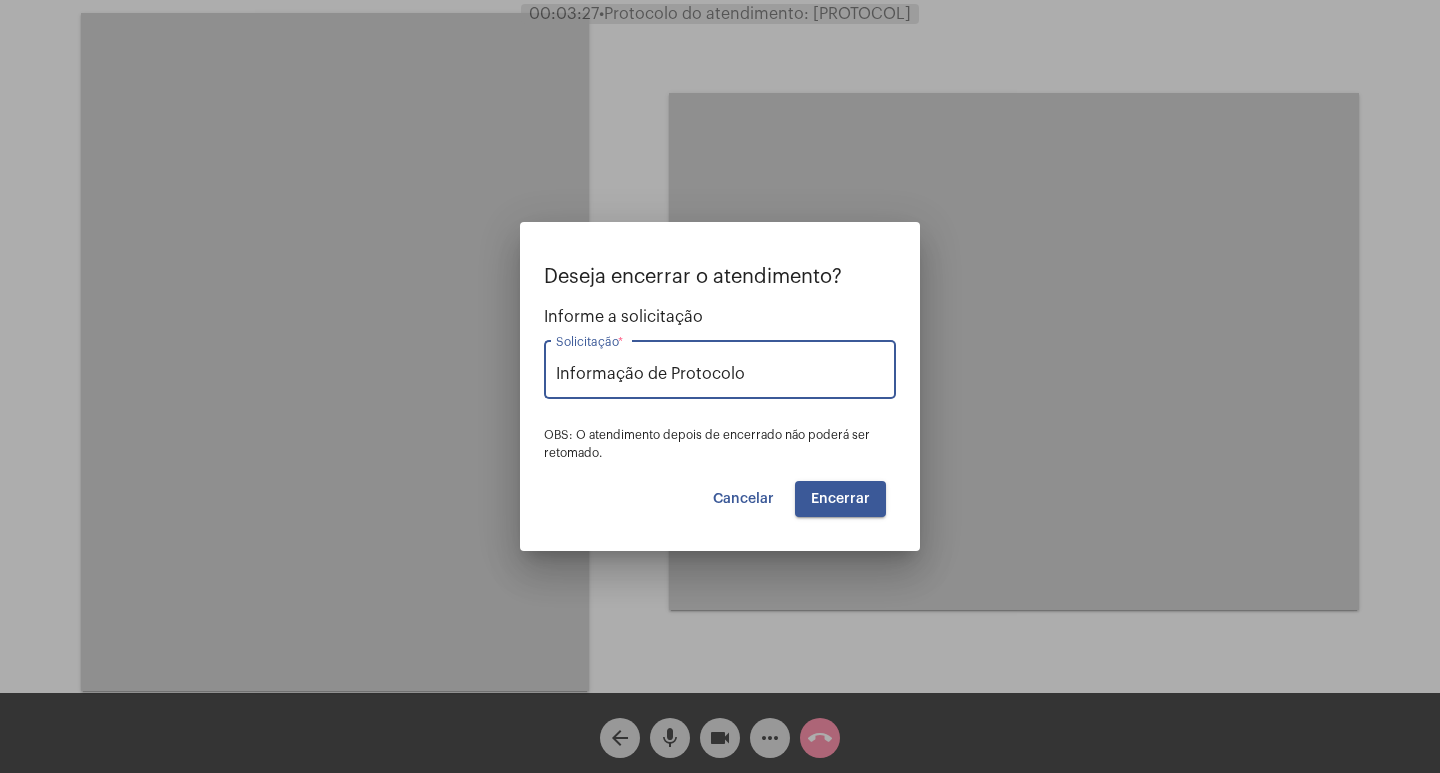 click on "Encerrar" at bounding box center [840, 499] 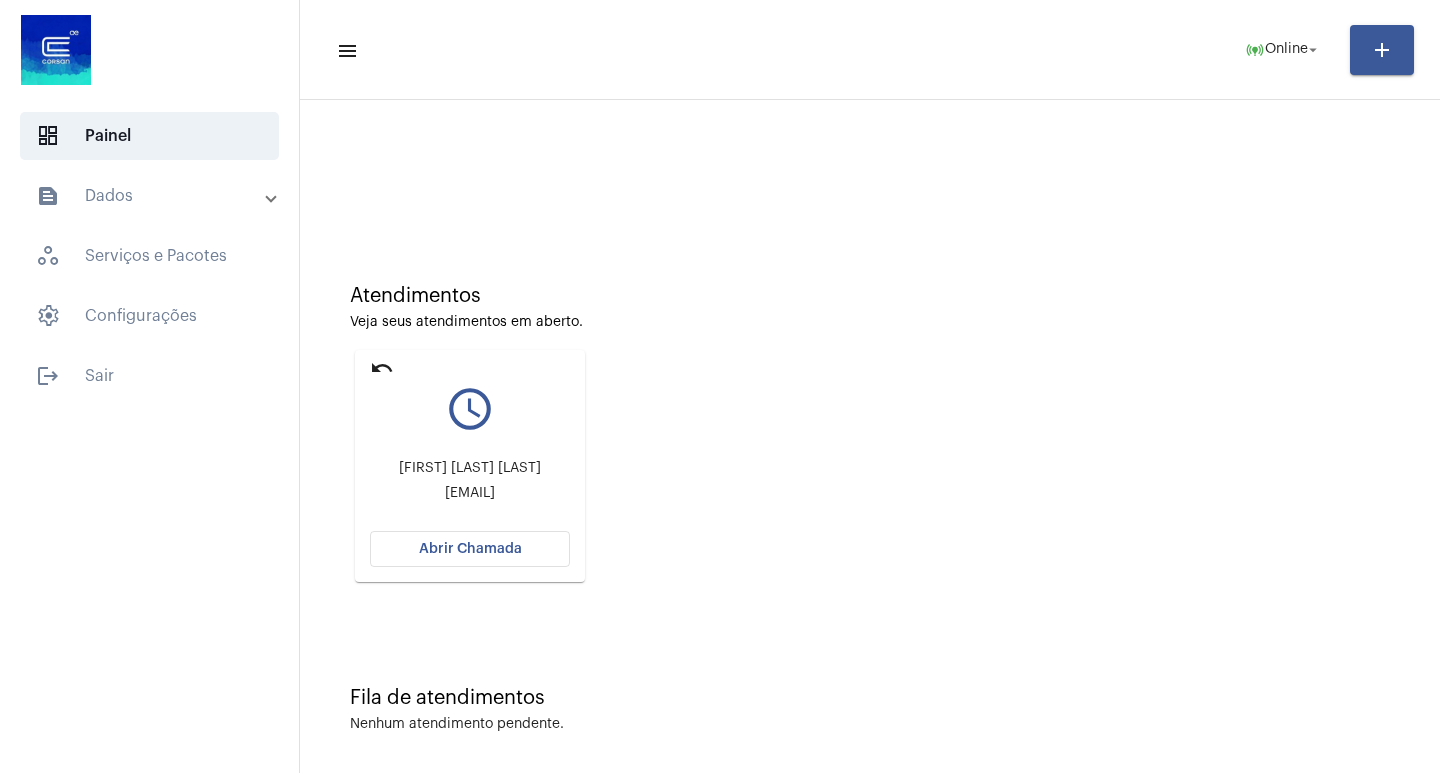 click on "Atendimentos Veja seus atendimentos em aberto. undo query_builder [FIRST] [LAST] [EMAIL] Abrir Chamada" 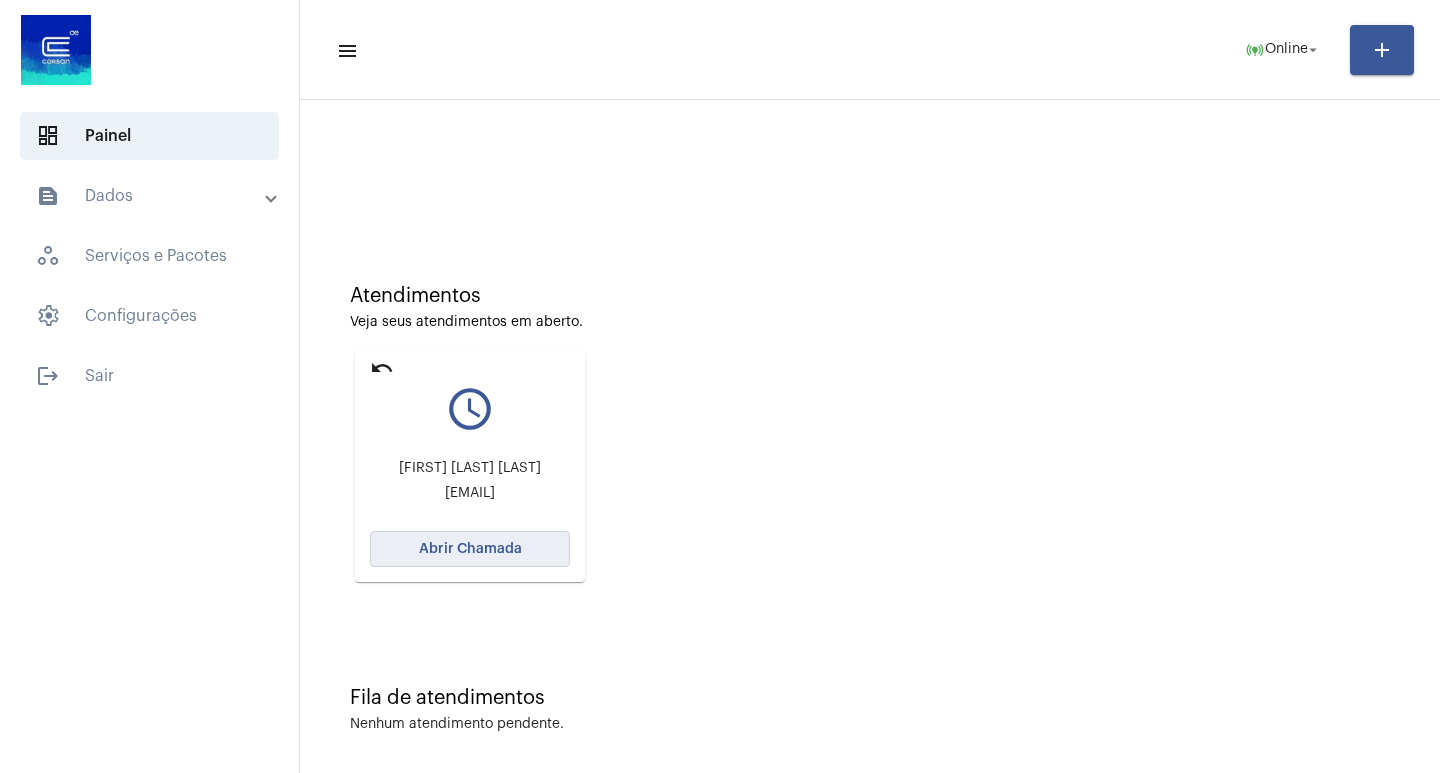 click on "Abrir Chamada" 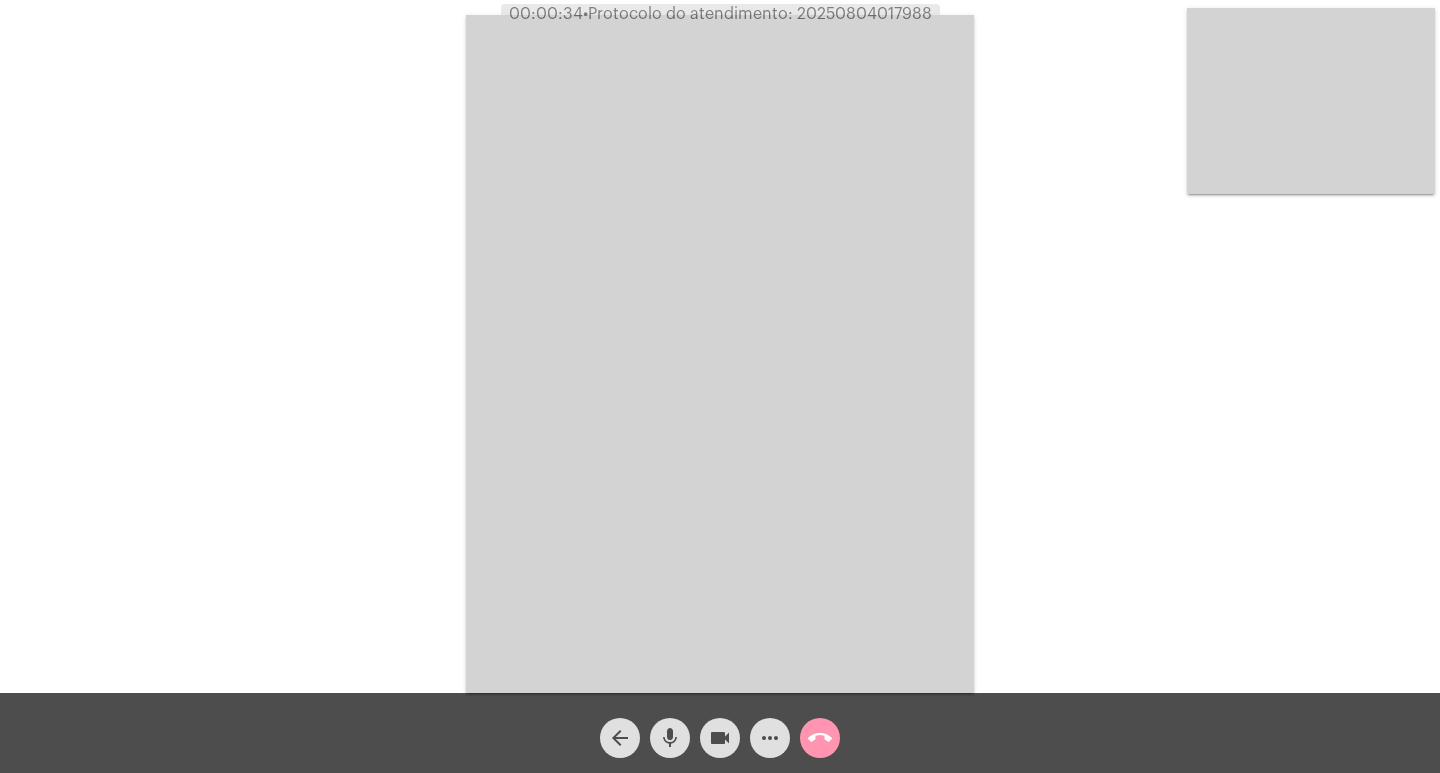 click on "mic" 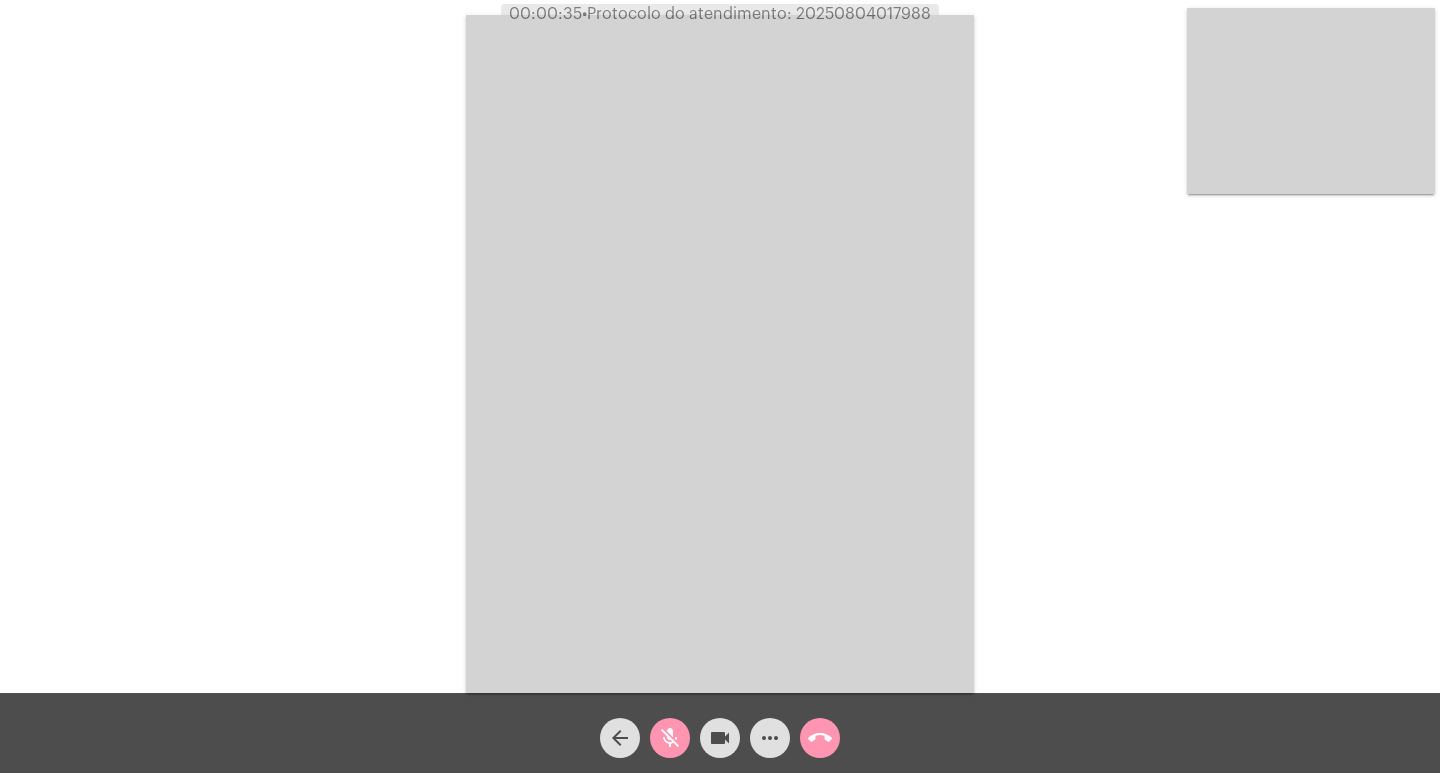 click on "videocam" 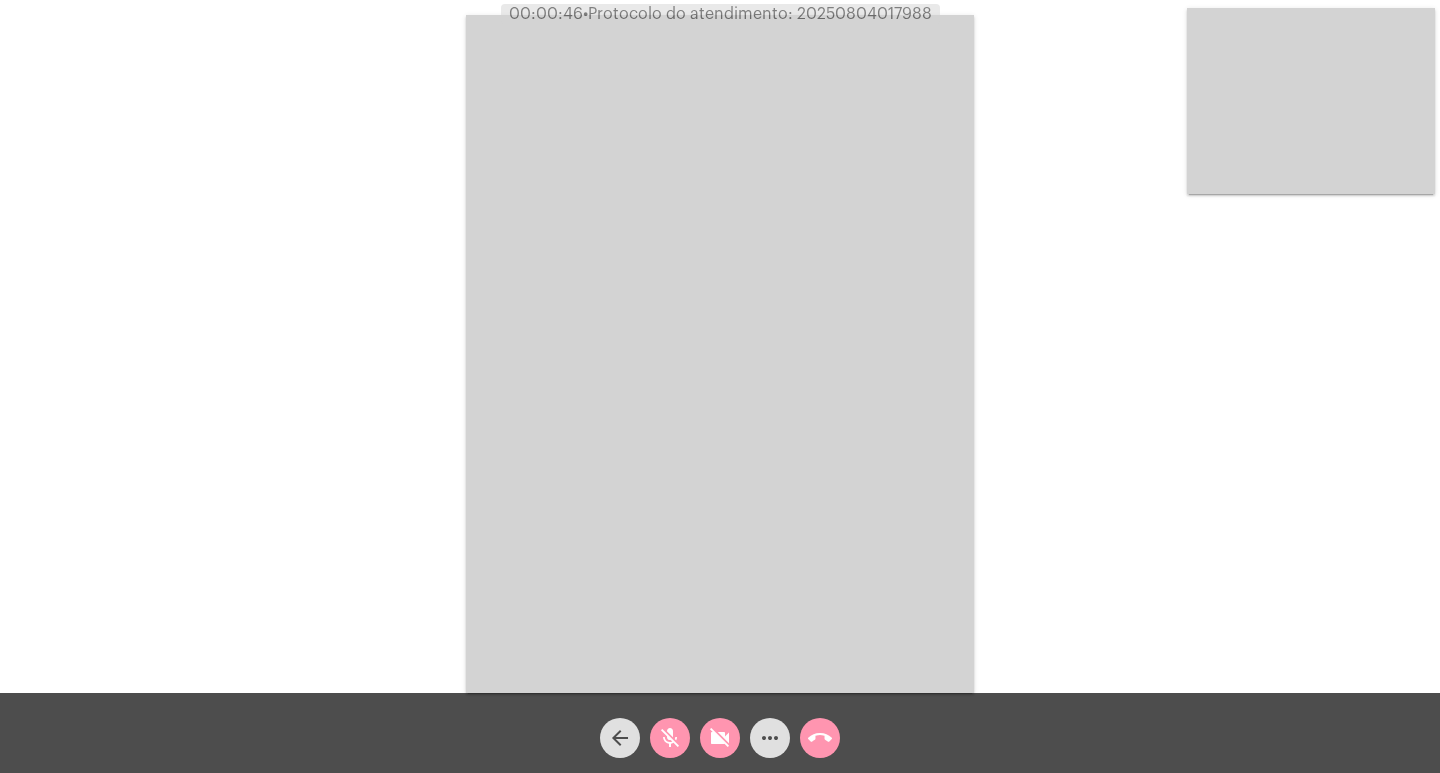 click on "videocam_off" 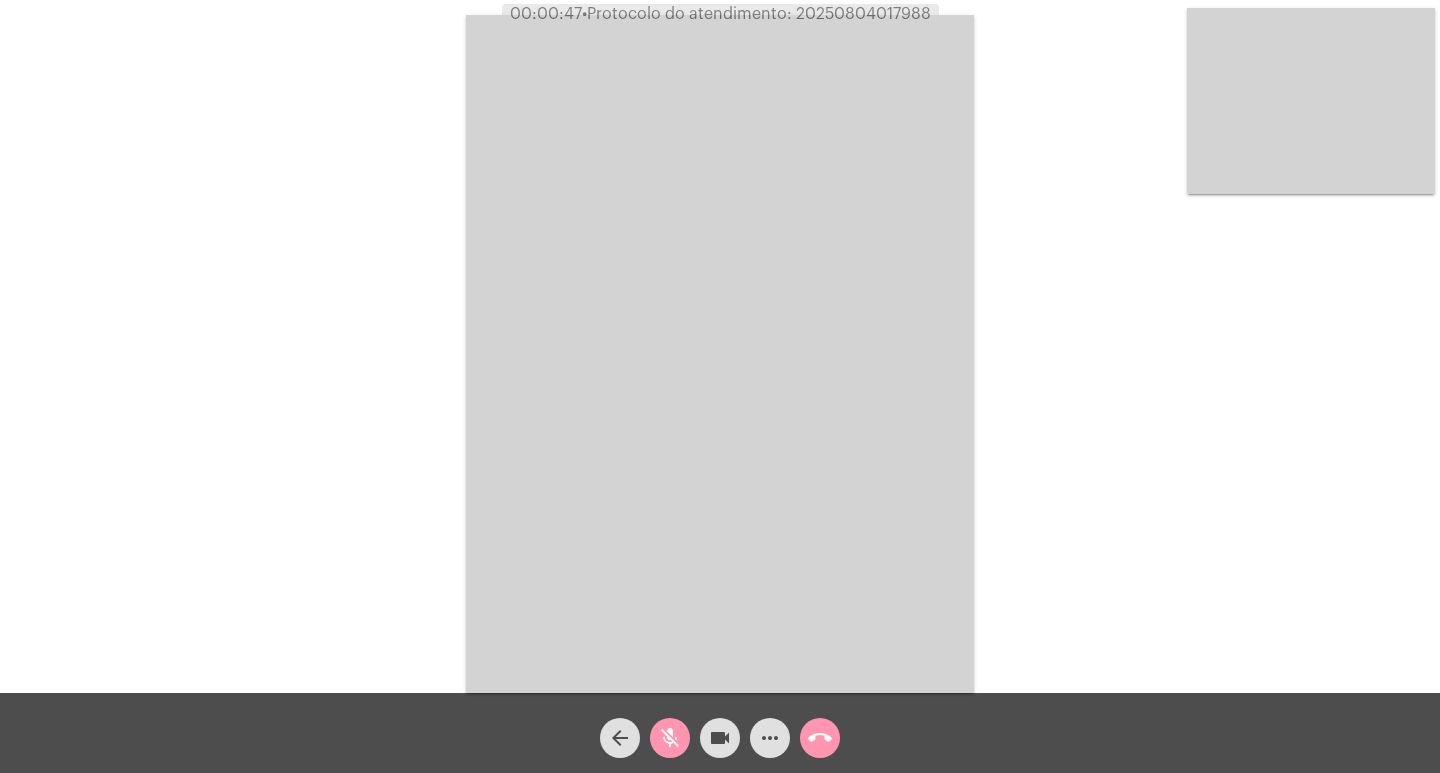 click on "mic_off" 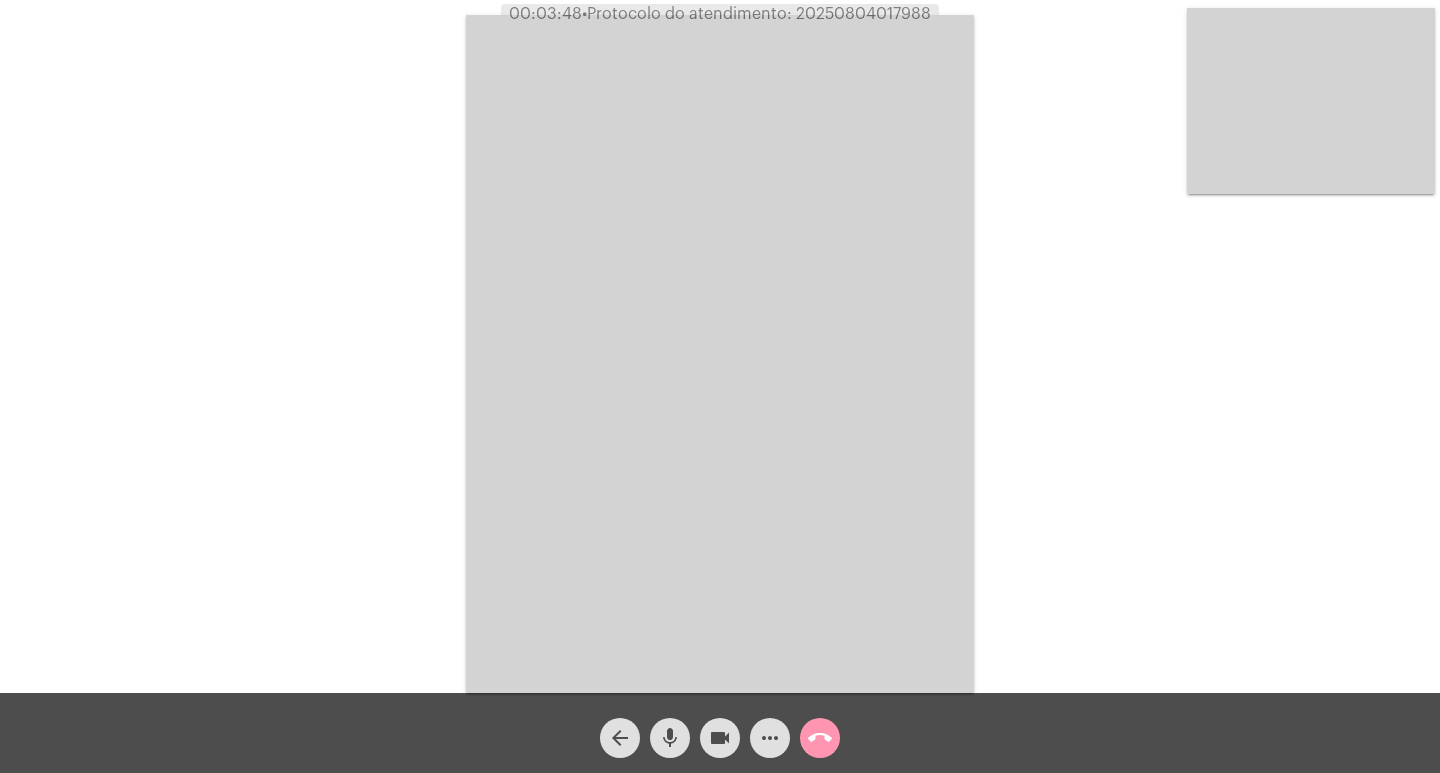 click on "mic" 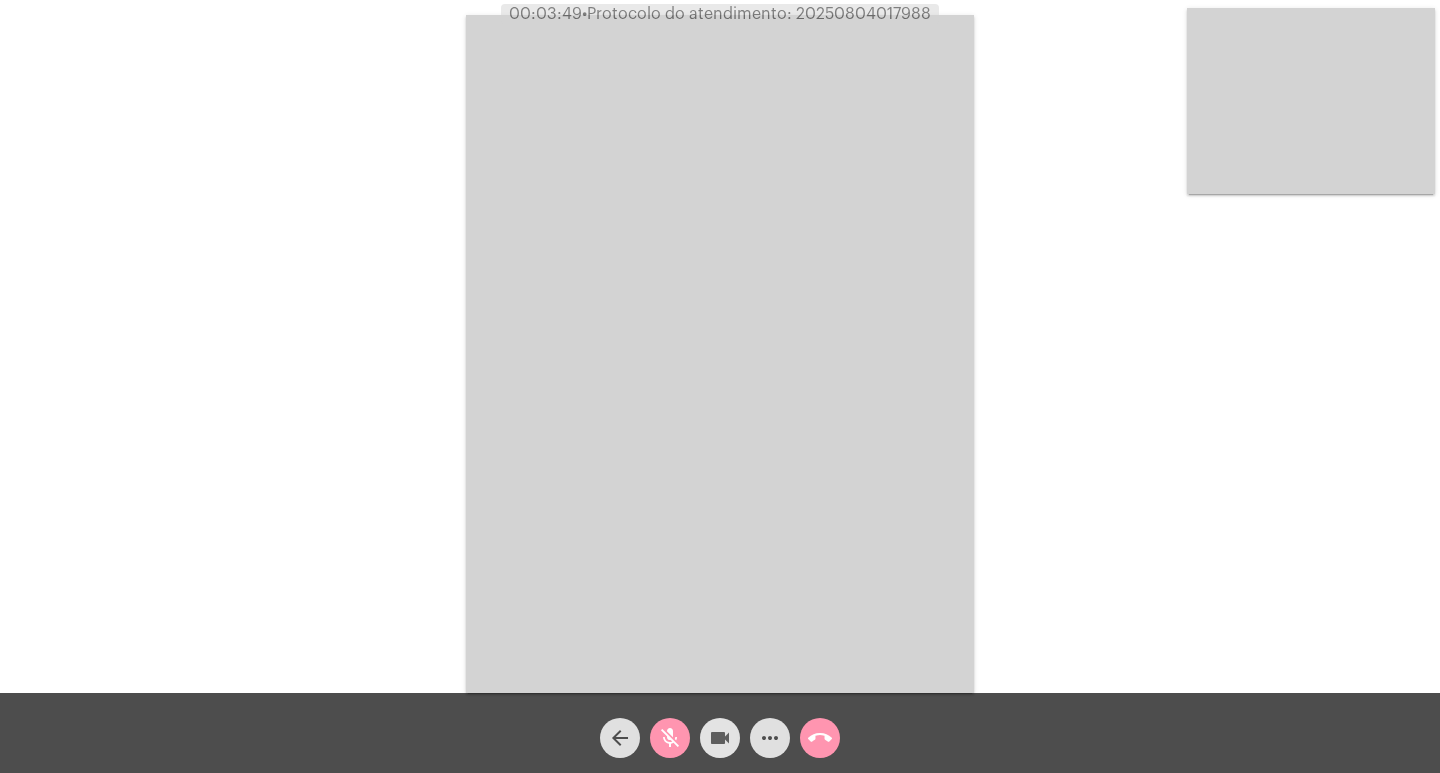 click on "videocam" 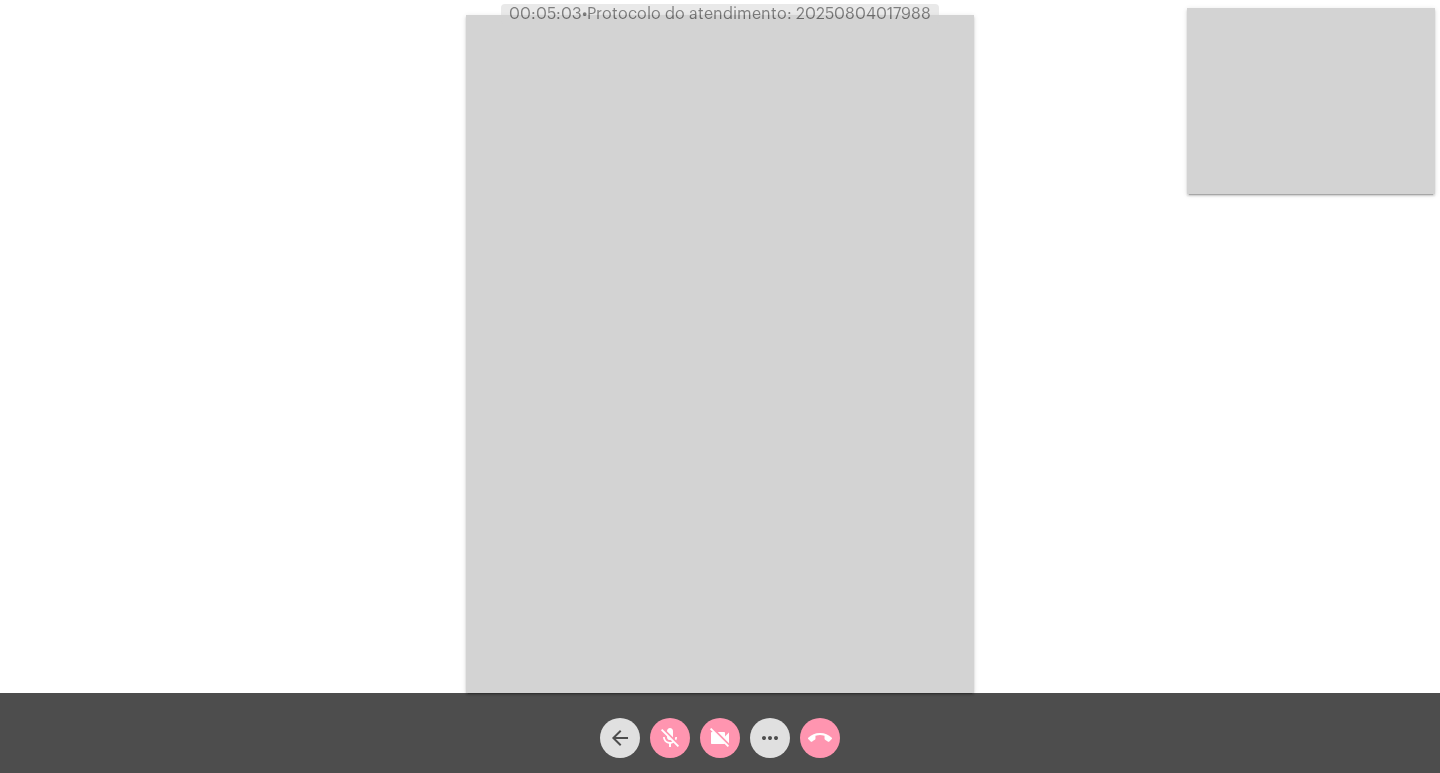 click on "mic_off" 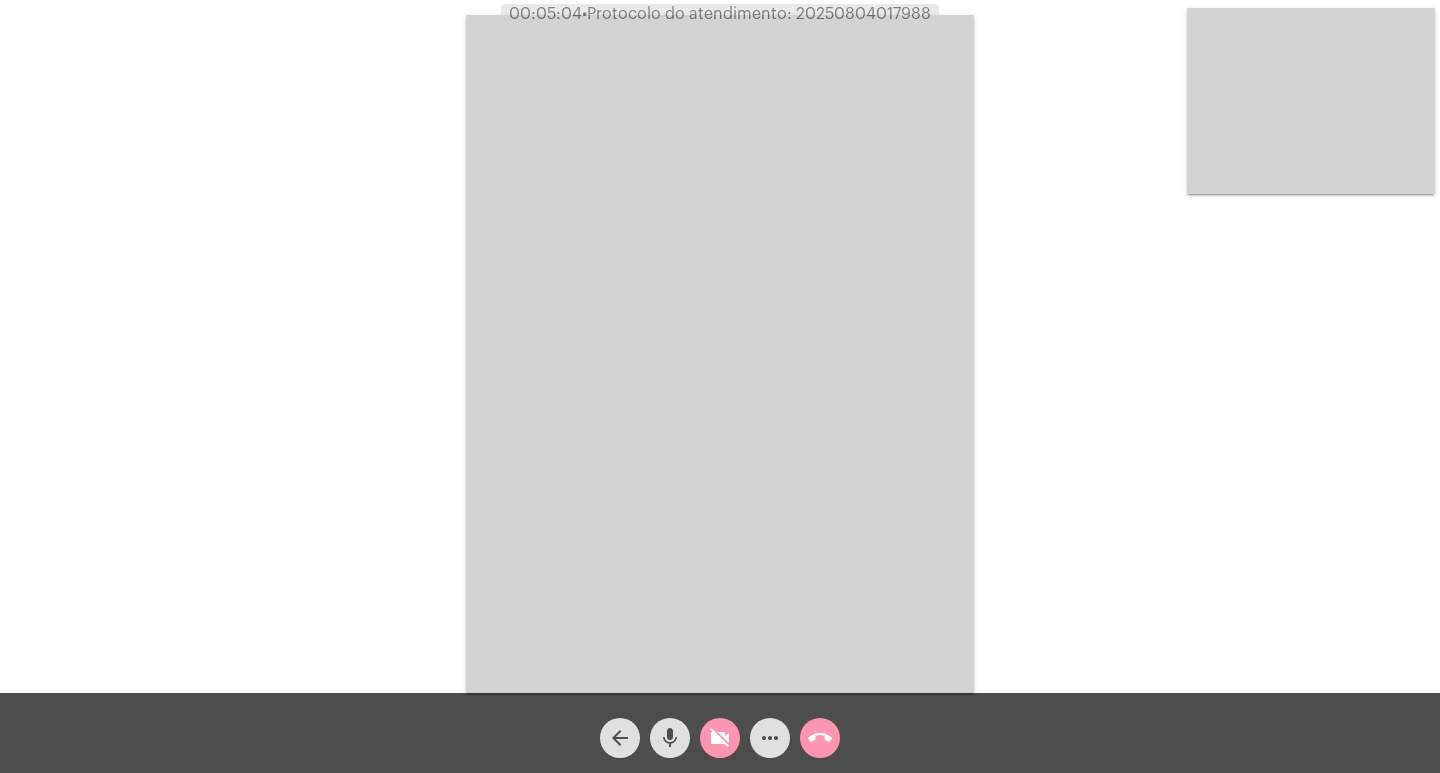click on "mic" 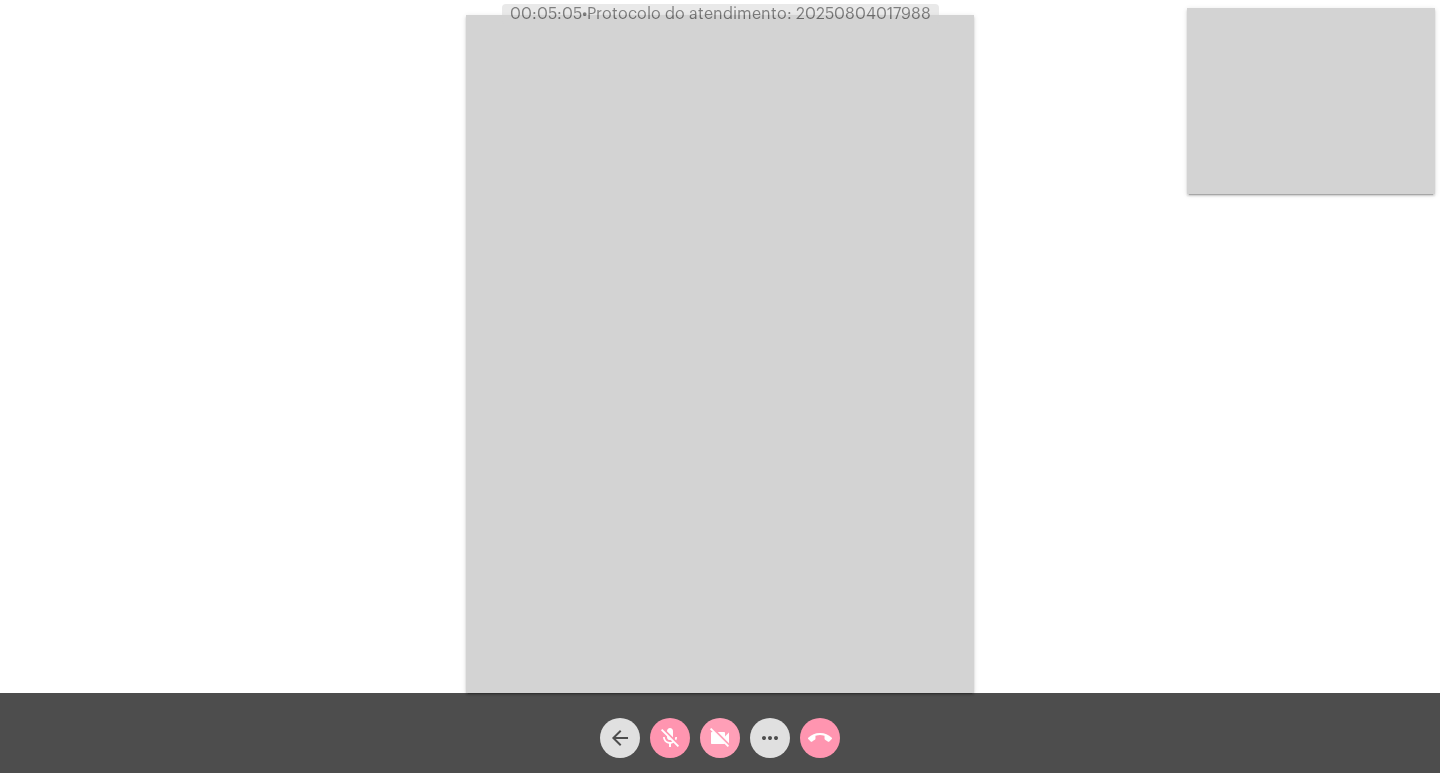 click on "videocam_off" 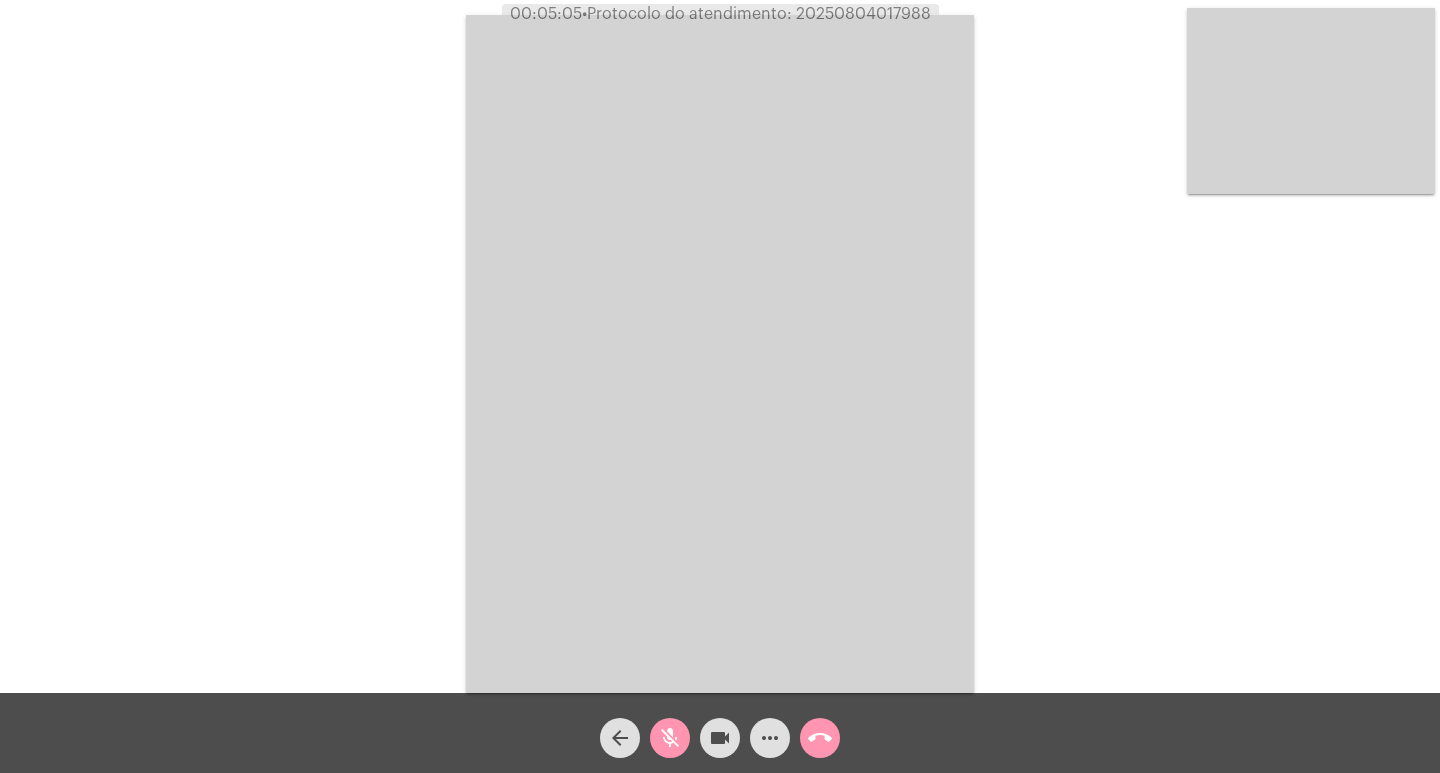 click on "mic_off" 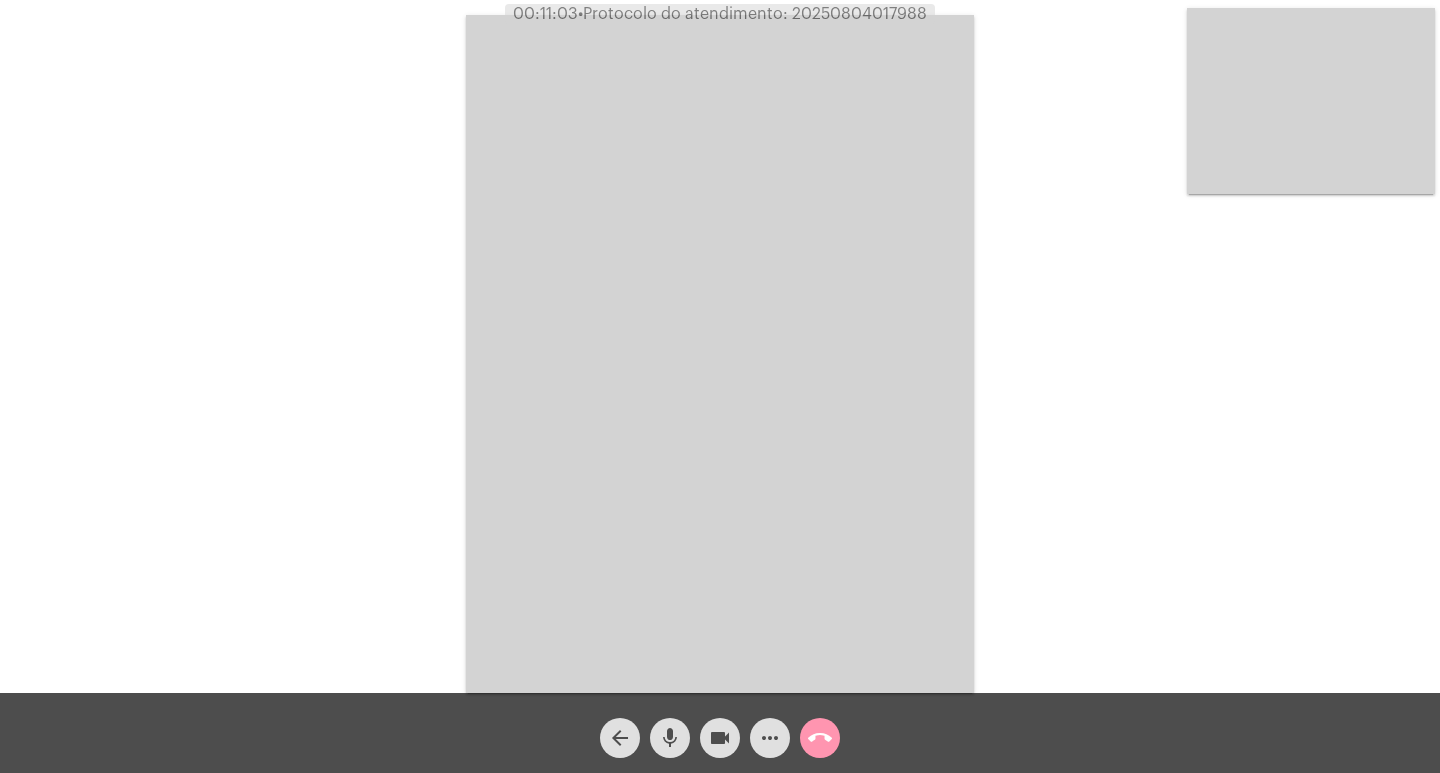 click on "•  Protocolo do atendimento: 20250804017988" 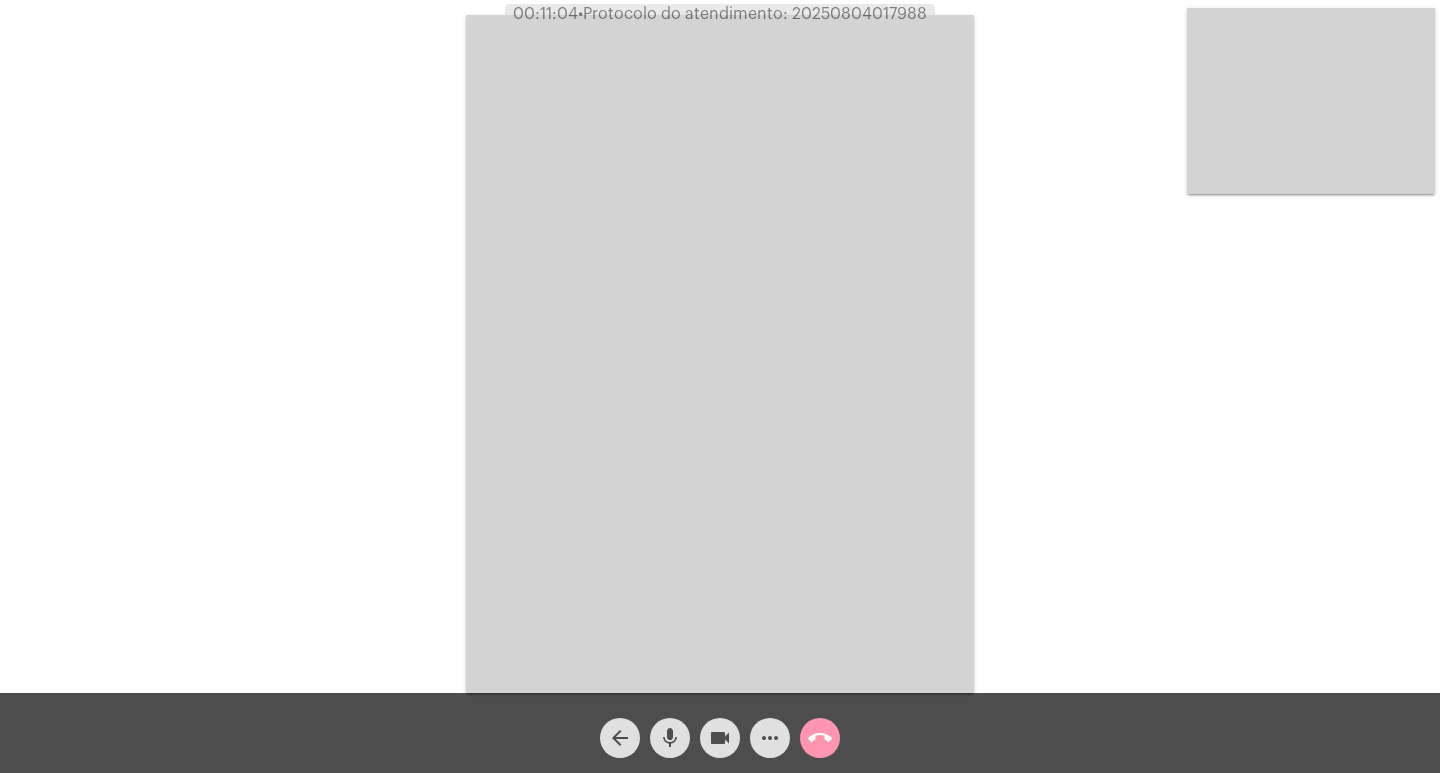 copy on "[PROTOCOL]" 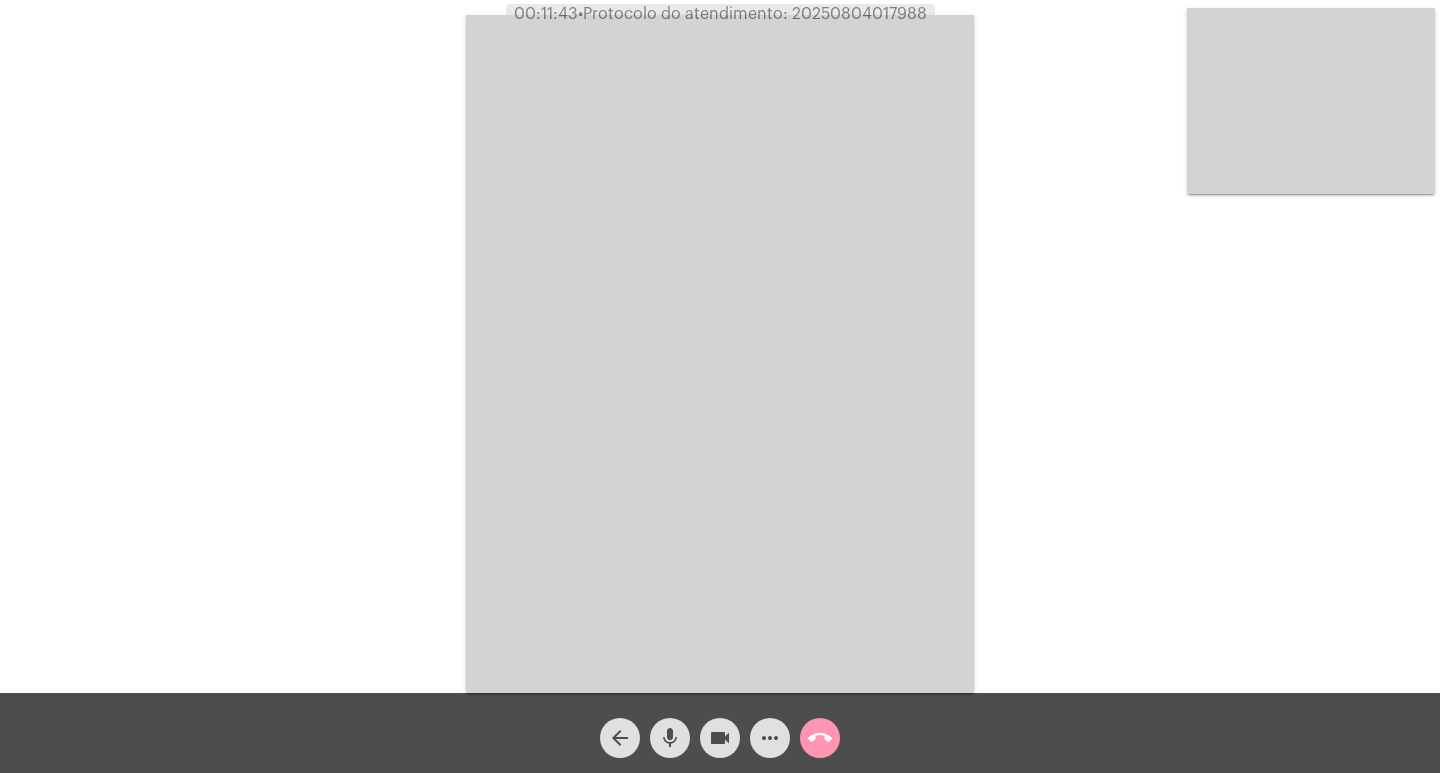 click on "call_end" 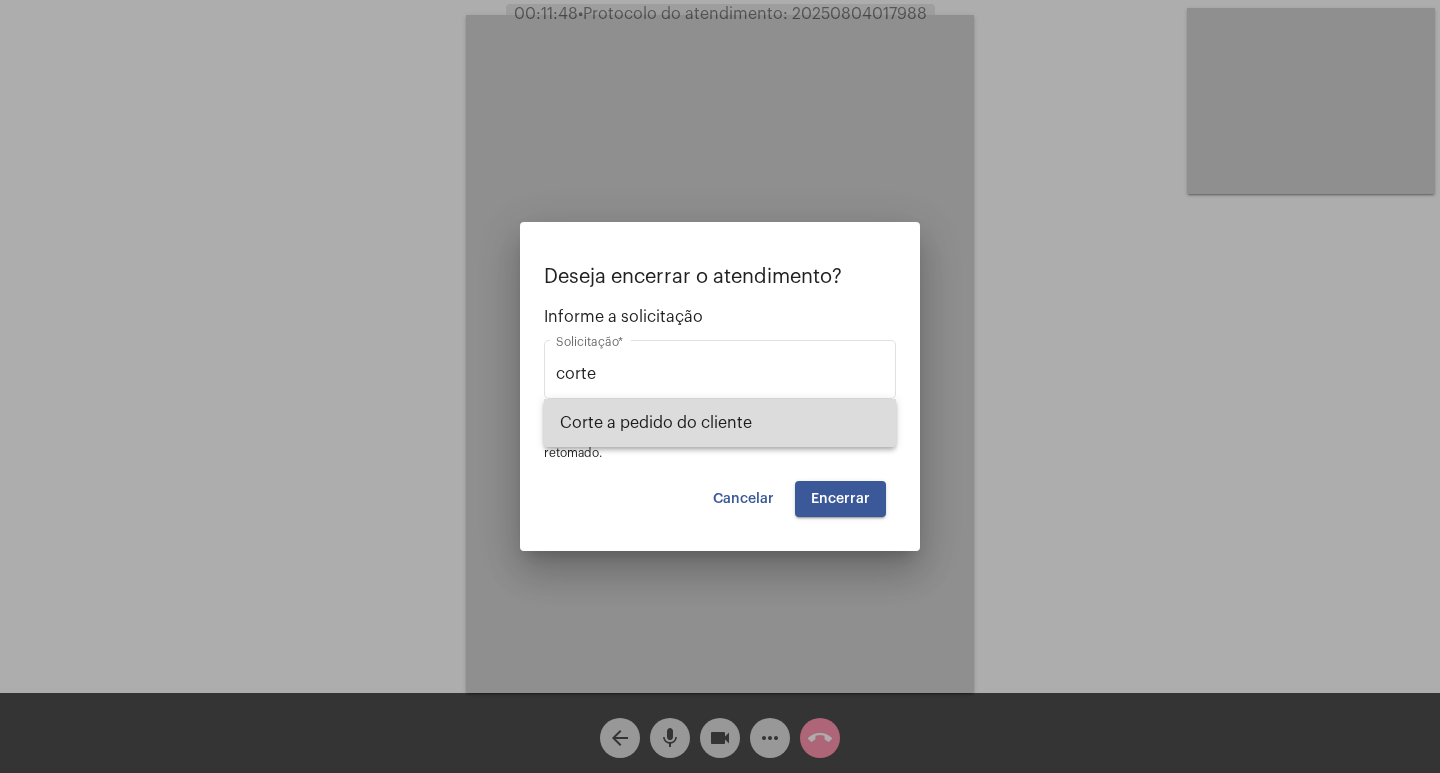 click on "Corte a pedido do cliente" at bounding box center [720, 423] 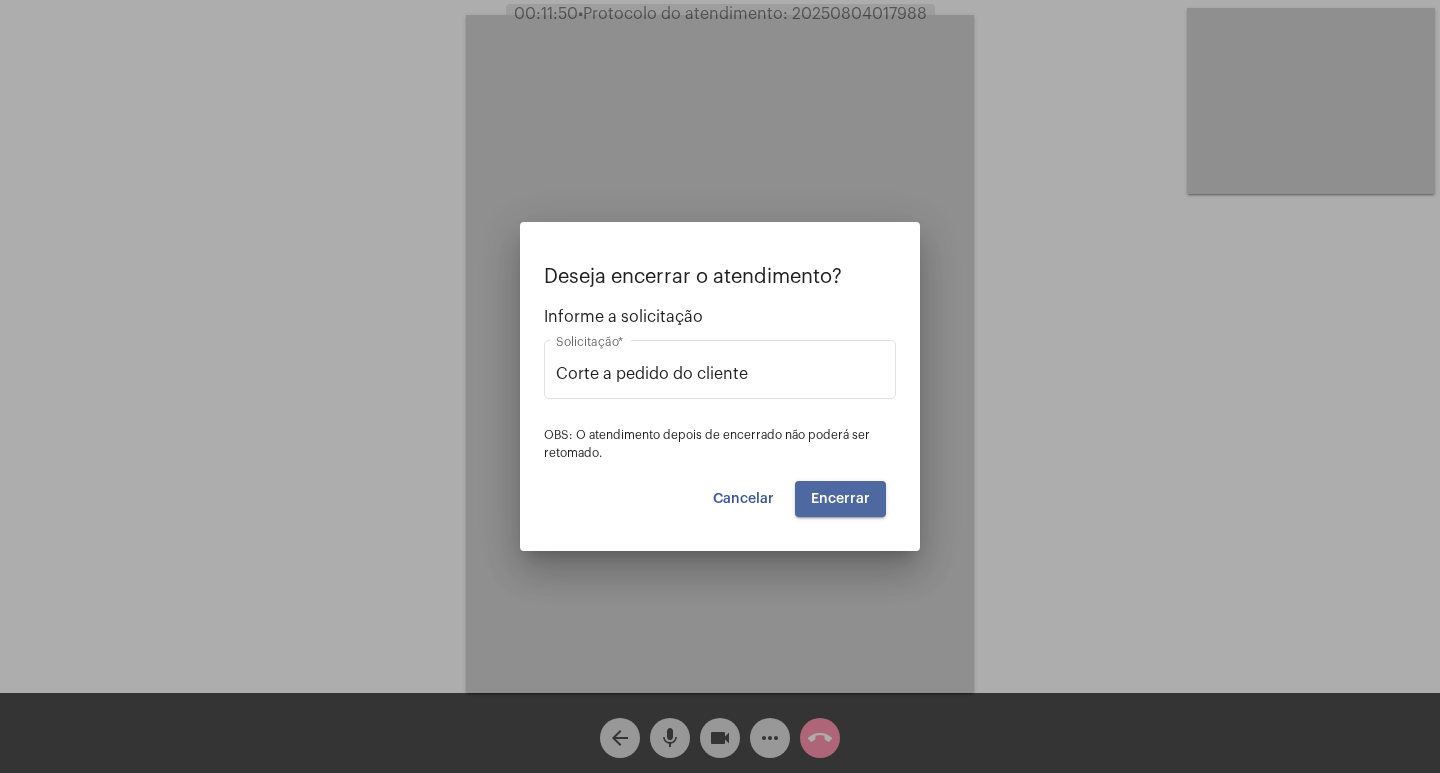 click on "Encerrar" at bounding box center [840, 499] 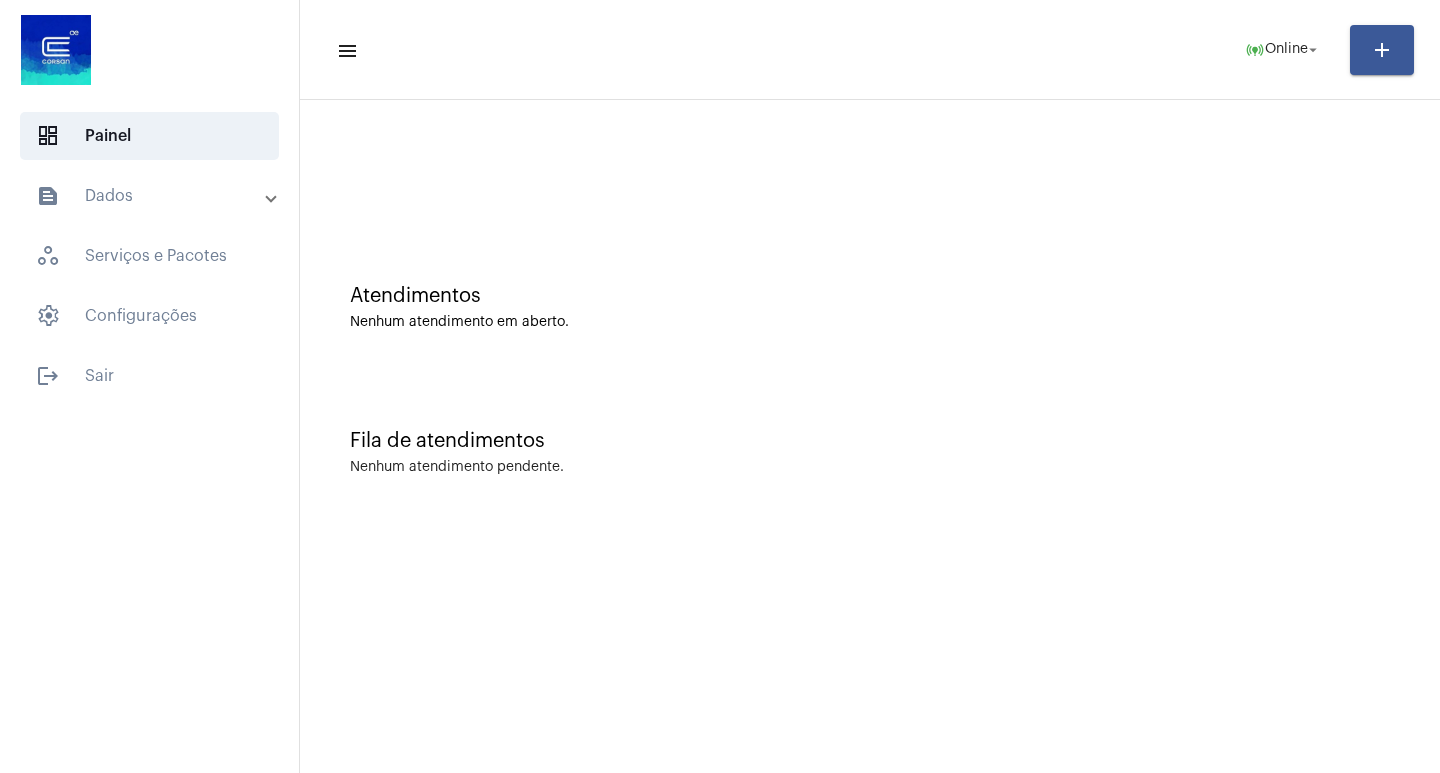 click on "menu  online_prediction  Online arrow_drop_down add" 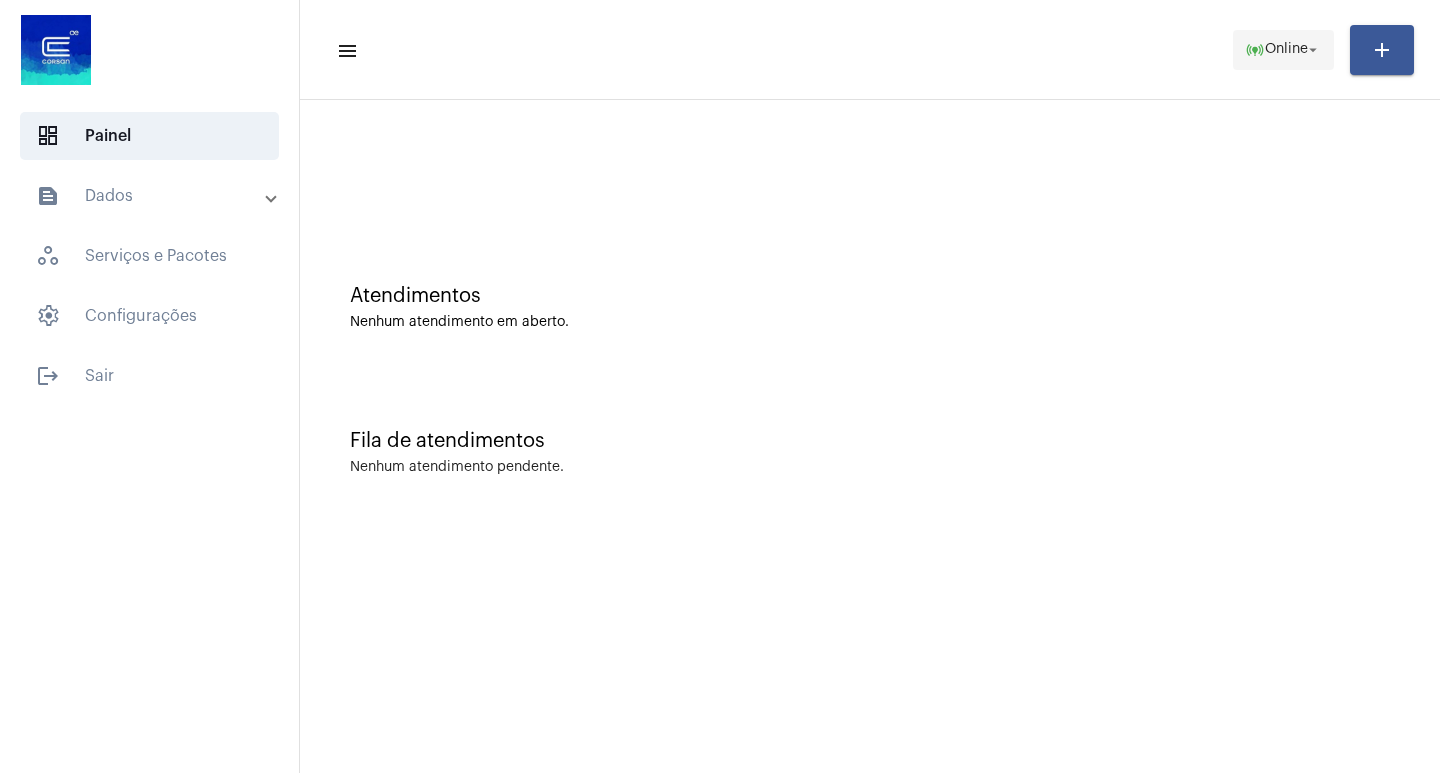 click on "Online" 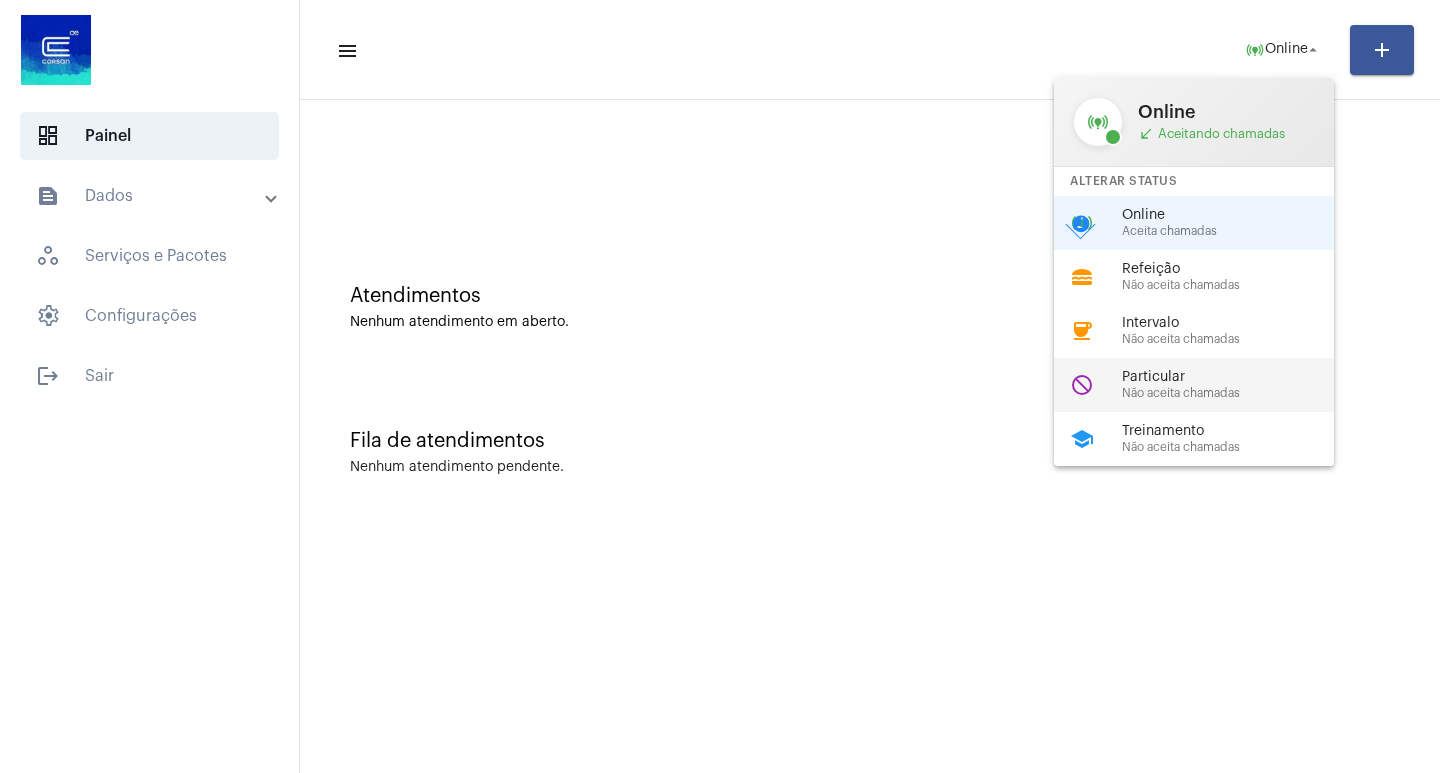 click on "Não aceita chamadas" at bounding box center (1236, 393) 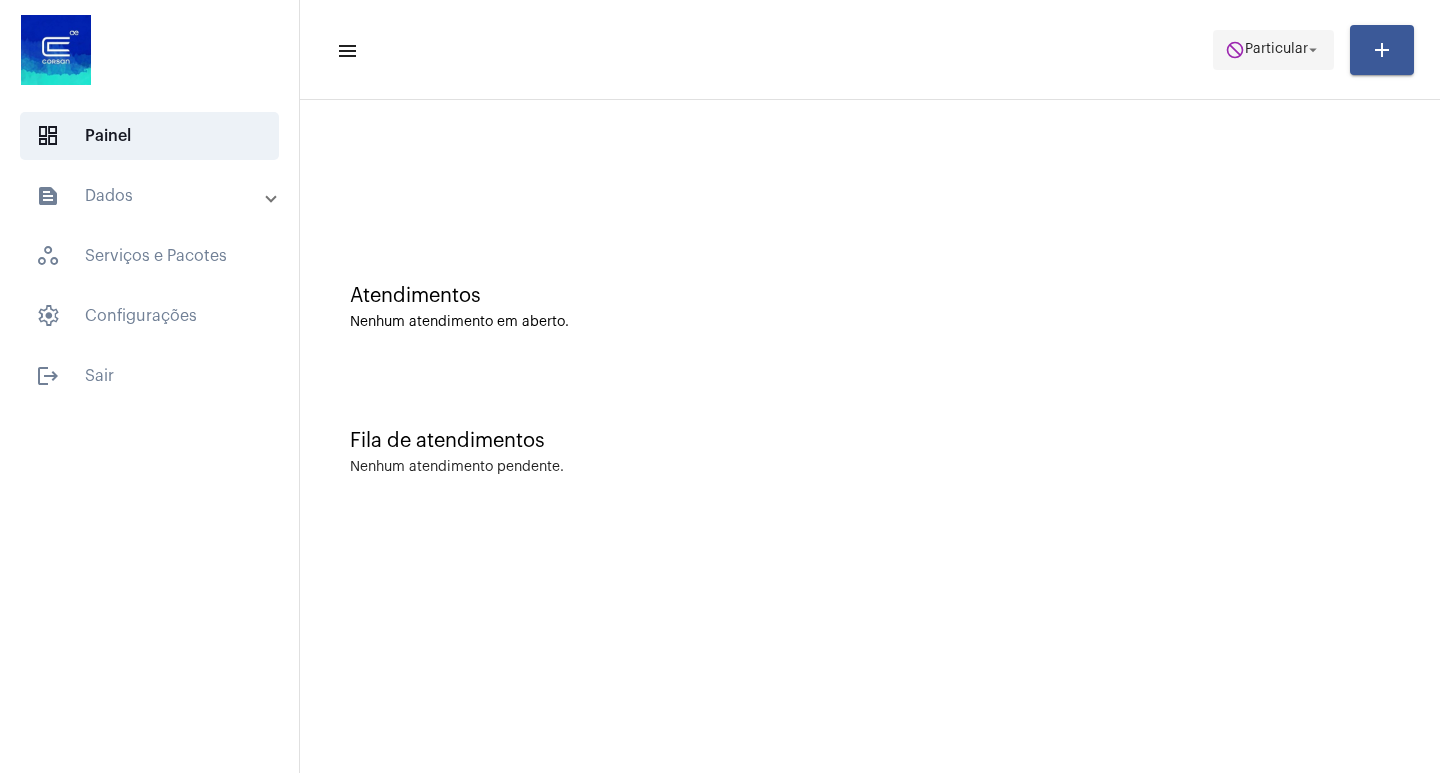 click on "do_not_disturb" 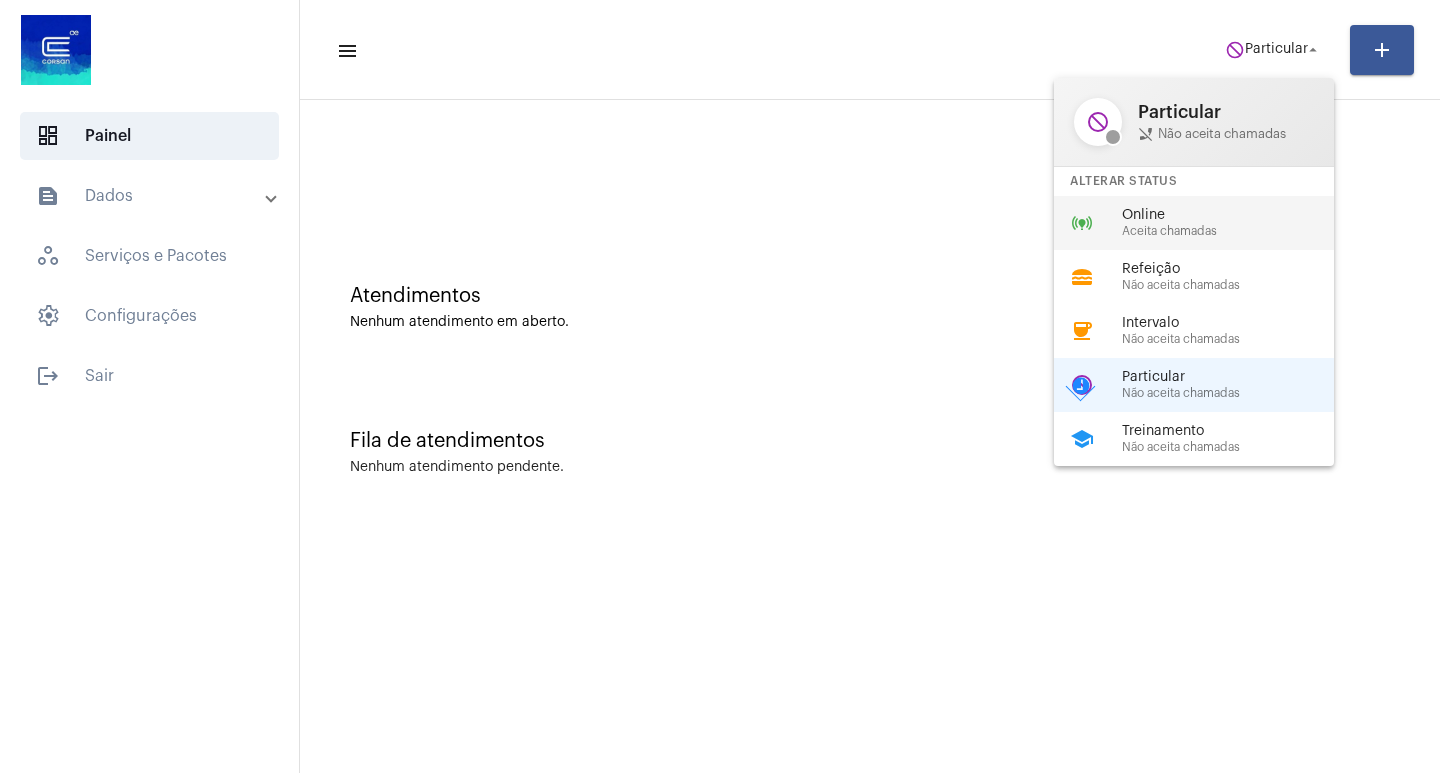 click on "online_prediction  Online Aceita chamadas" at bounding box center [1210, 223] 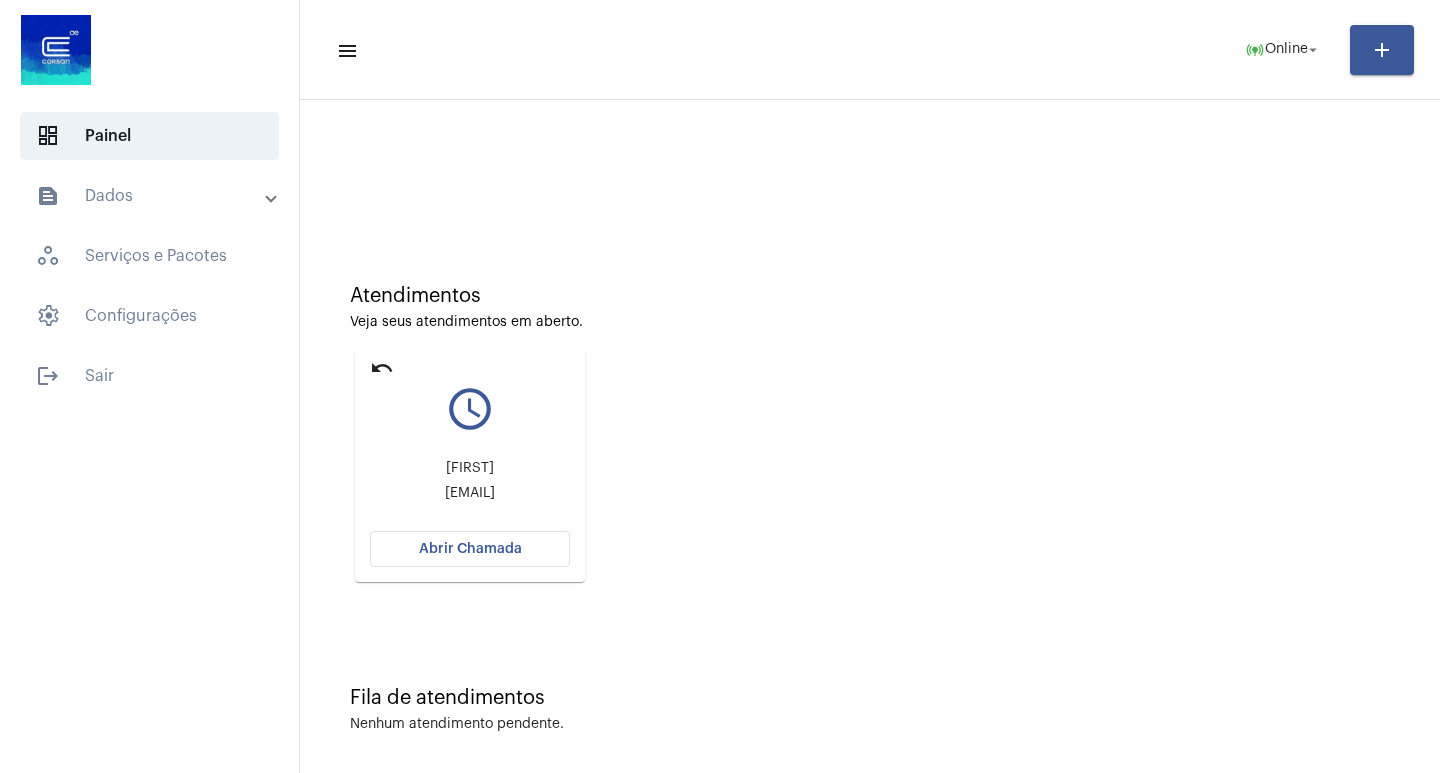 click on "undo query_builder [FIRST] [LAST] [EMAIL] Abrir Chamada" 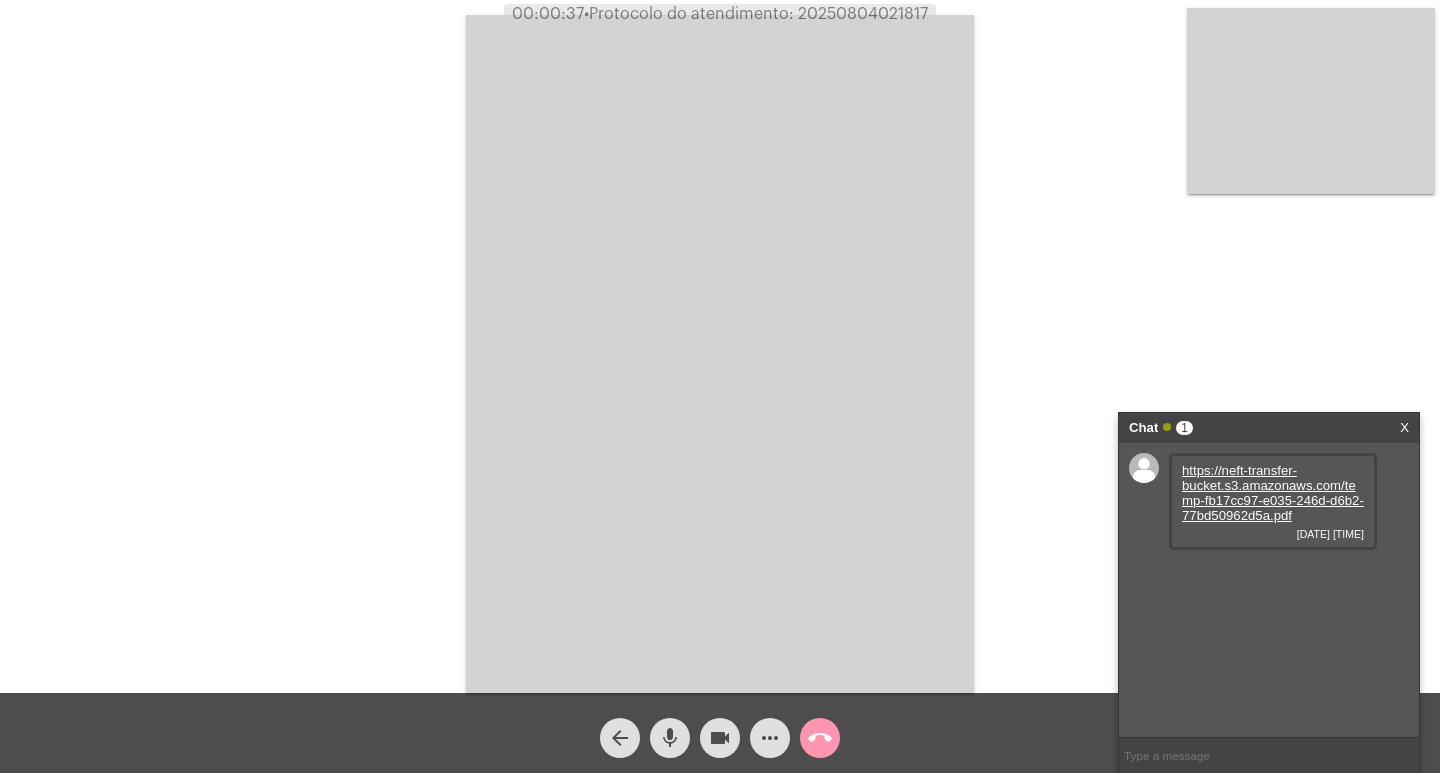 click on "https://neft-transfer-bucket.s3.amazonaws.com/temp-fb17cc97-e035-246d-d6b2-77bd50962d5a.pdf" at bounding box center [1273, 493] 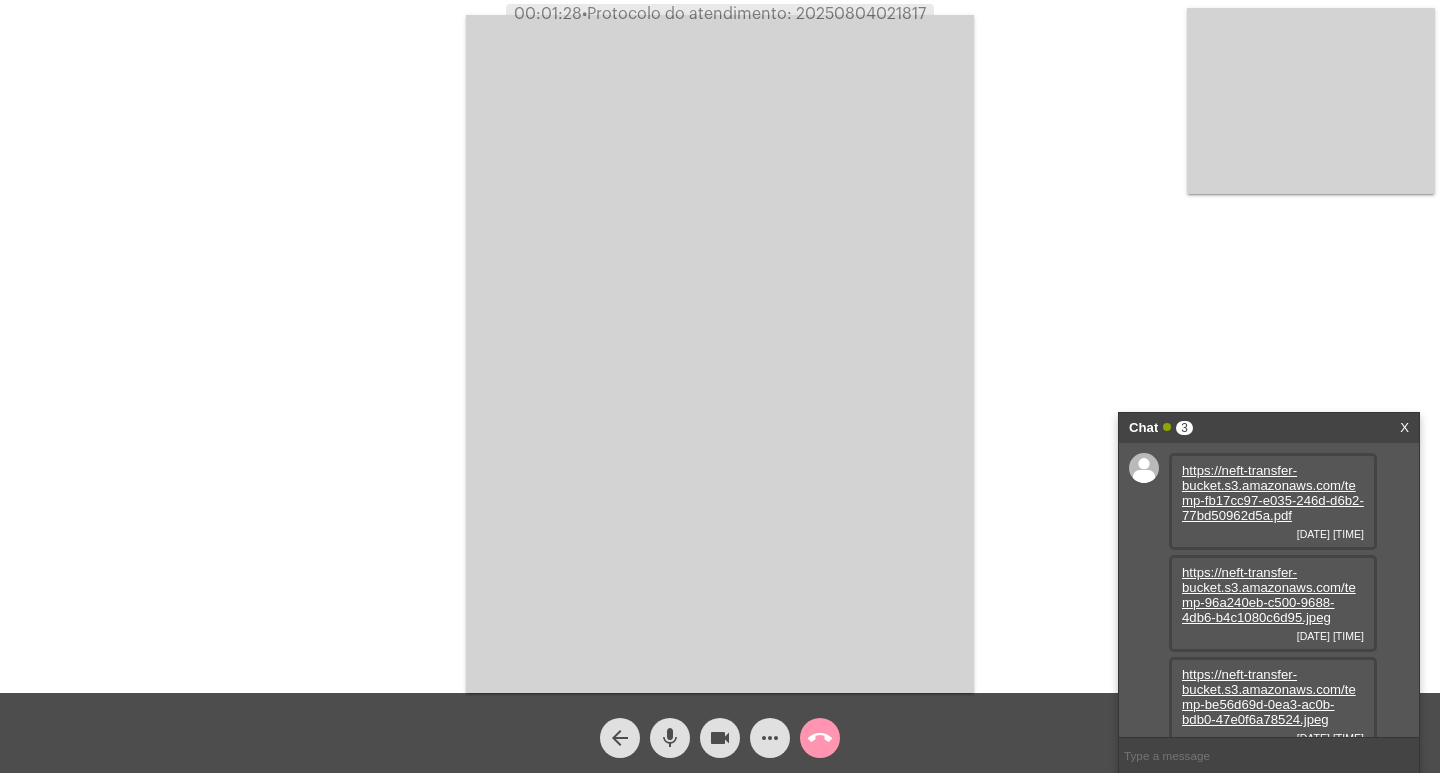 scroll, scrollTop: 17, scrollLeft: 0, axis: vertical 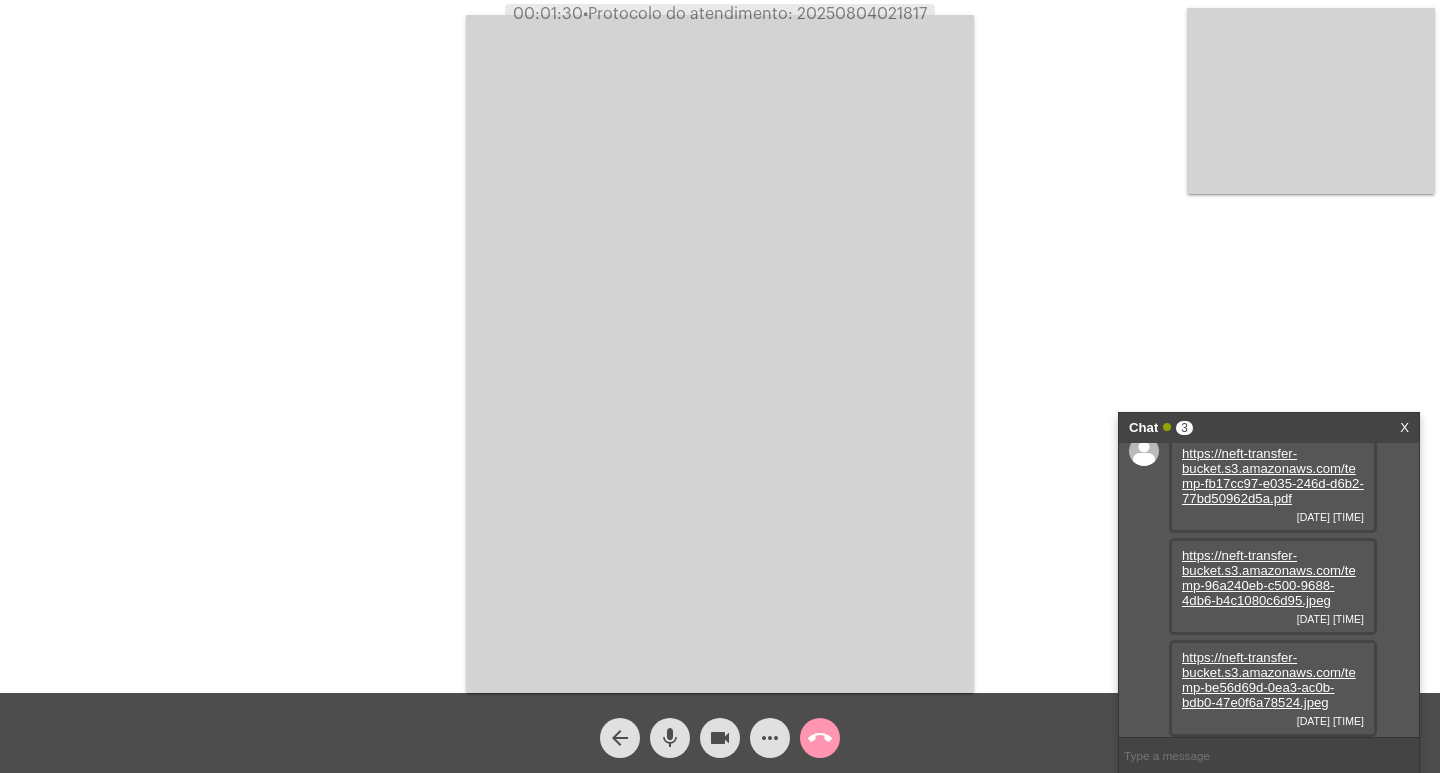 click on "https://neft-transfer-bucket.s3.amazonaws.com/temp-96a240eb-c500-9688-4db6-b4c1080c6d95.jpeg" at bounding box center (1269, 578) 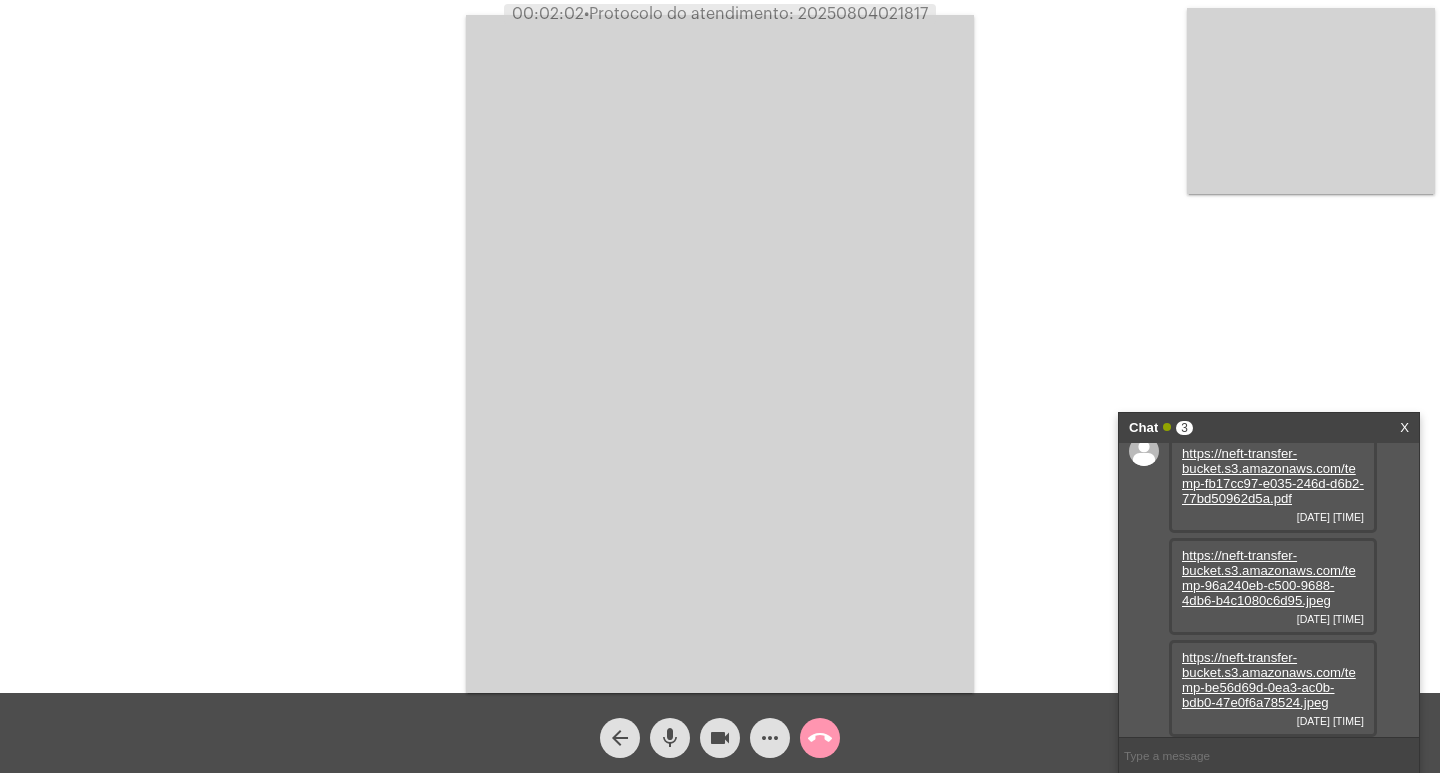 click on "https://neft-transfer-bucket.s3.amazonaws.com/temp-be56d69d-0ea3-ac0b-bdb0-47e0f6a78524.jpeg" at bounding box center [1269, 680] 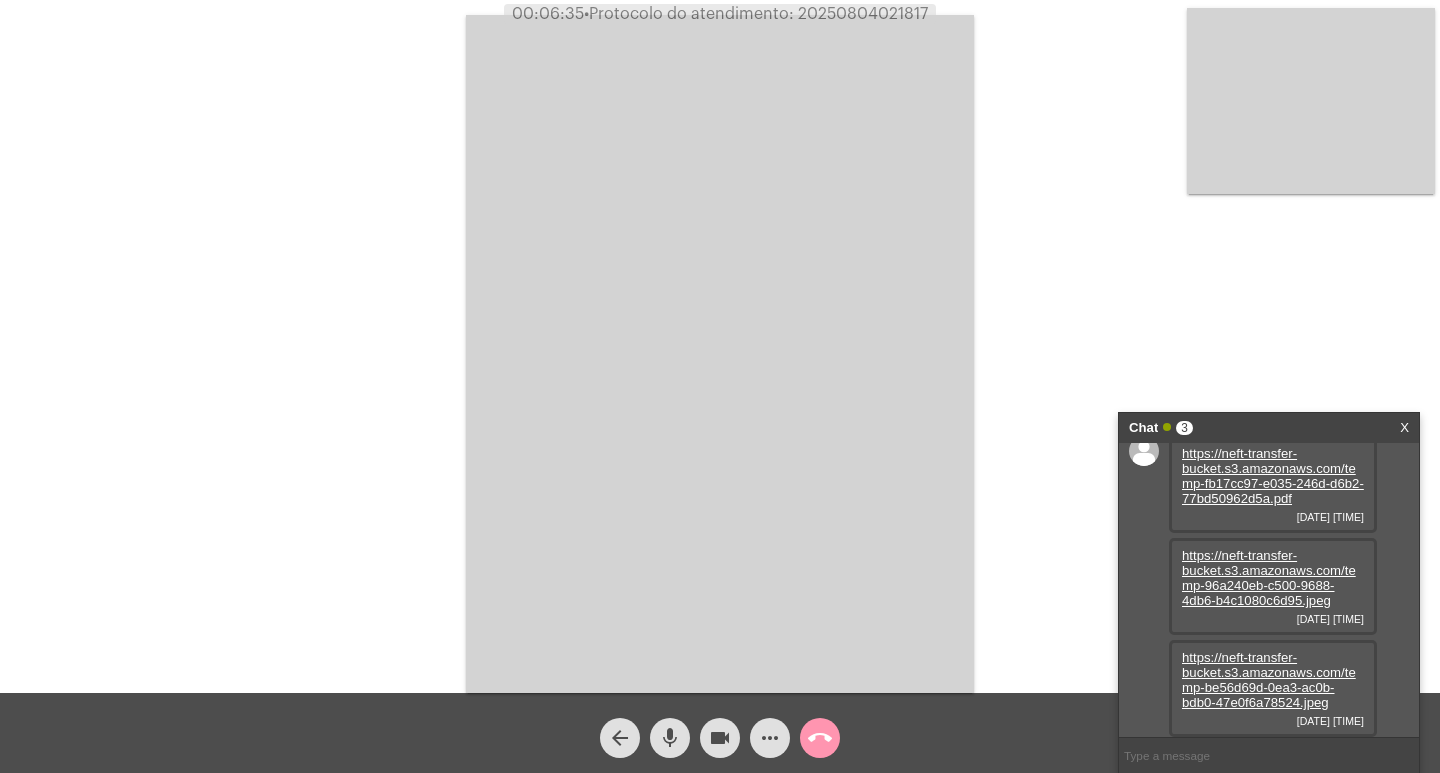click on "more_horiz" 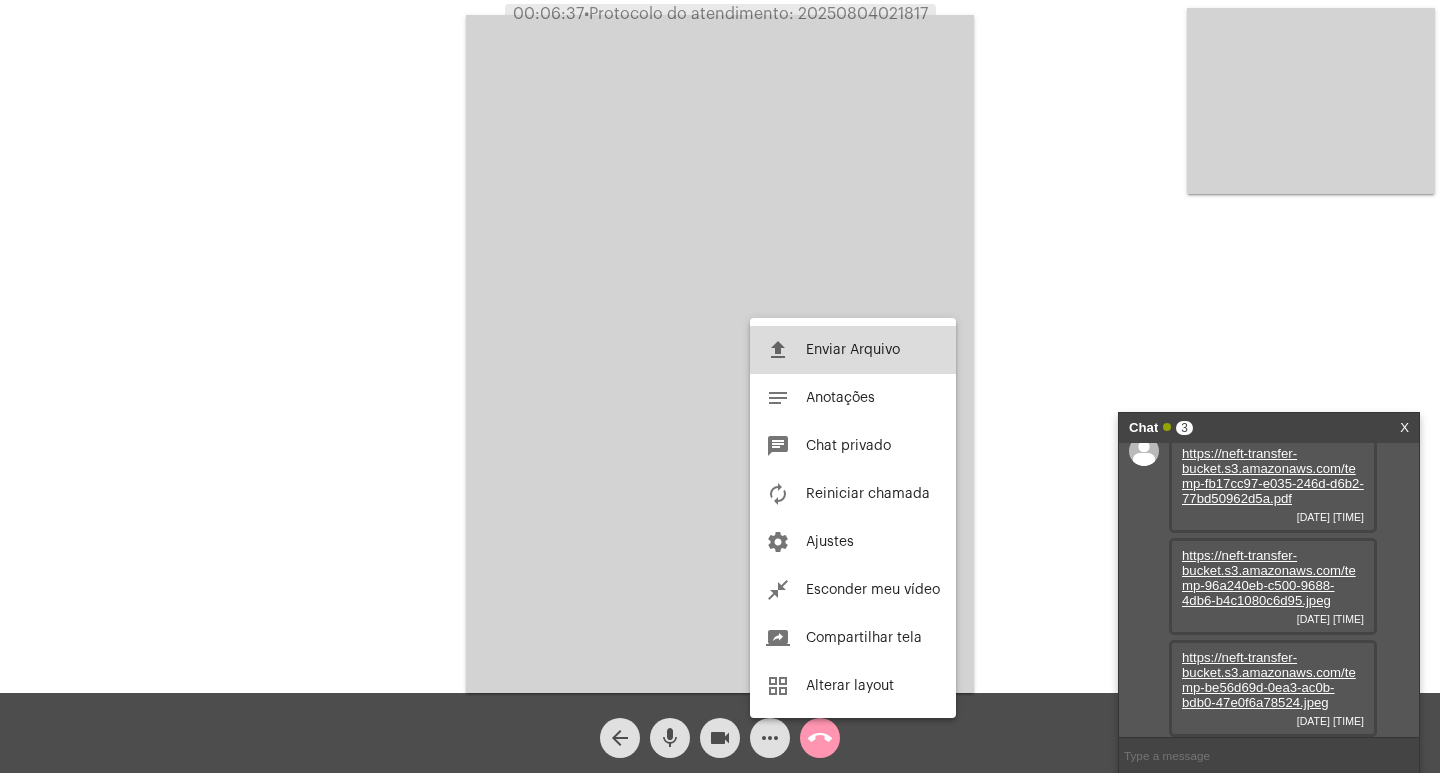 click on "Enviar Arquivo" at bounding box center [853, 350] 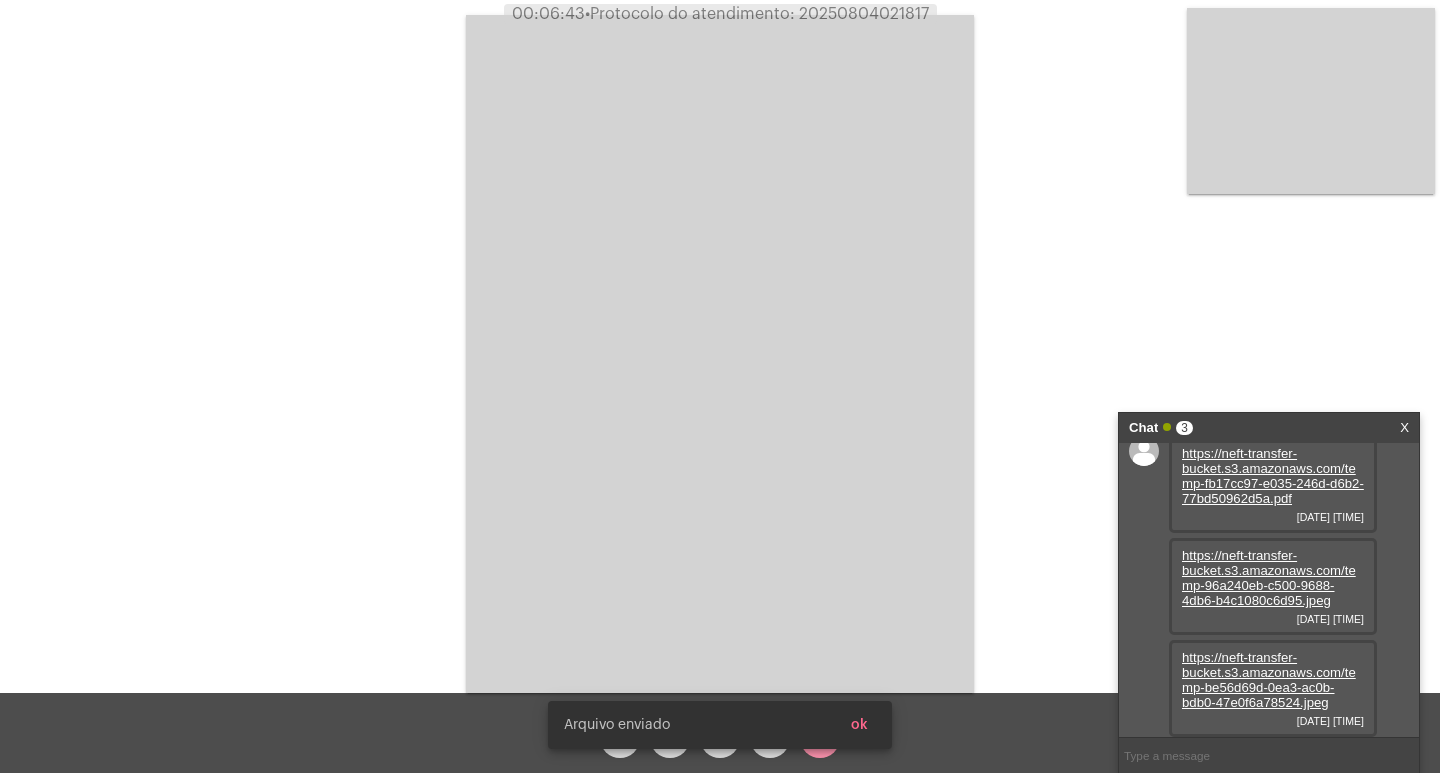 scroll, scrollTop: 119, scrollLeft: 0, axis: vertical 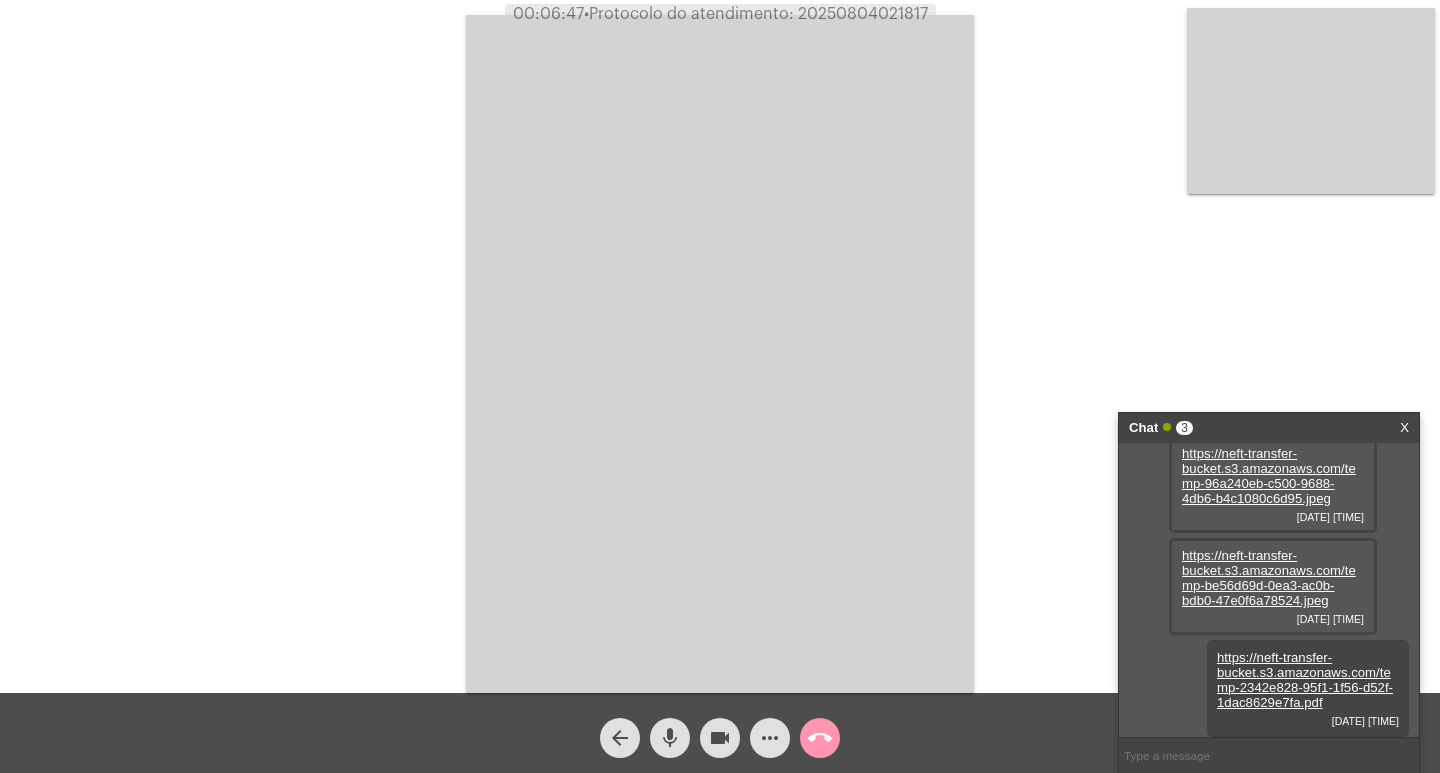 click on "videocam" 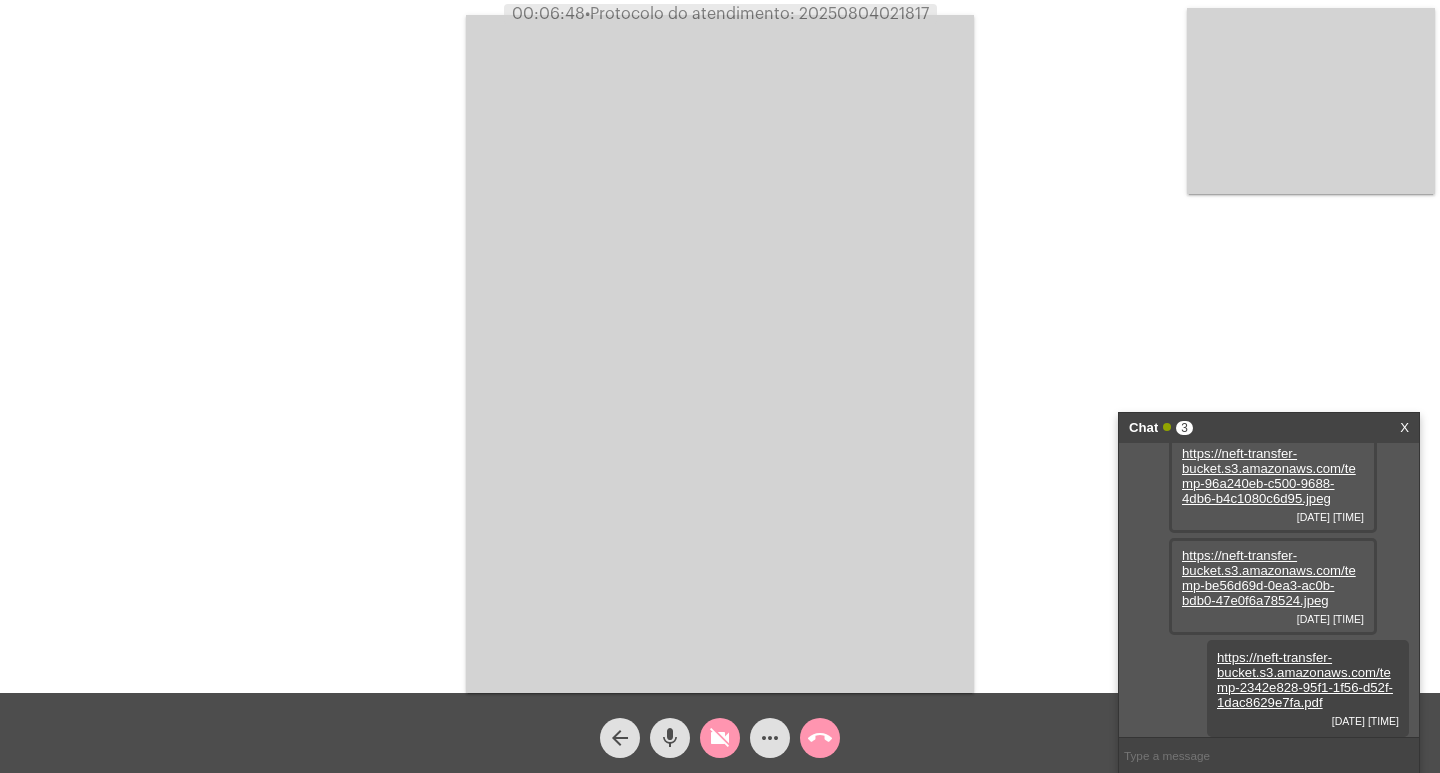 click on "mic" 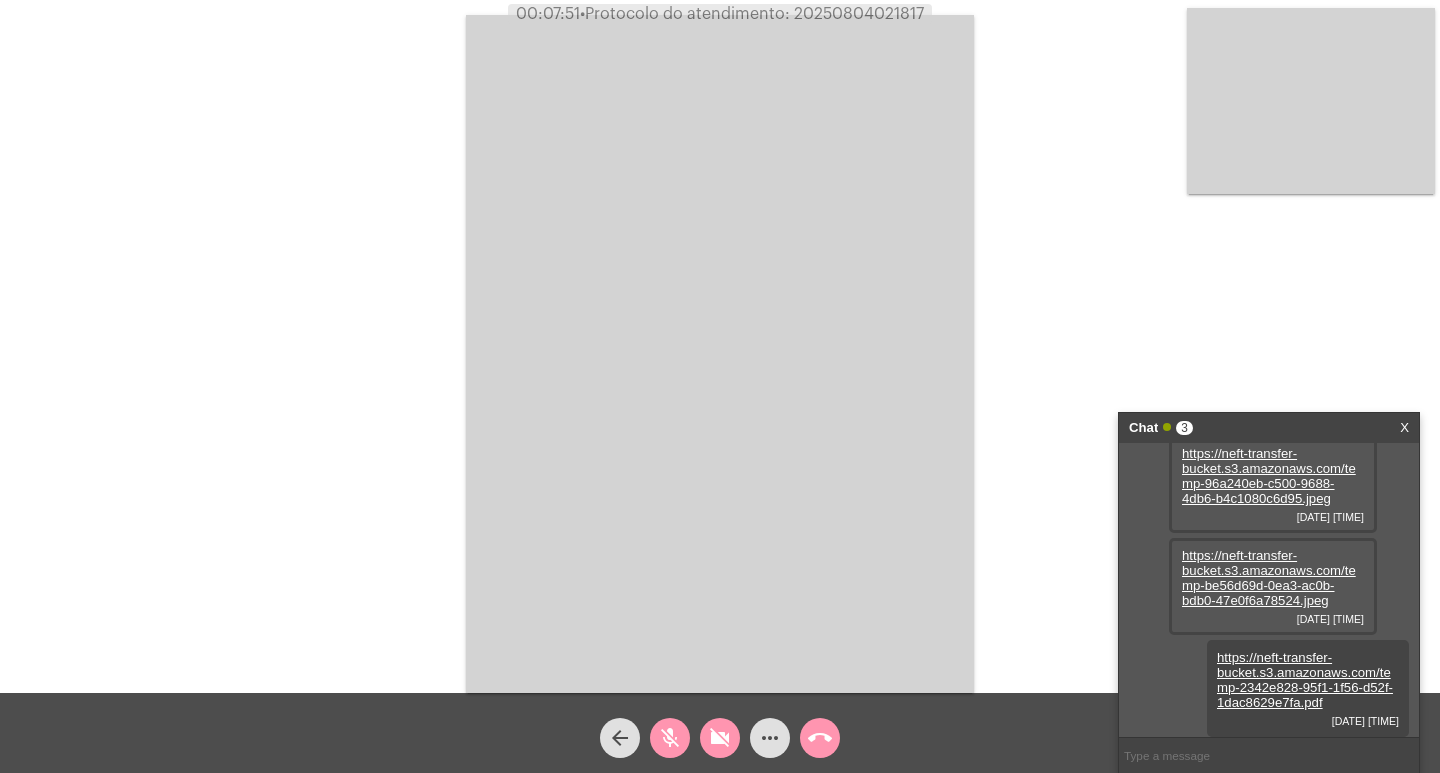 click on "mic_off" 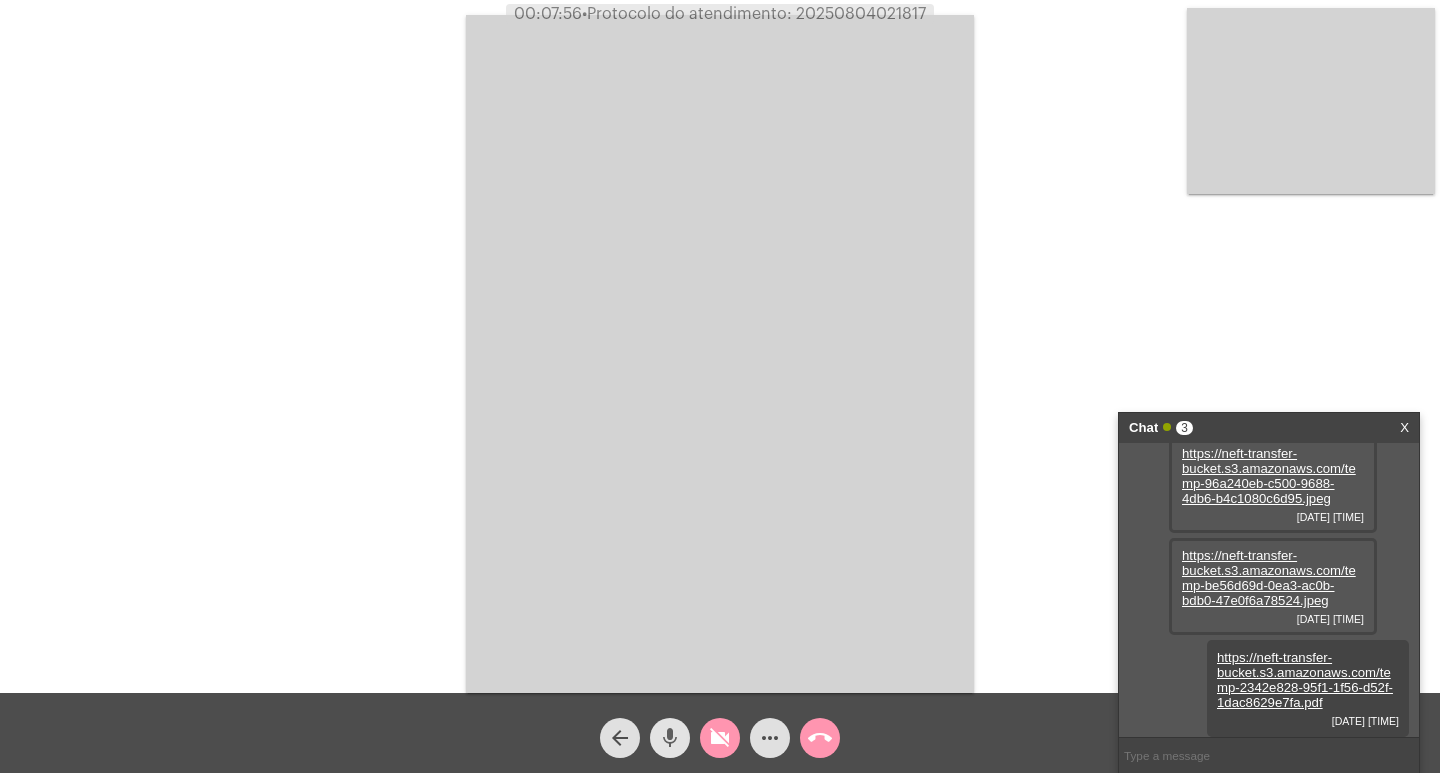 click on "mic" 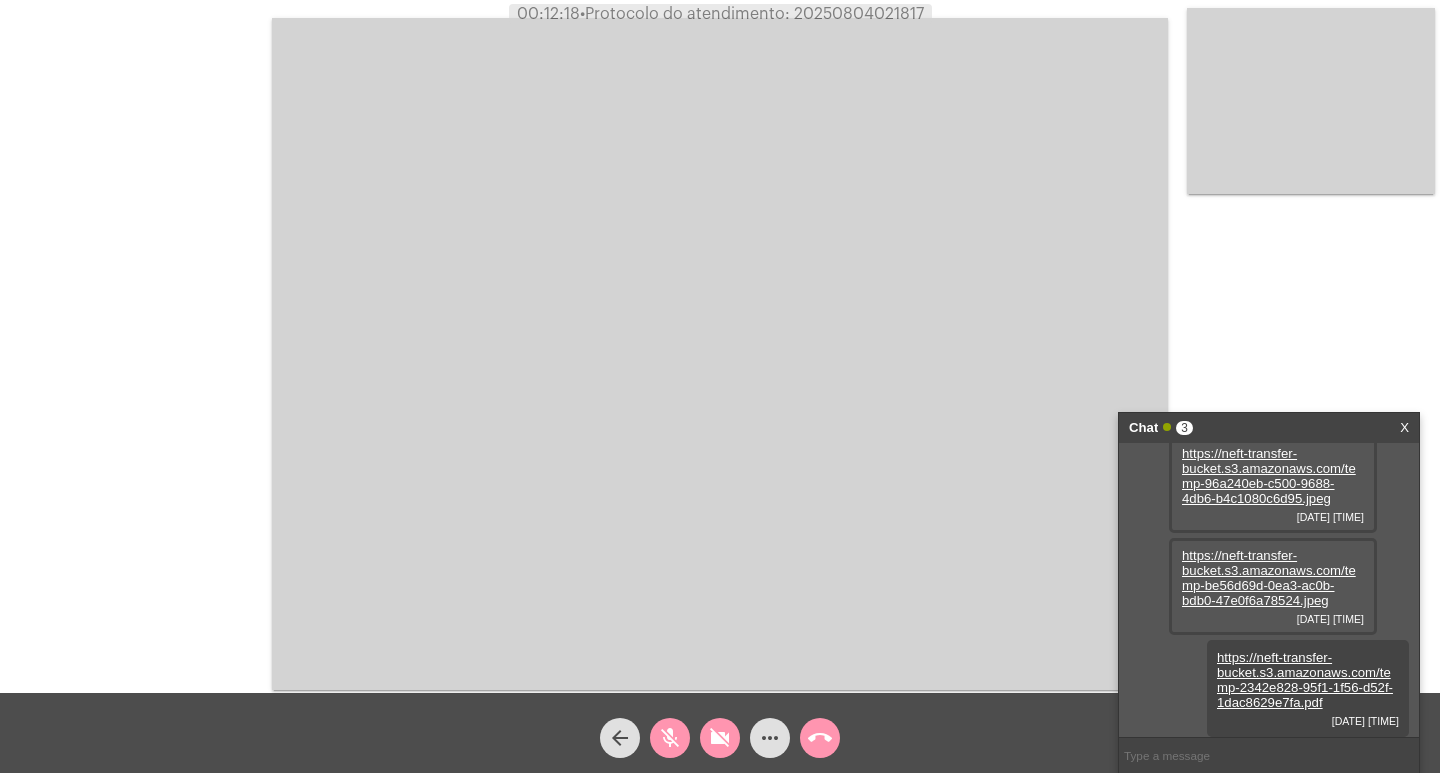 click on "mic_off" 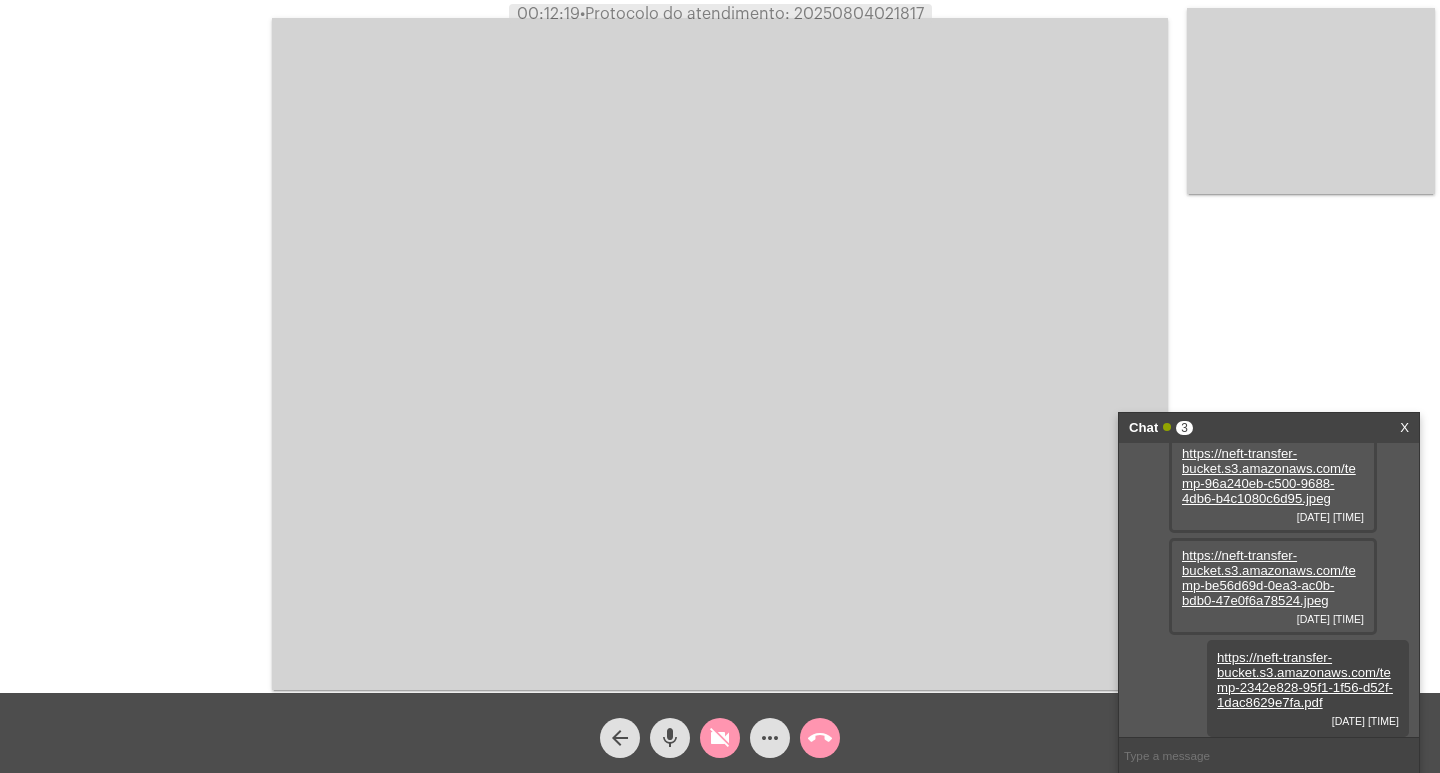 click on "videocam_off" 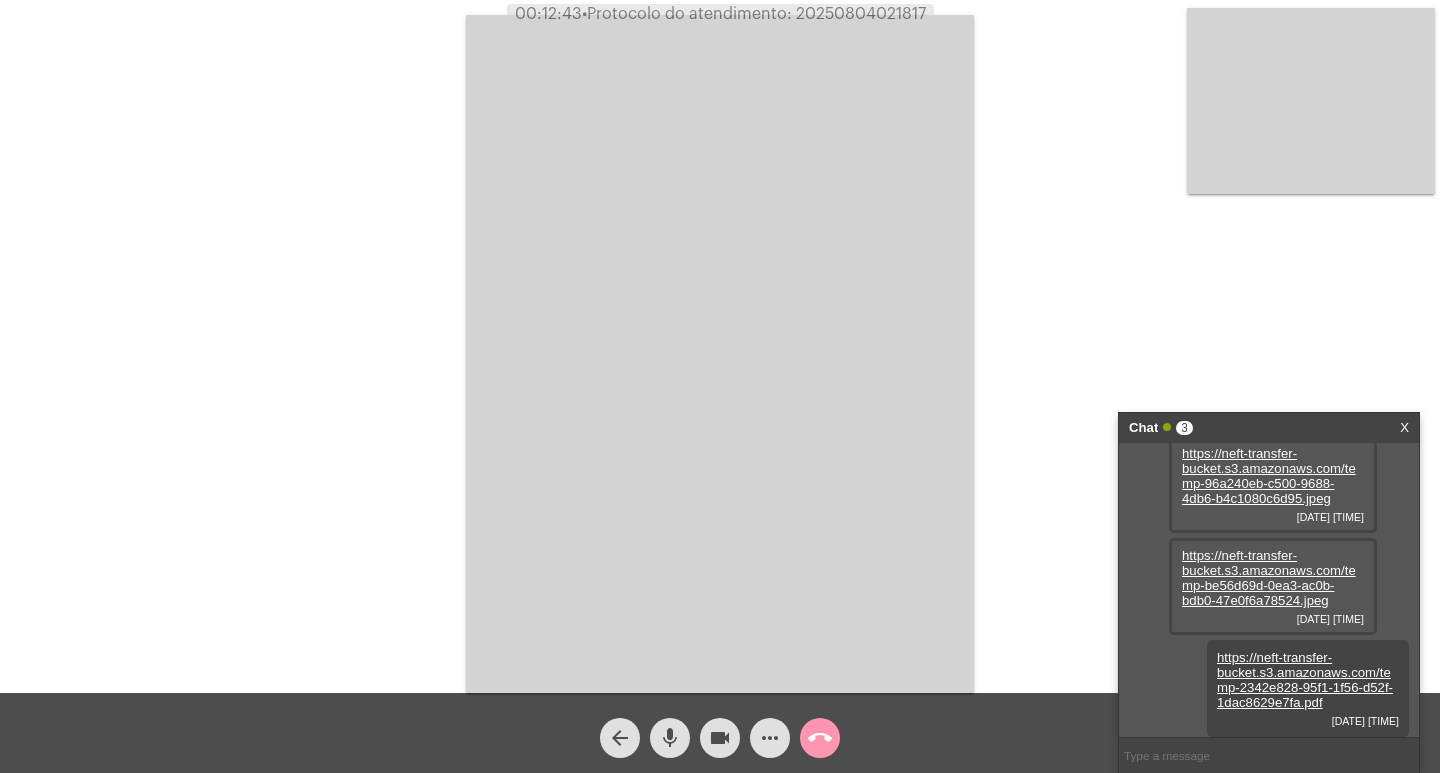 click on "mic" 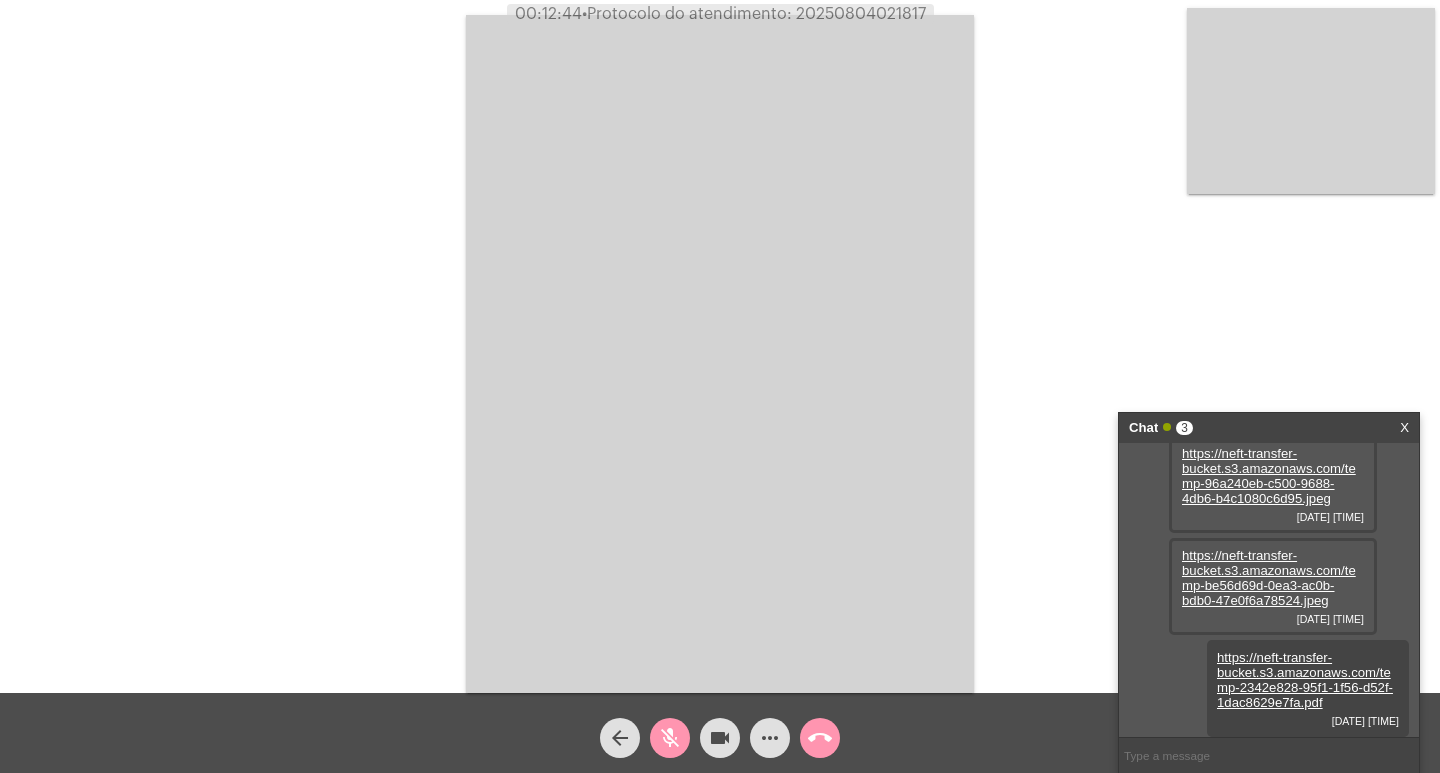 click on "videocam" 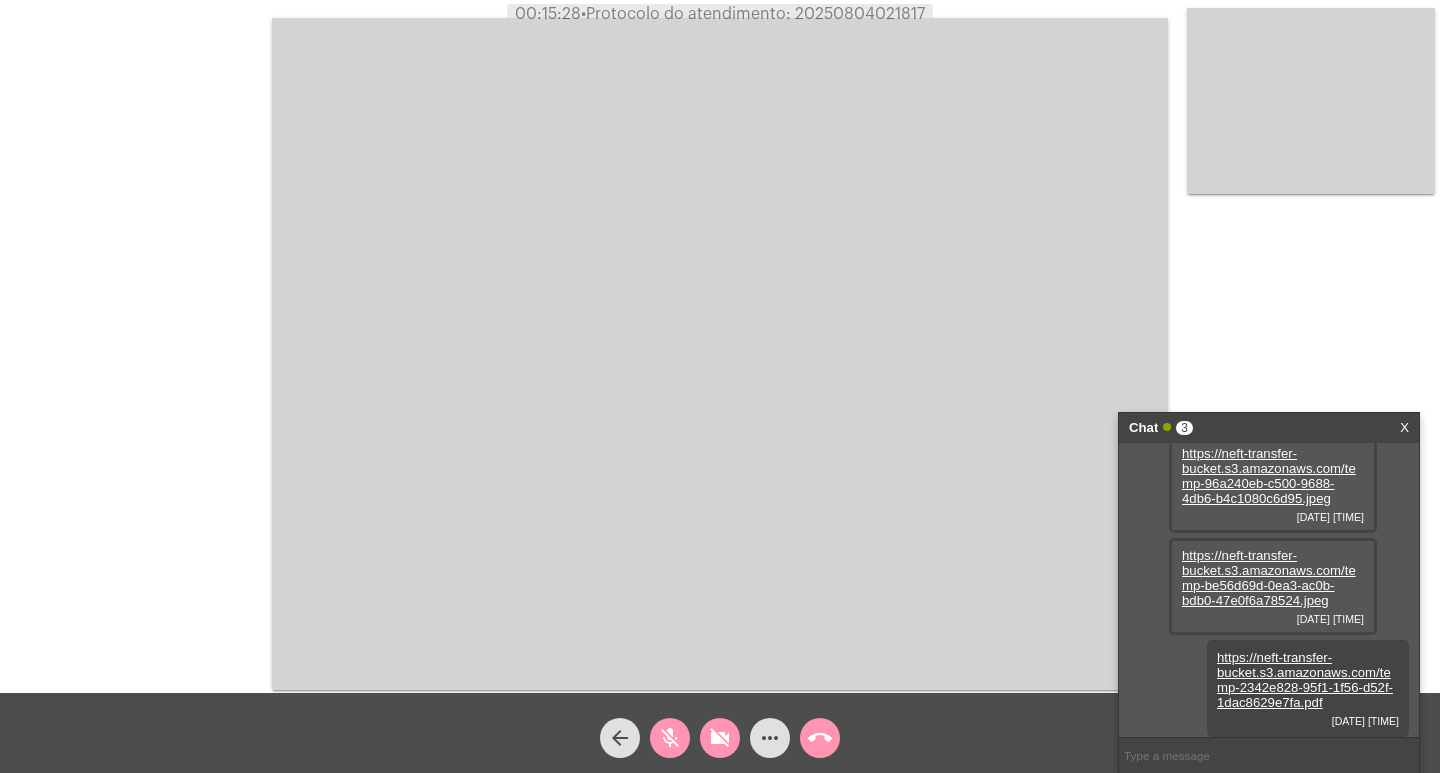 click on "mic_off" 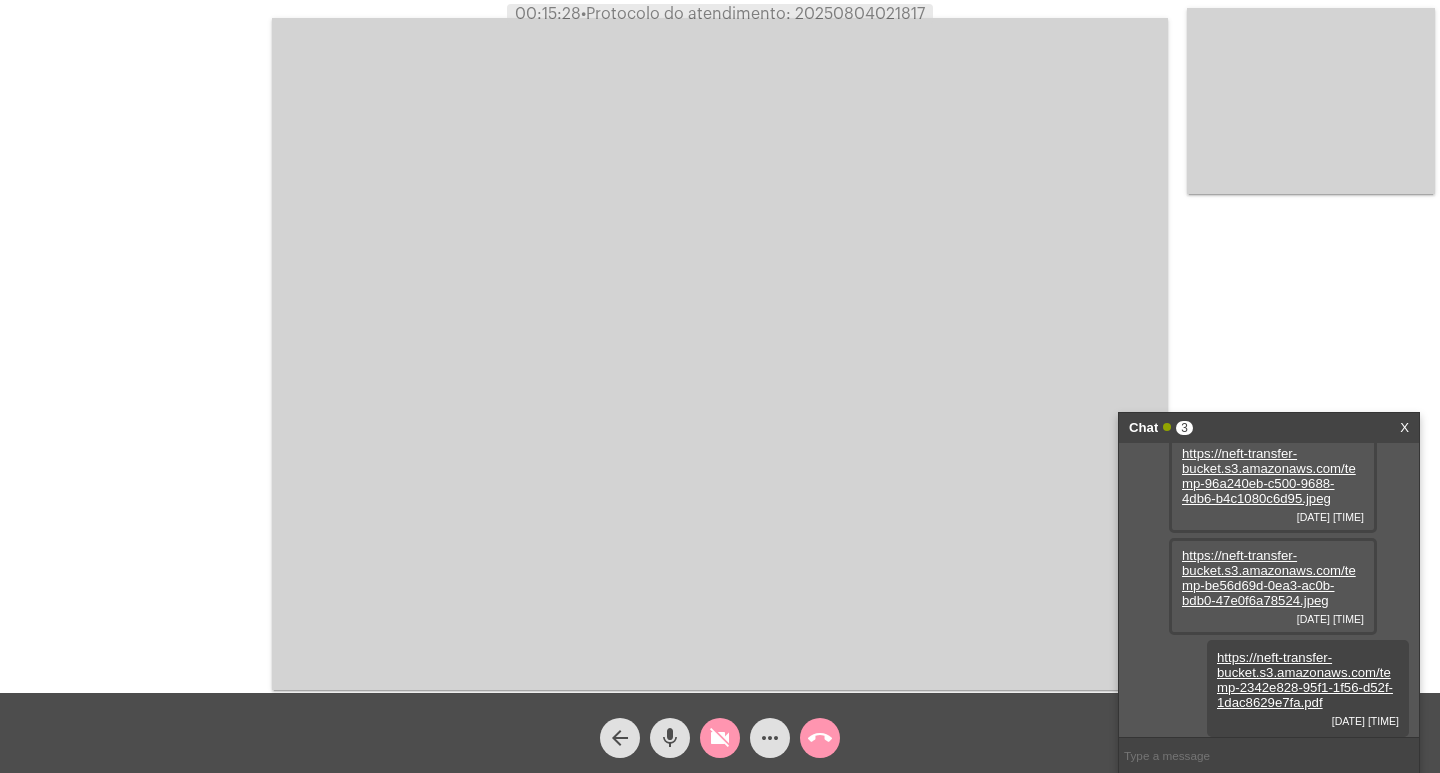 click on "videocam_off" 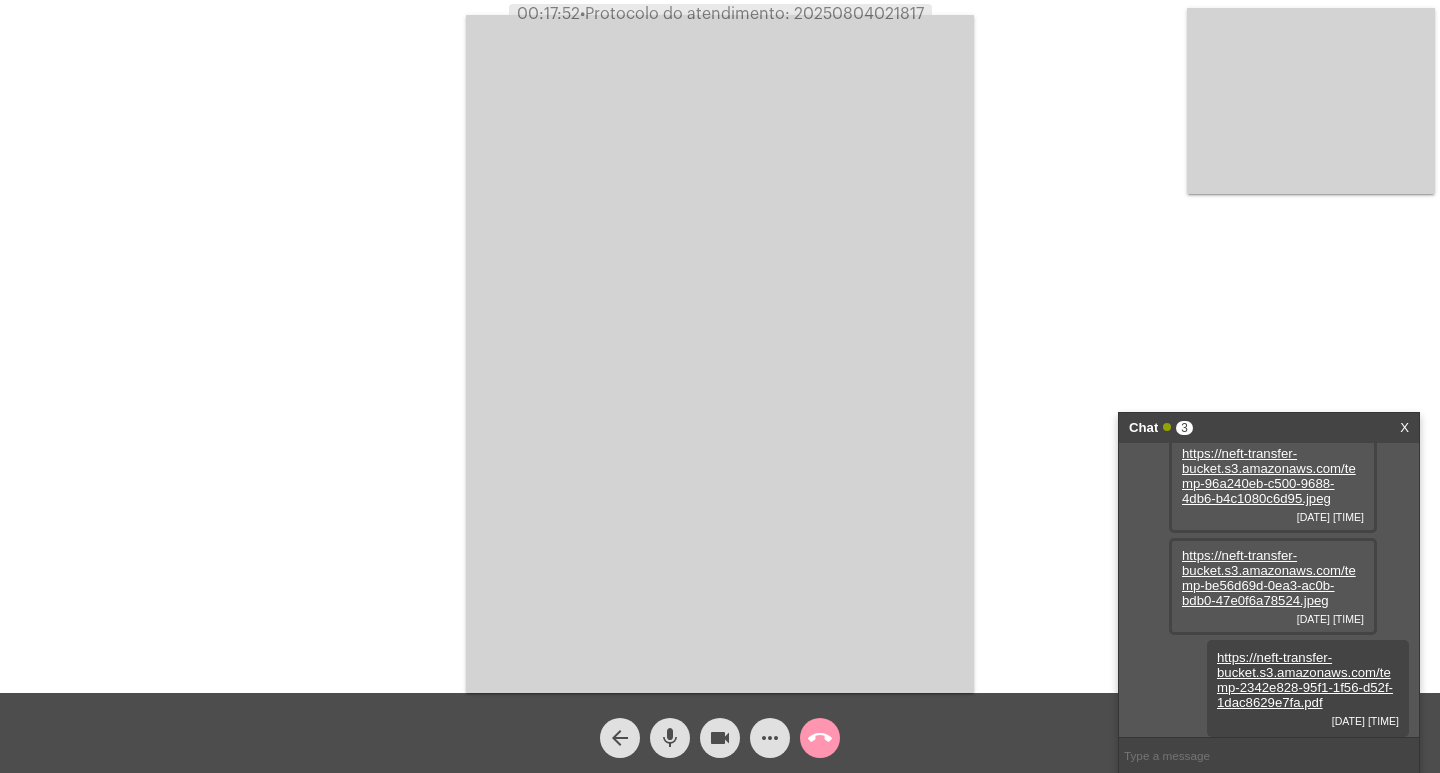 click on "•  Protocolo do atendimento: [PROTOCOL]" 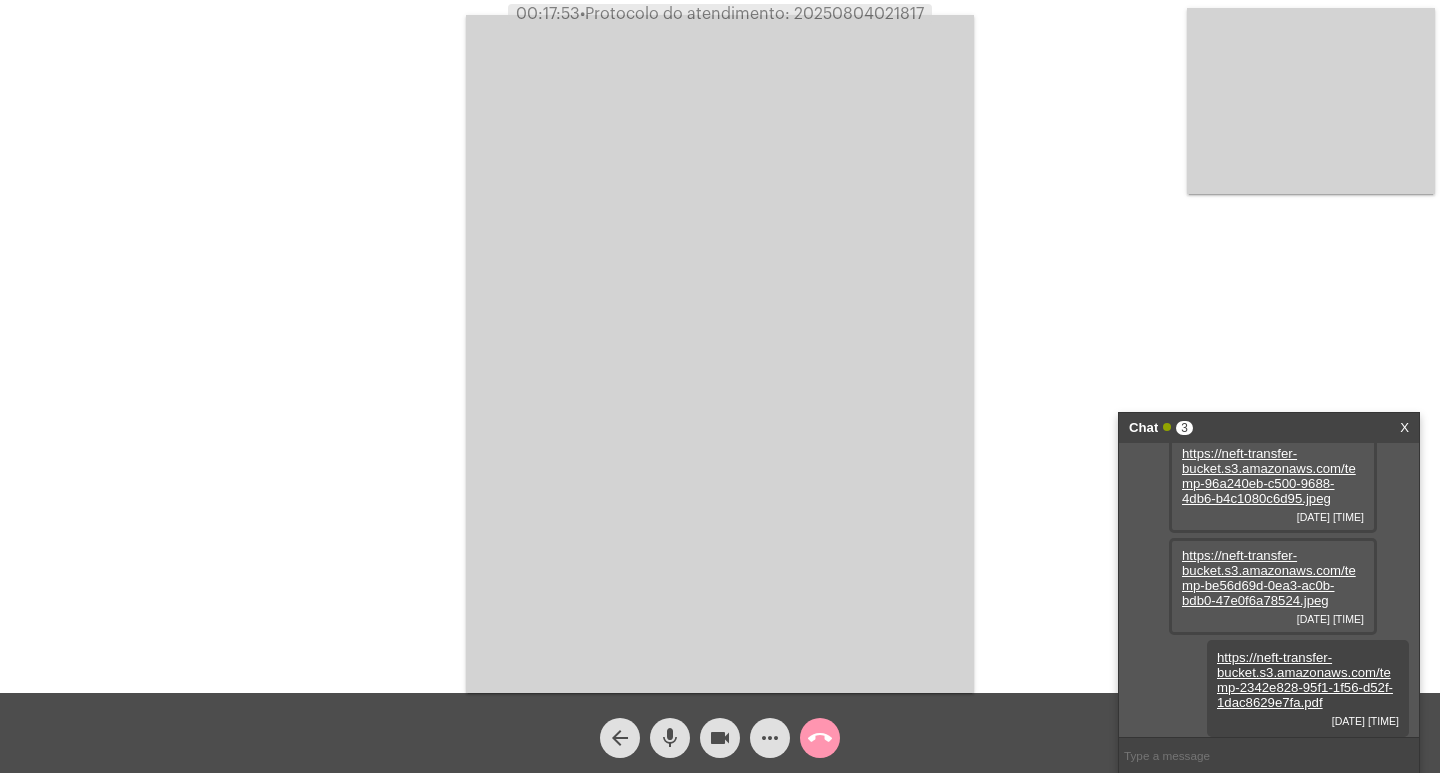 copy on "[PROTOCOL]" 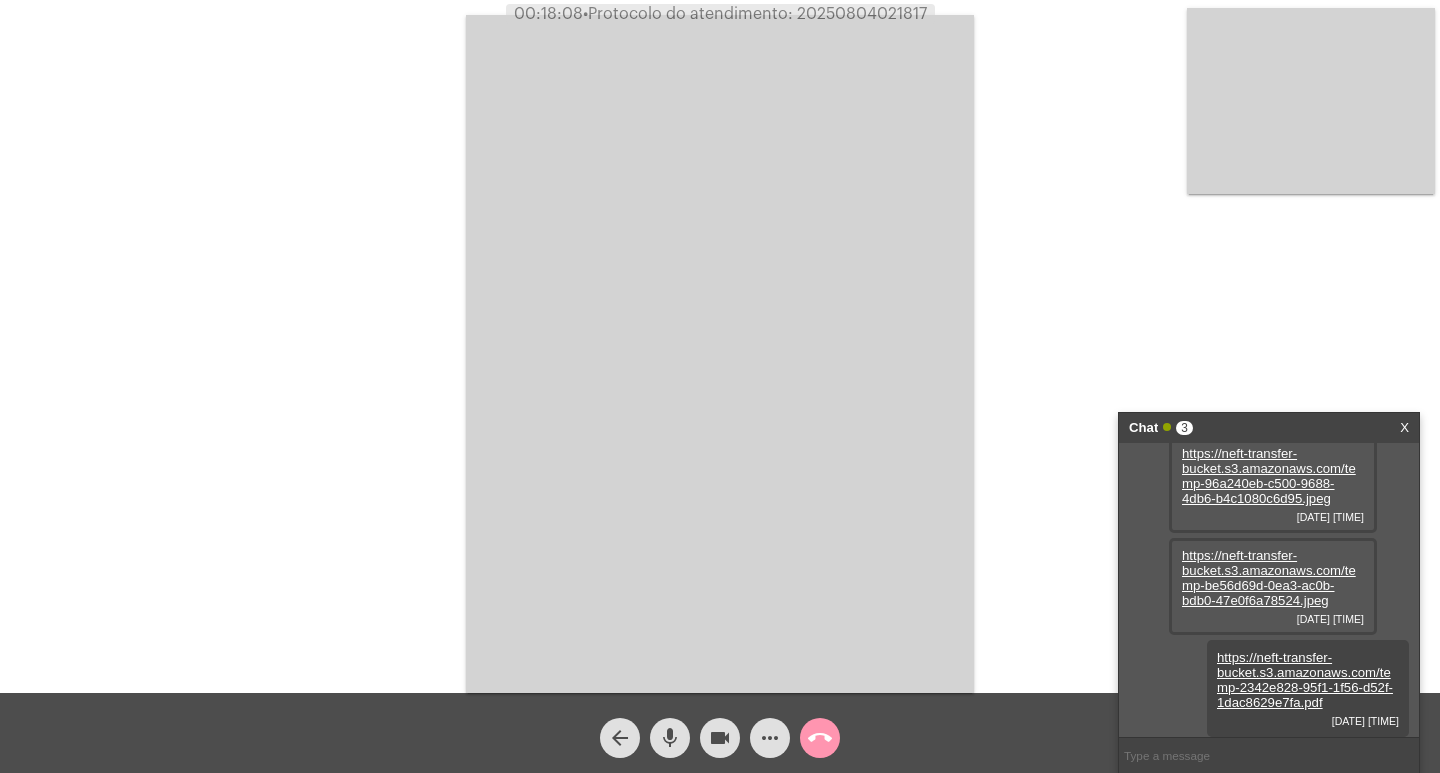 click on "Acessando Câmera e Microfone..." 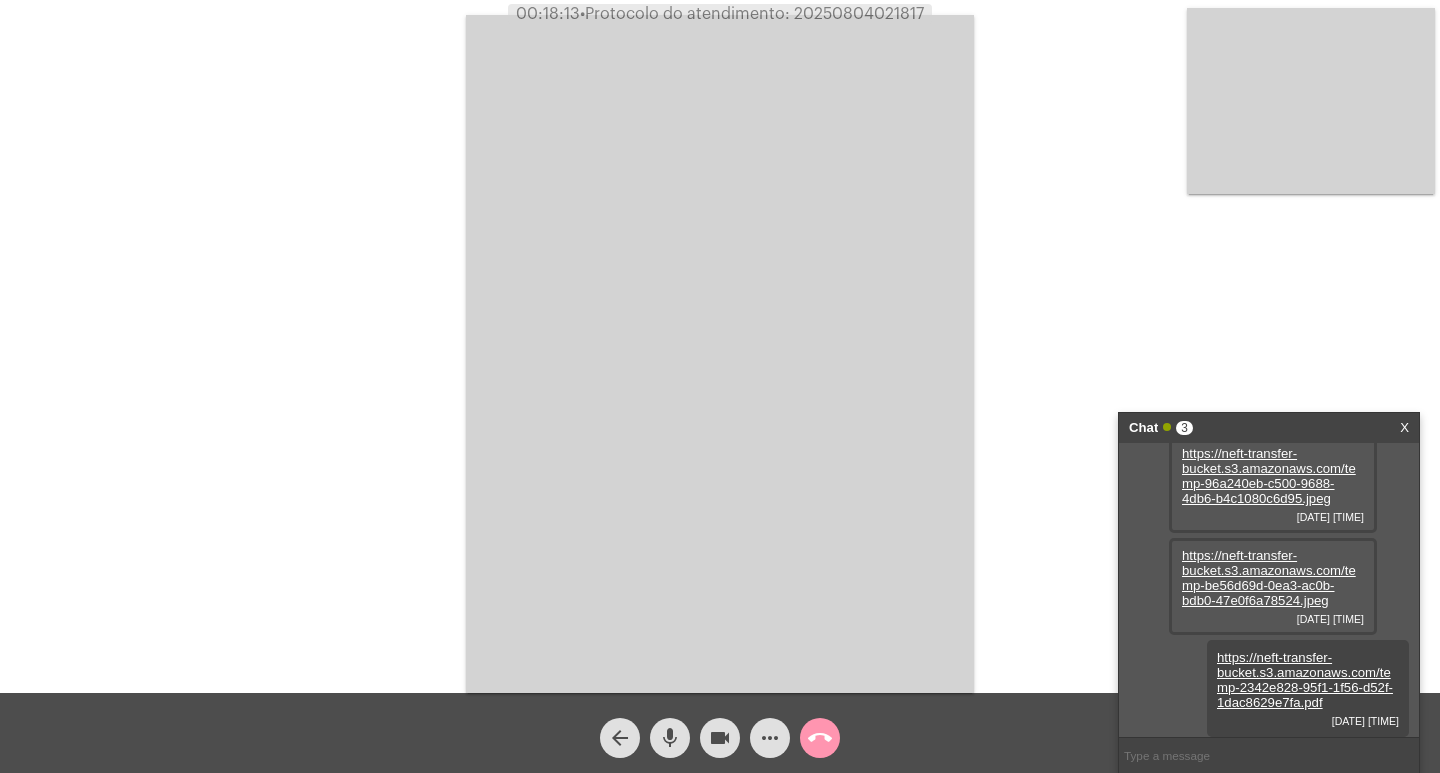 click on "Chat  3 X" at bounding box center [1269, 428] 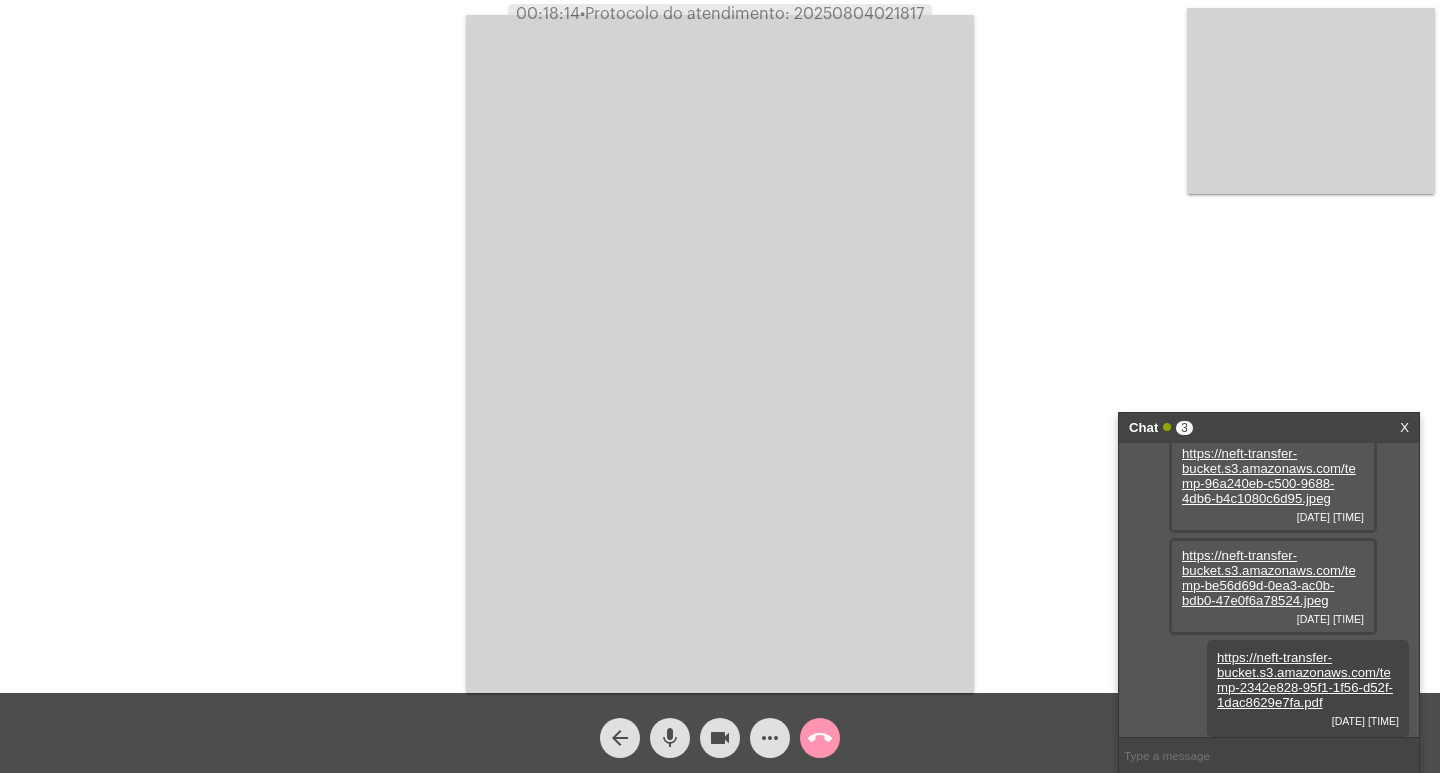 click on "X" at bounding box center (1404, 428) 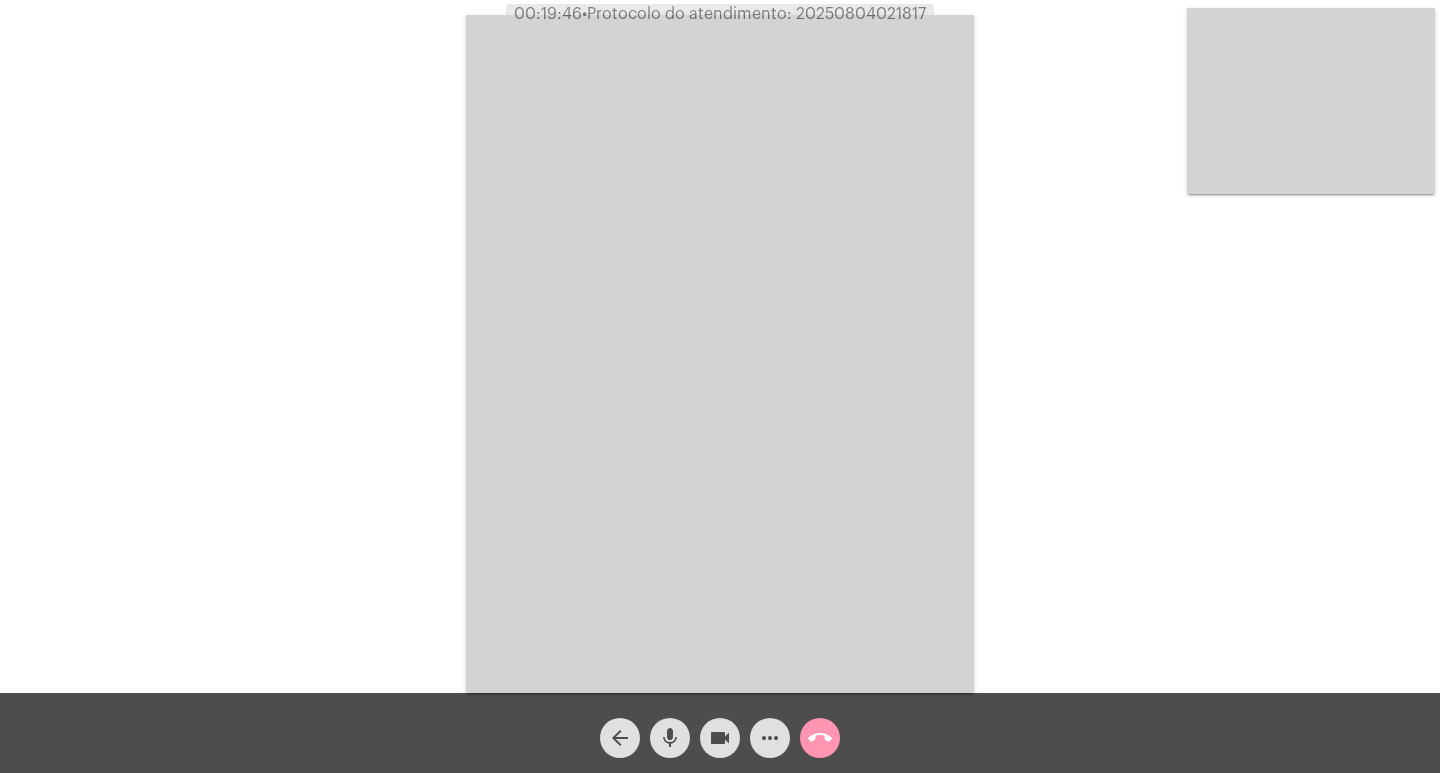 click on "call_end" 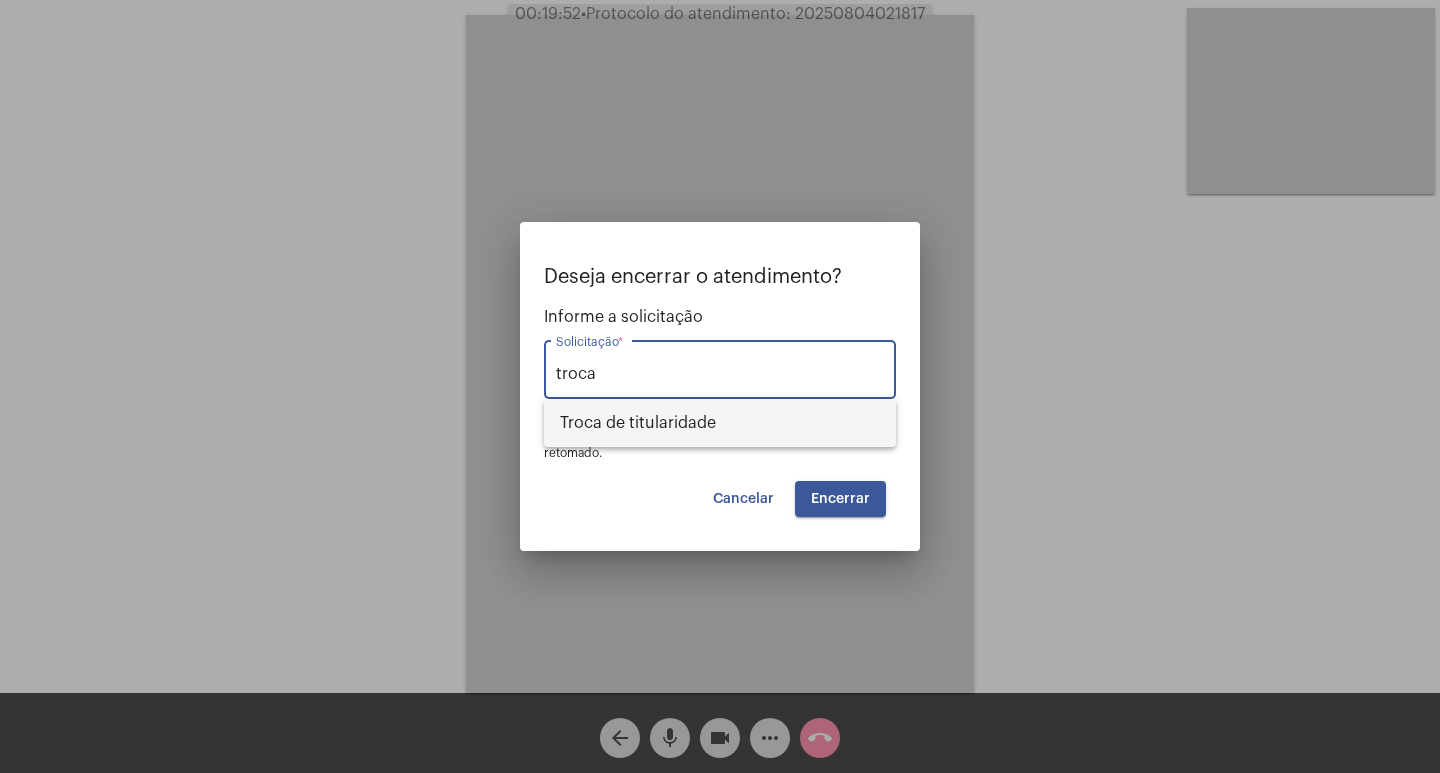 click on "Troca de titularidade" at bounding box center (720, 423) 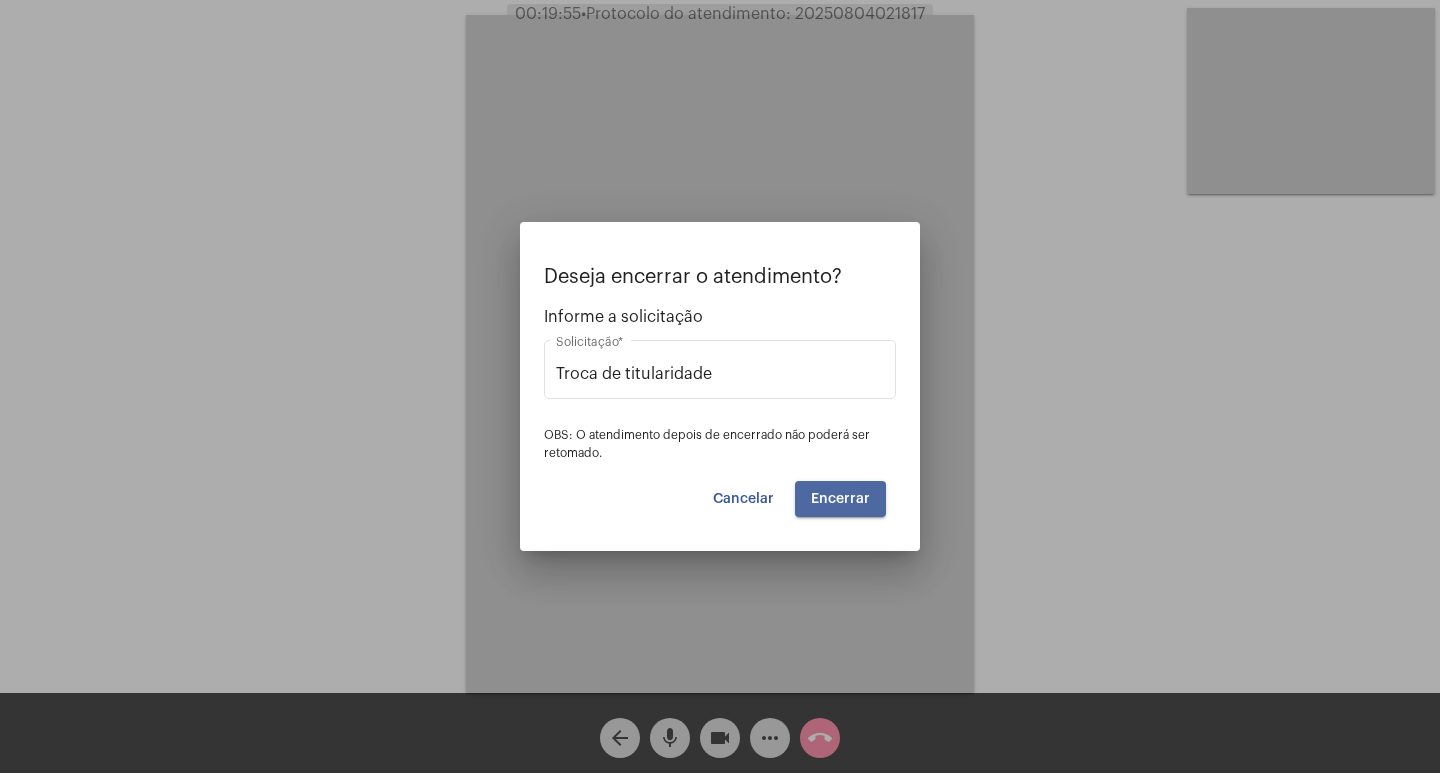 click on "Encerrar" at bounding box center [840, 499] 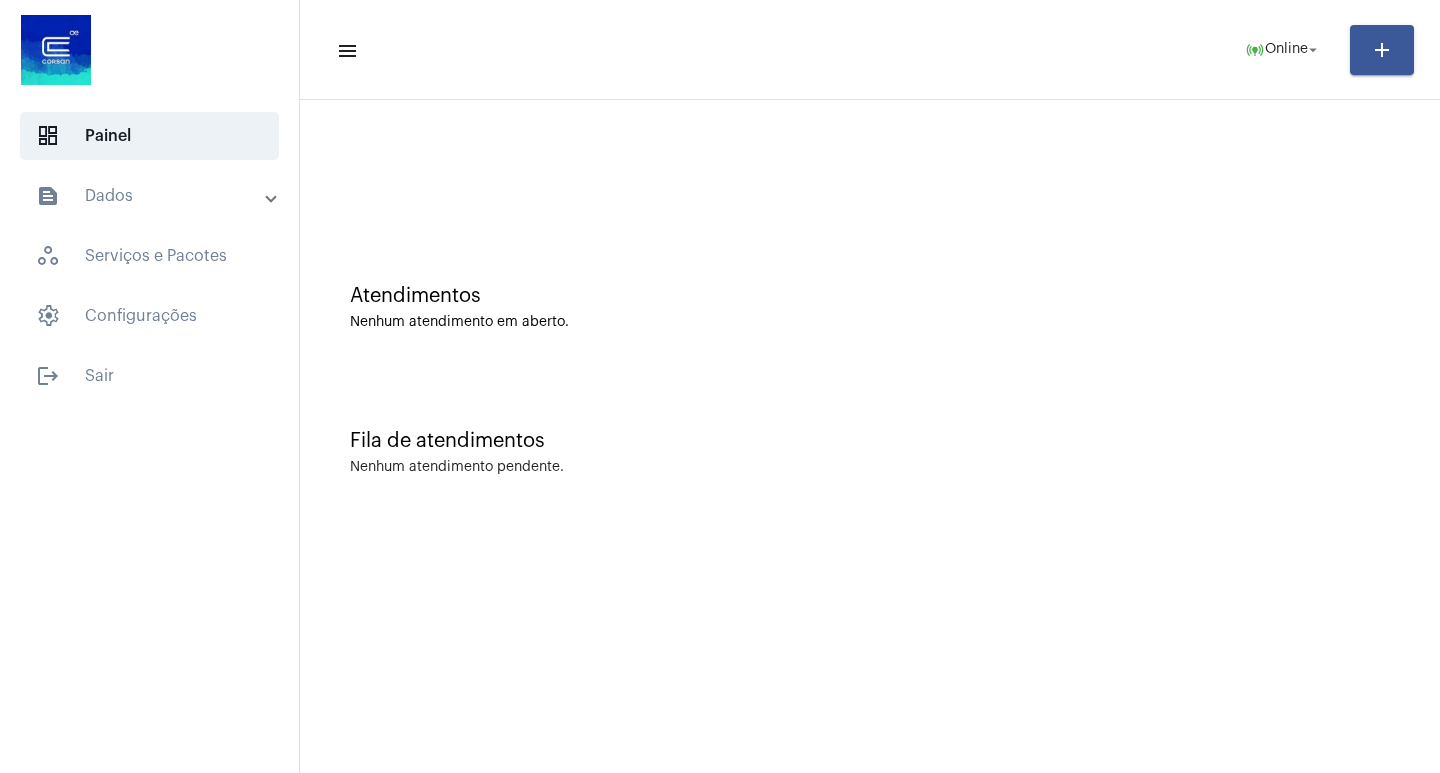 click on "text_snippet_outlined  Dados" at bounding box center (155, 196) 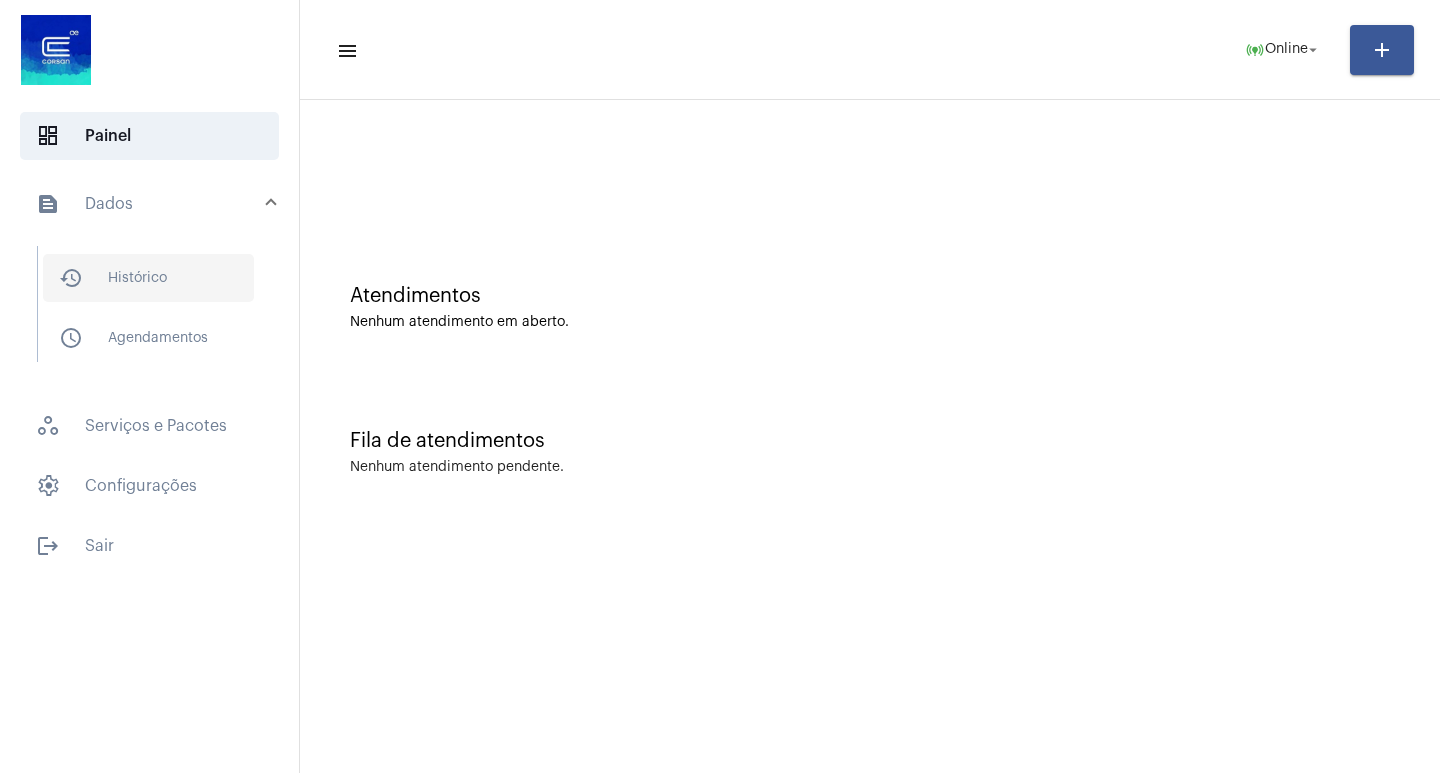 click on "history_outlined  Histórico" at bounding box center [148, 278] 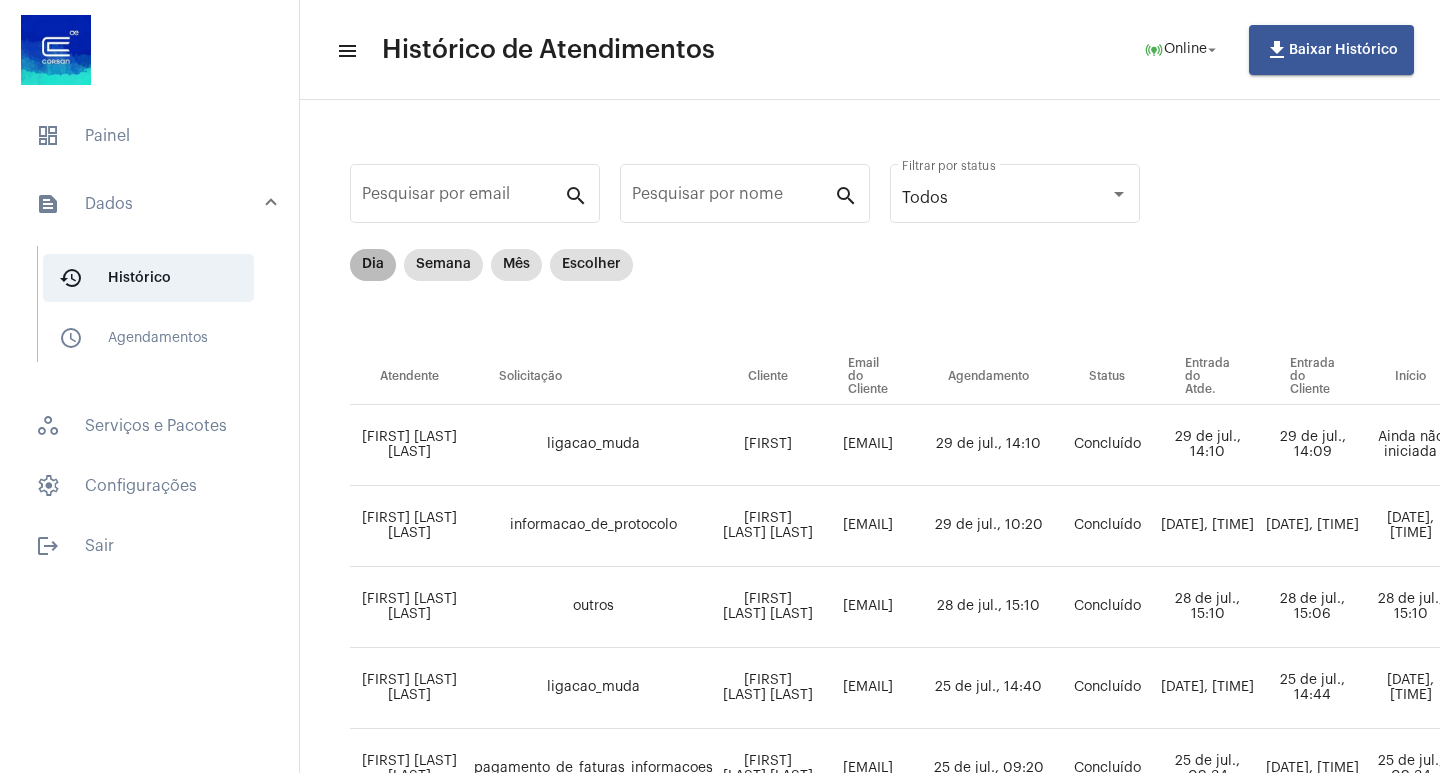 click on "Dia" at bounding box center (373, 265) 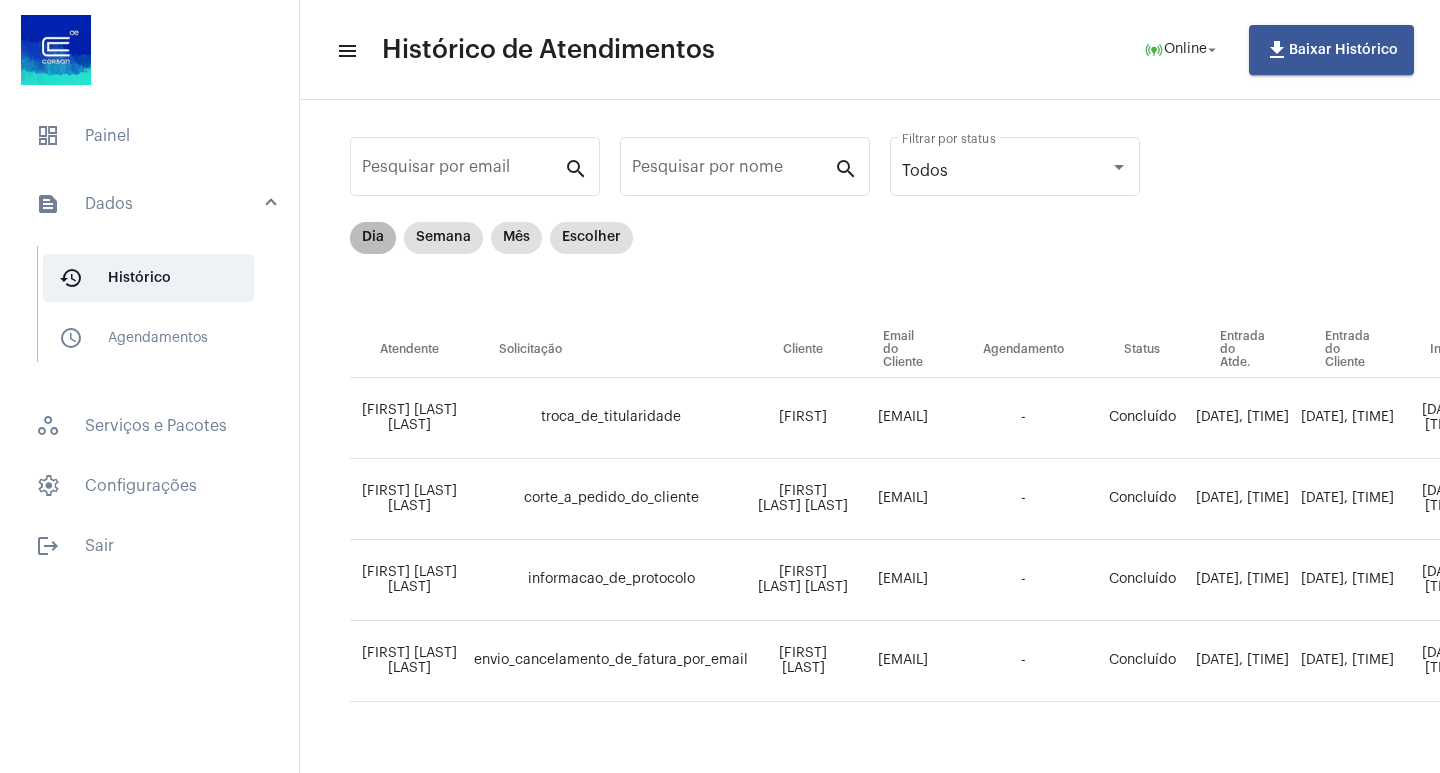 scroll, scrollTop: 0, scrollLeft: 0, axis: both 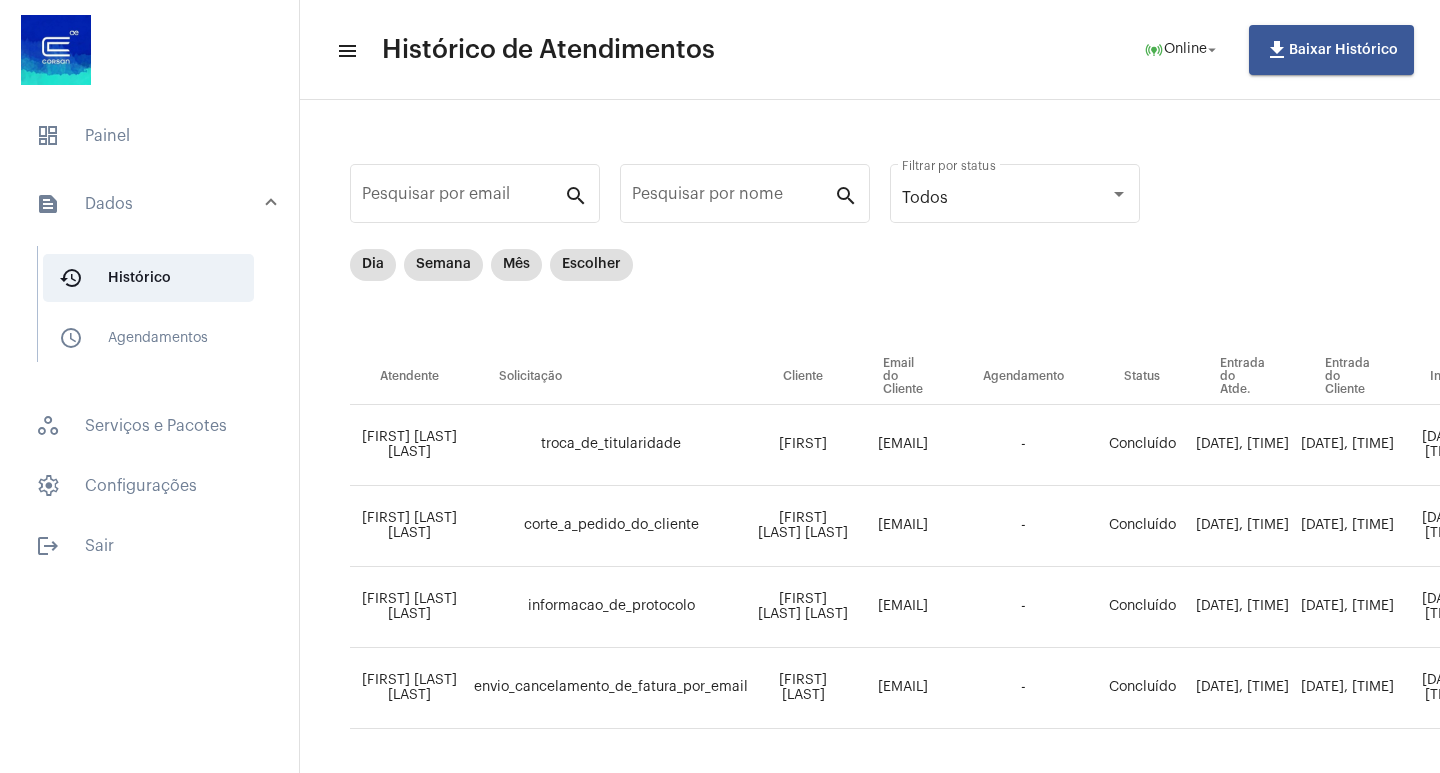 click on "text_snippet_outlined  Dados" at bounding box center [151, 204] 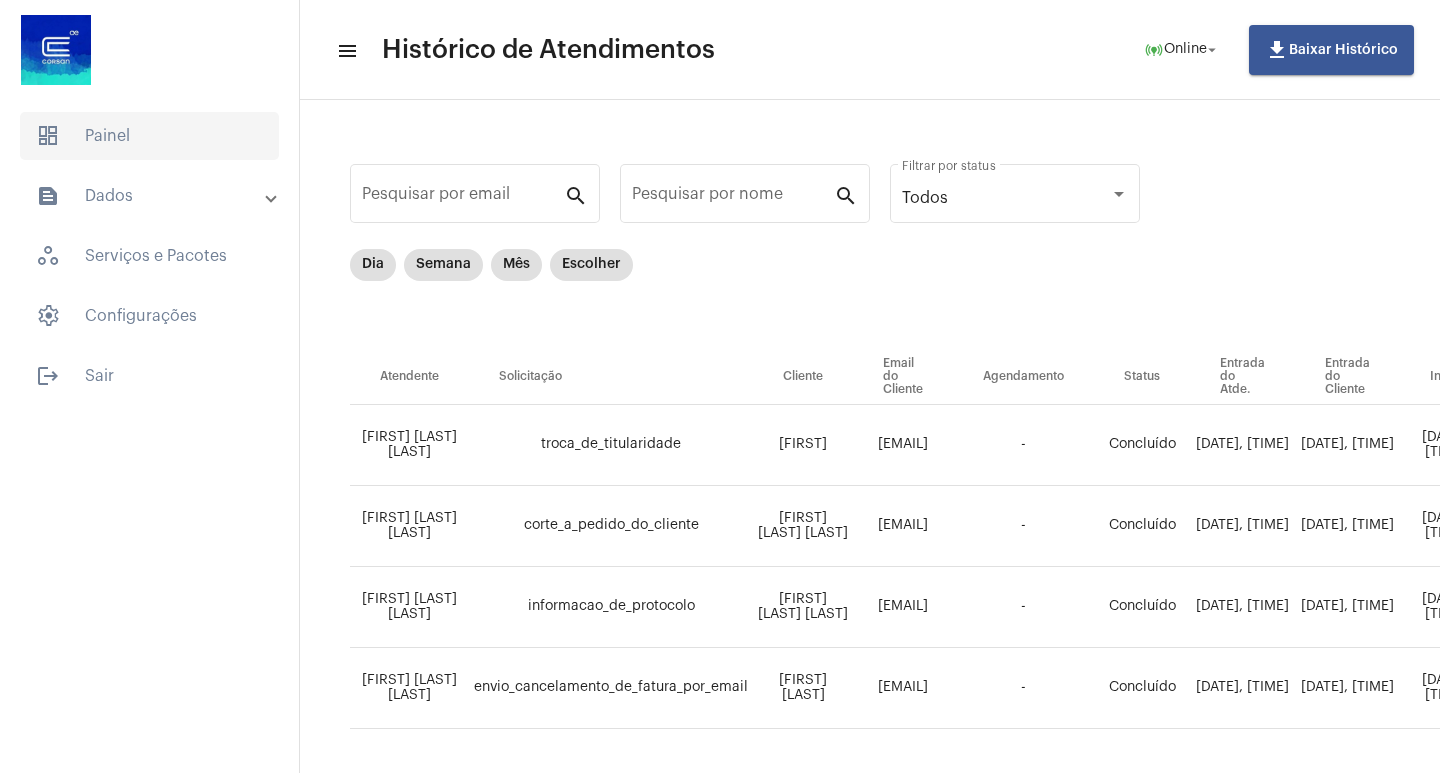 click on "dashboard   Painel" 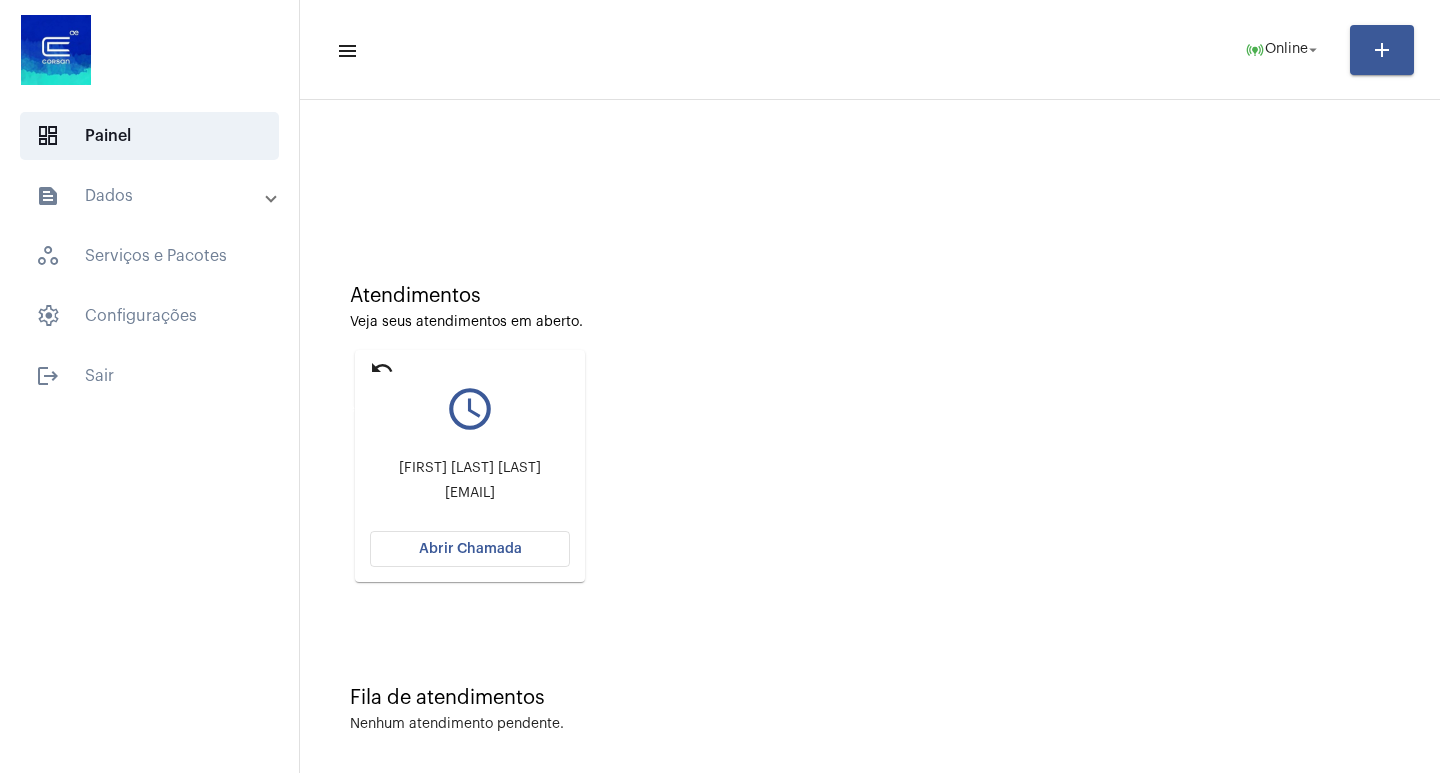 click on "undo" 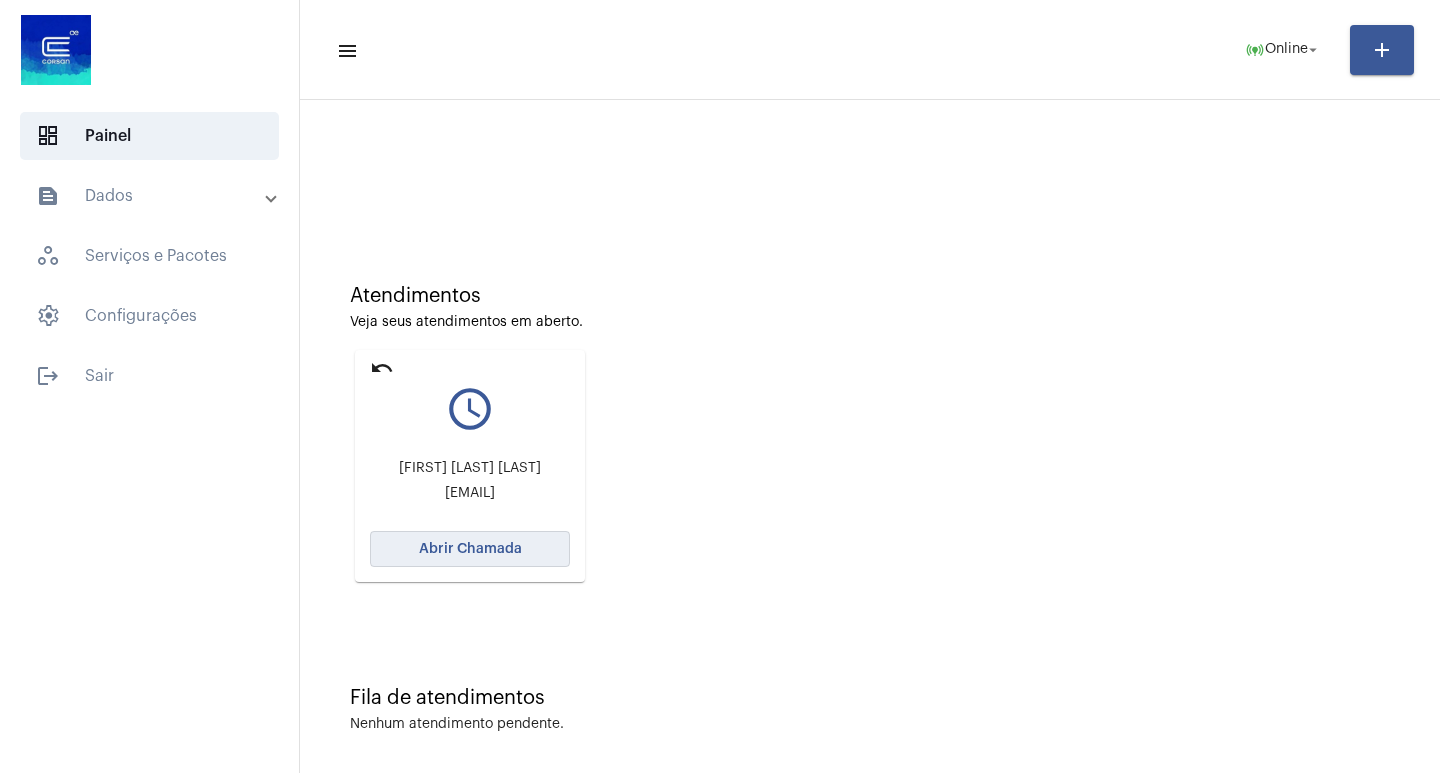click on "Abrir Chamada" 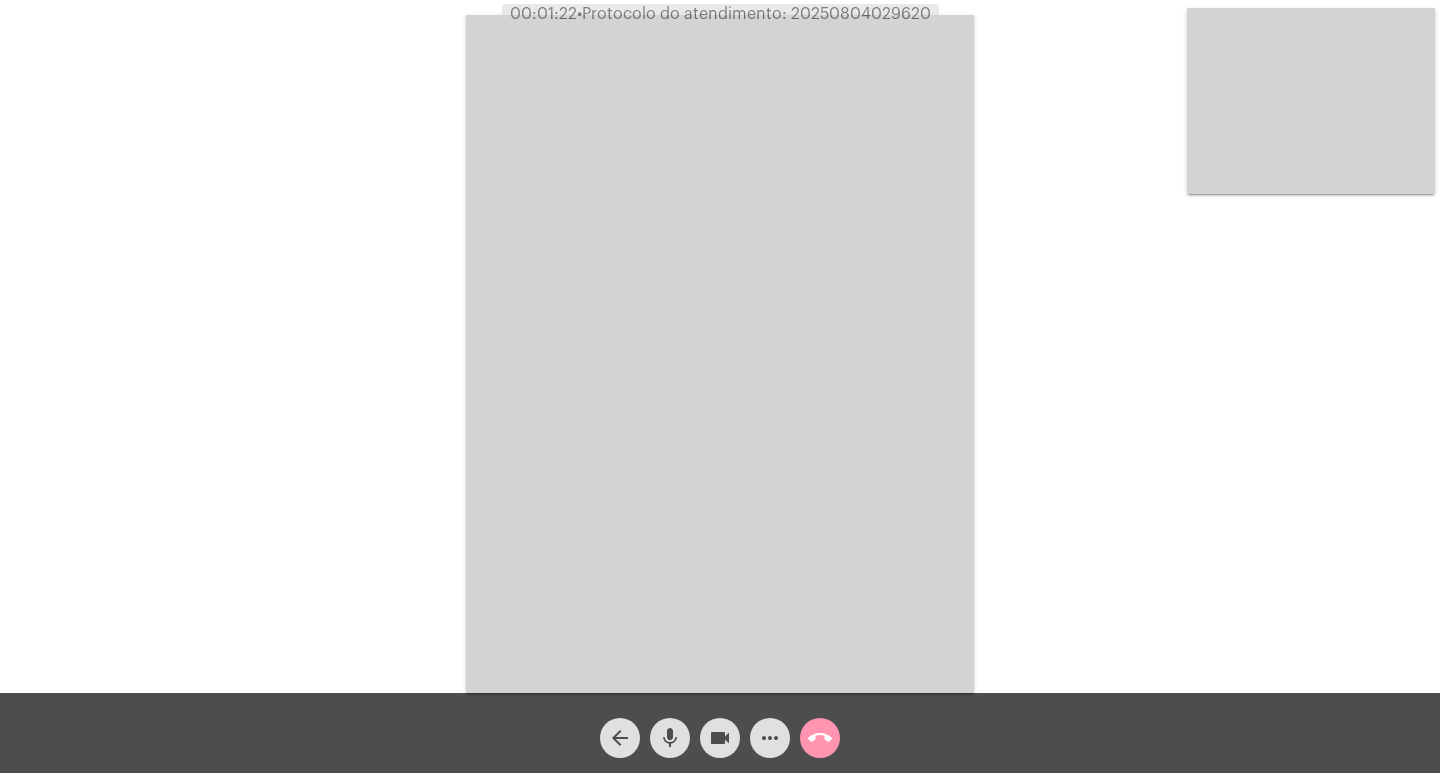click on "mic" 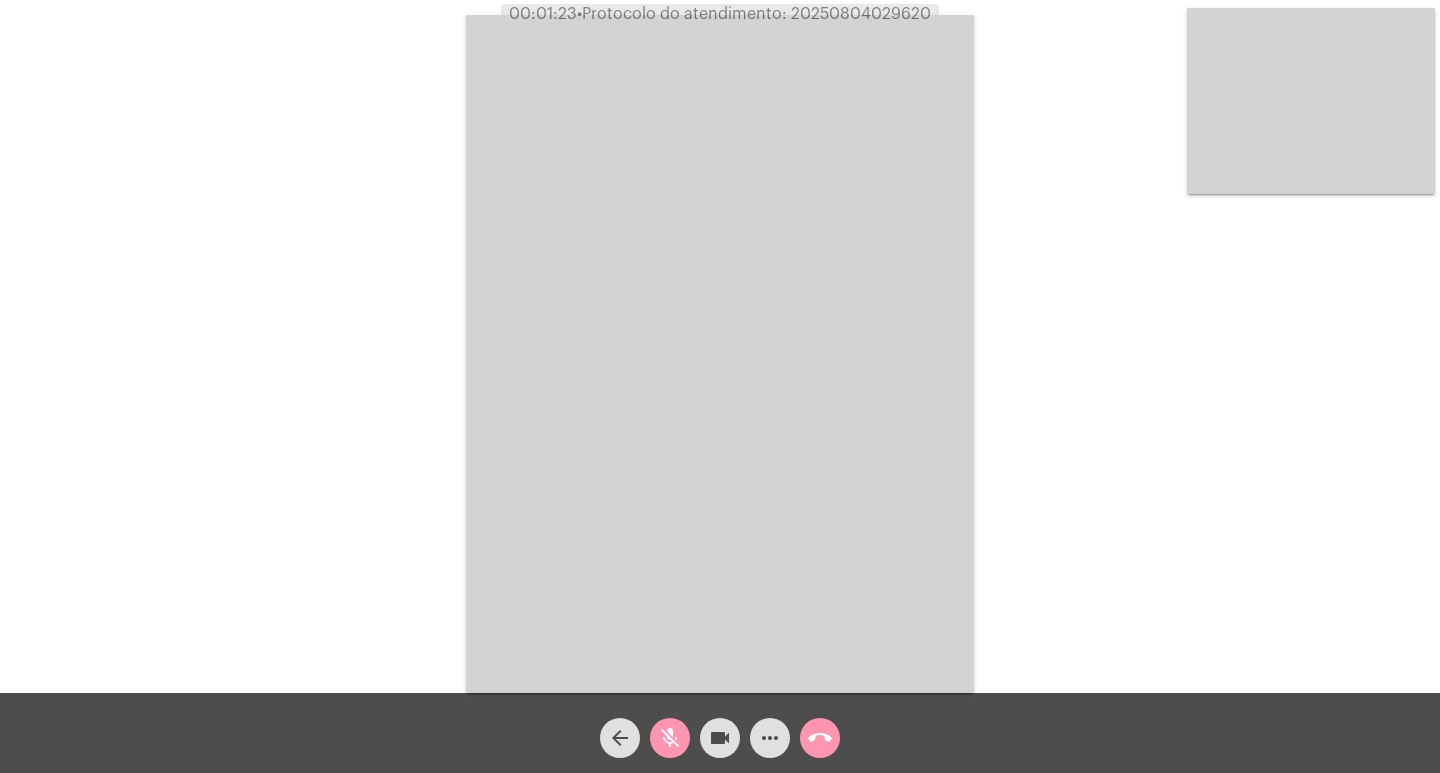 click on "videocam" 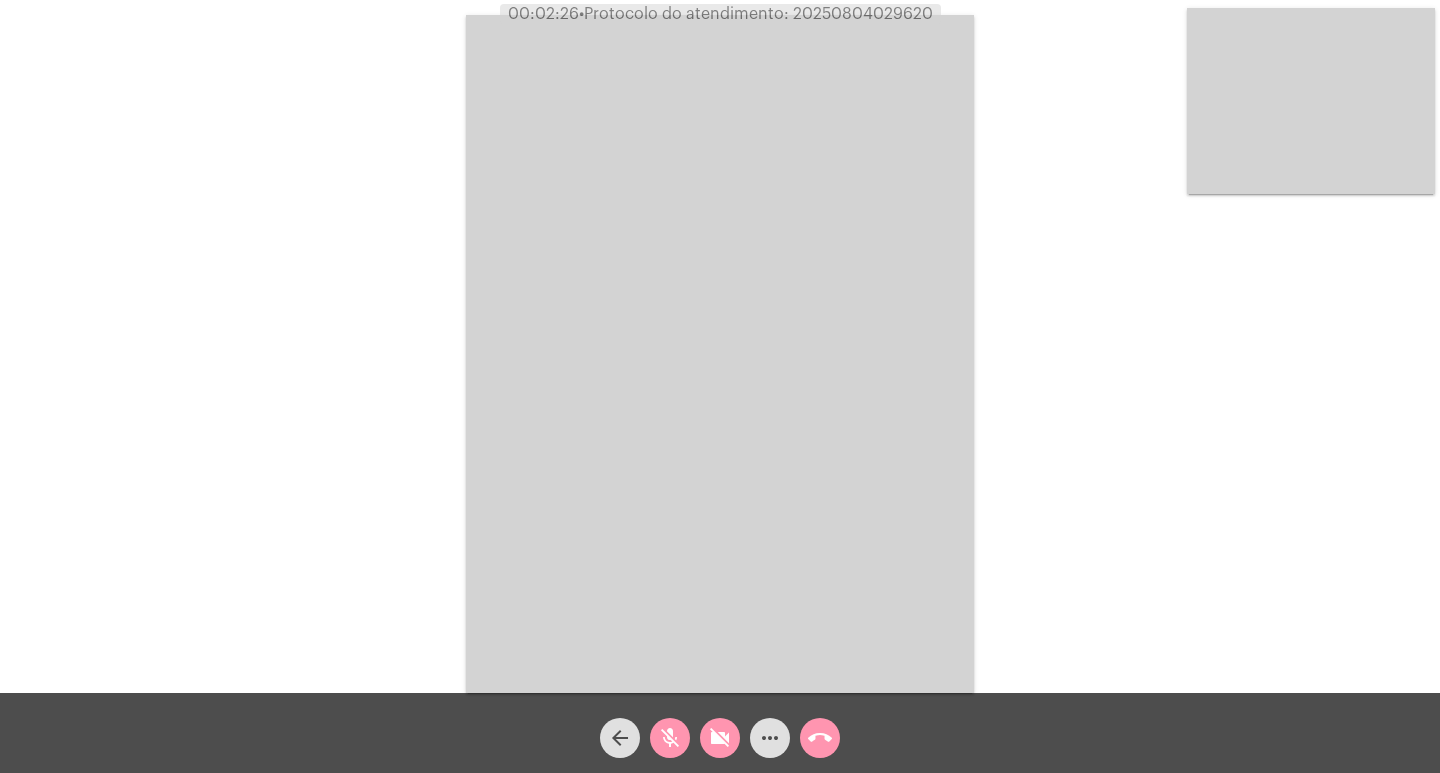 click on "mic_off" 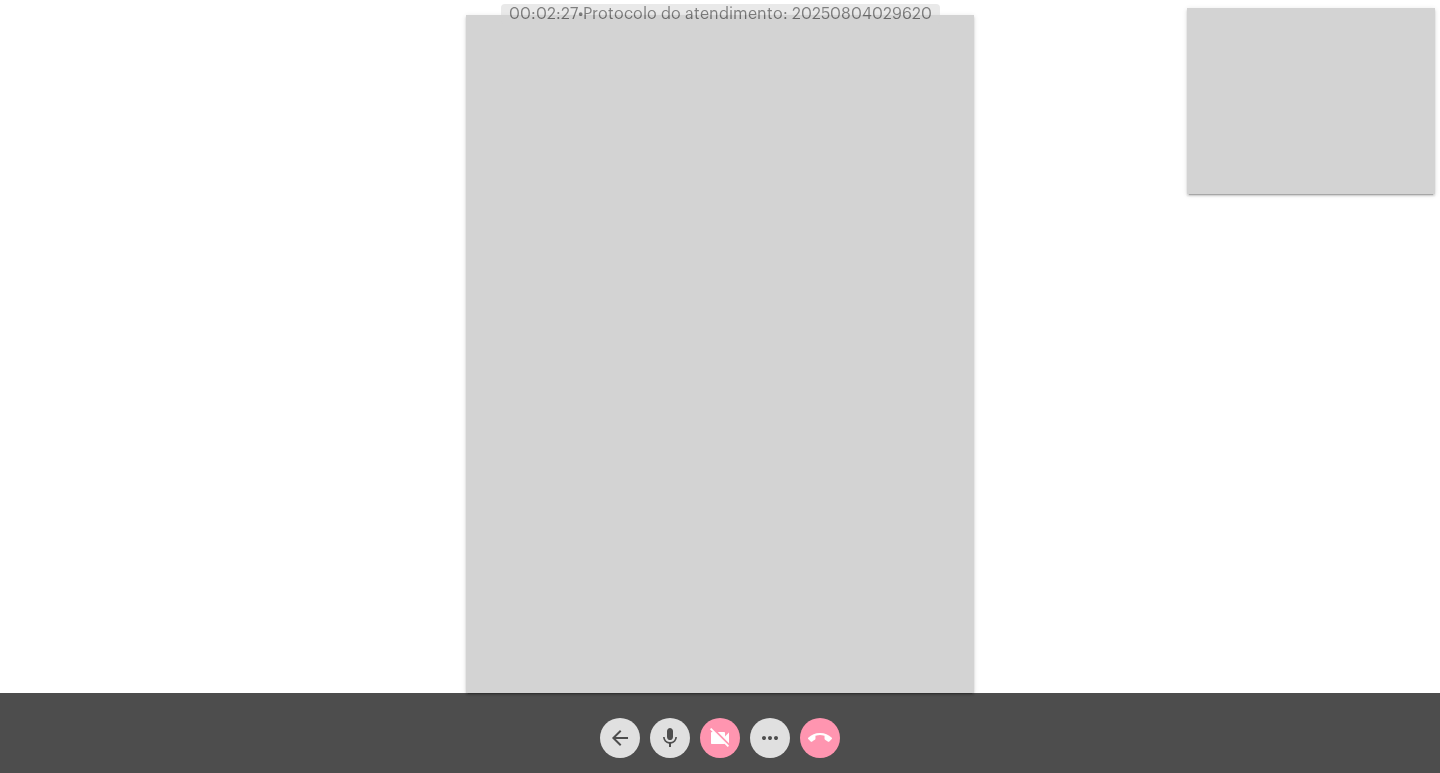 click on "videocam_off" 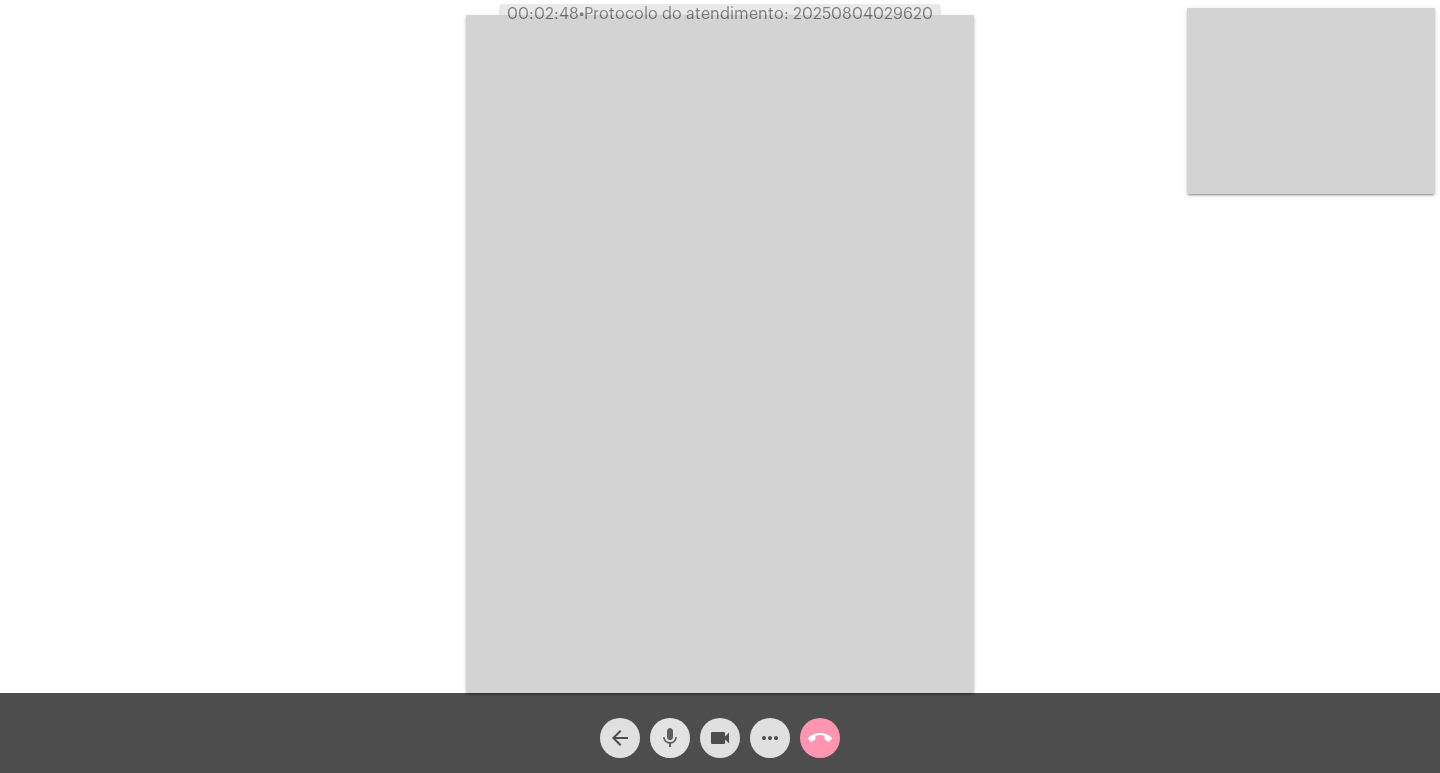 click on "mic" 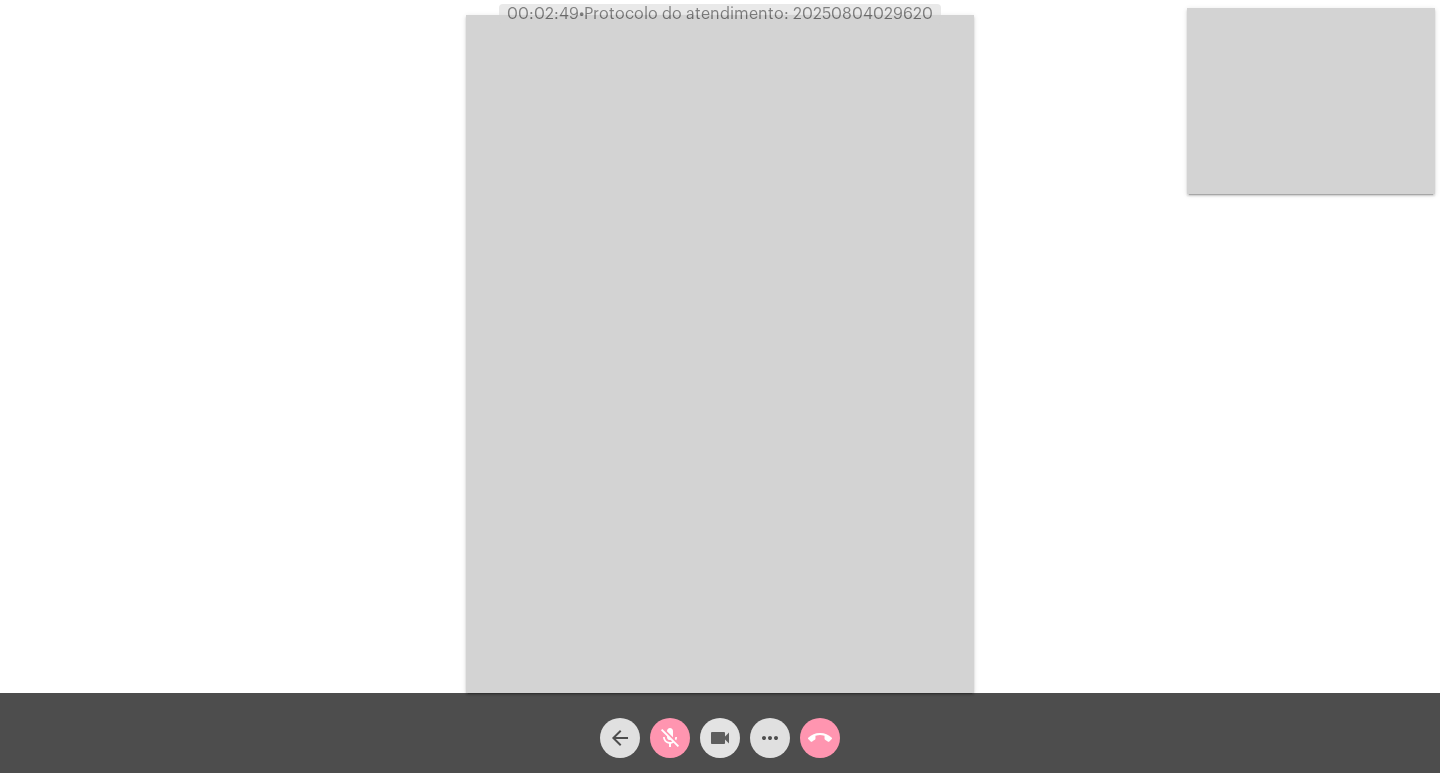 click on "videocam" 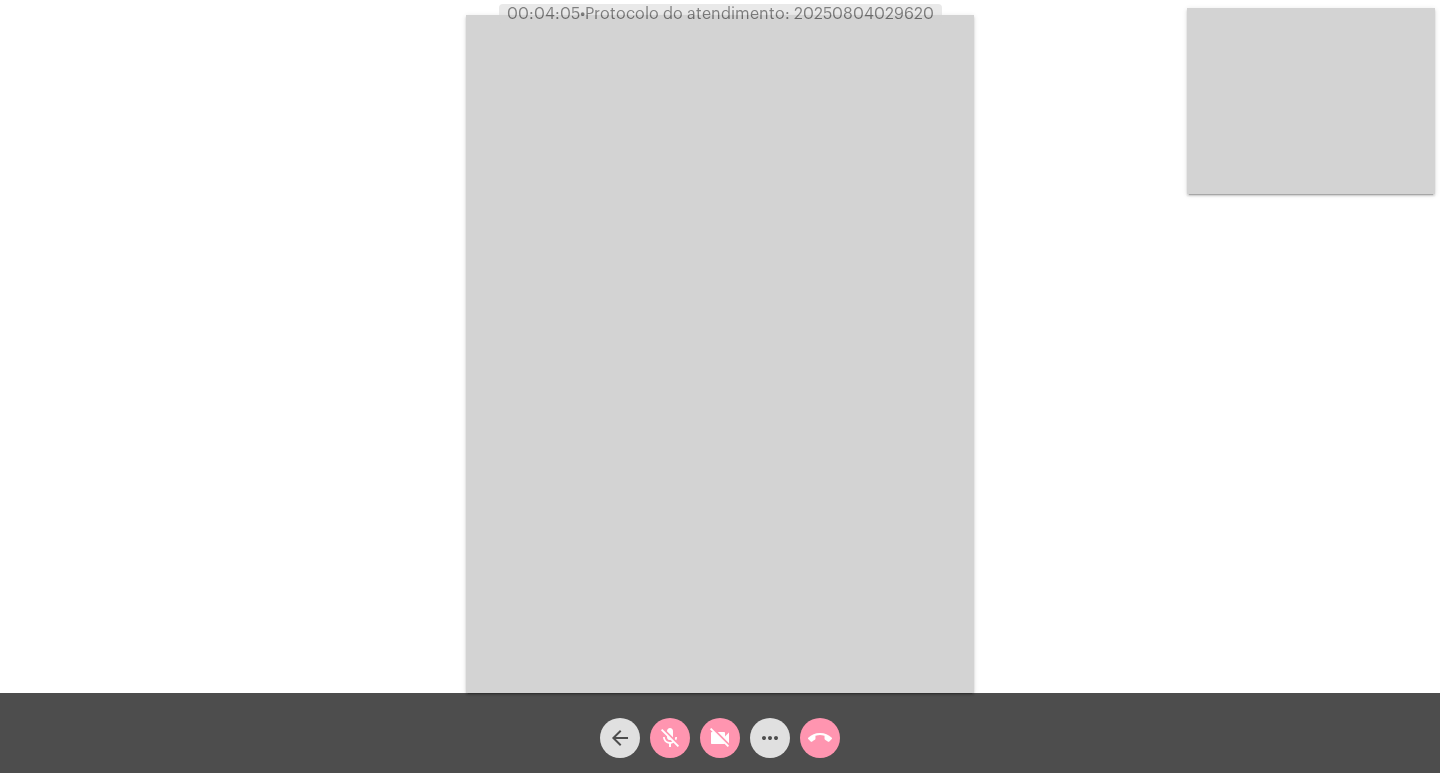 click on "videocam_off" 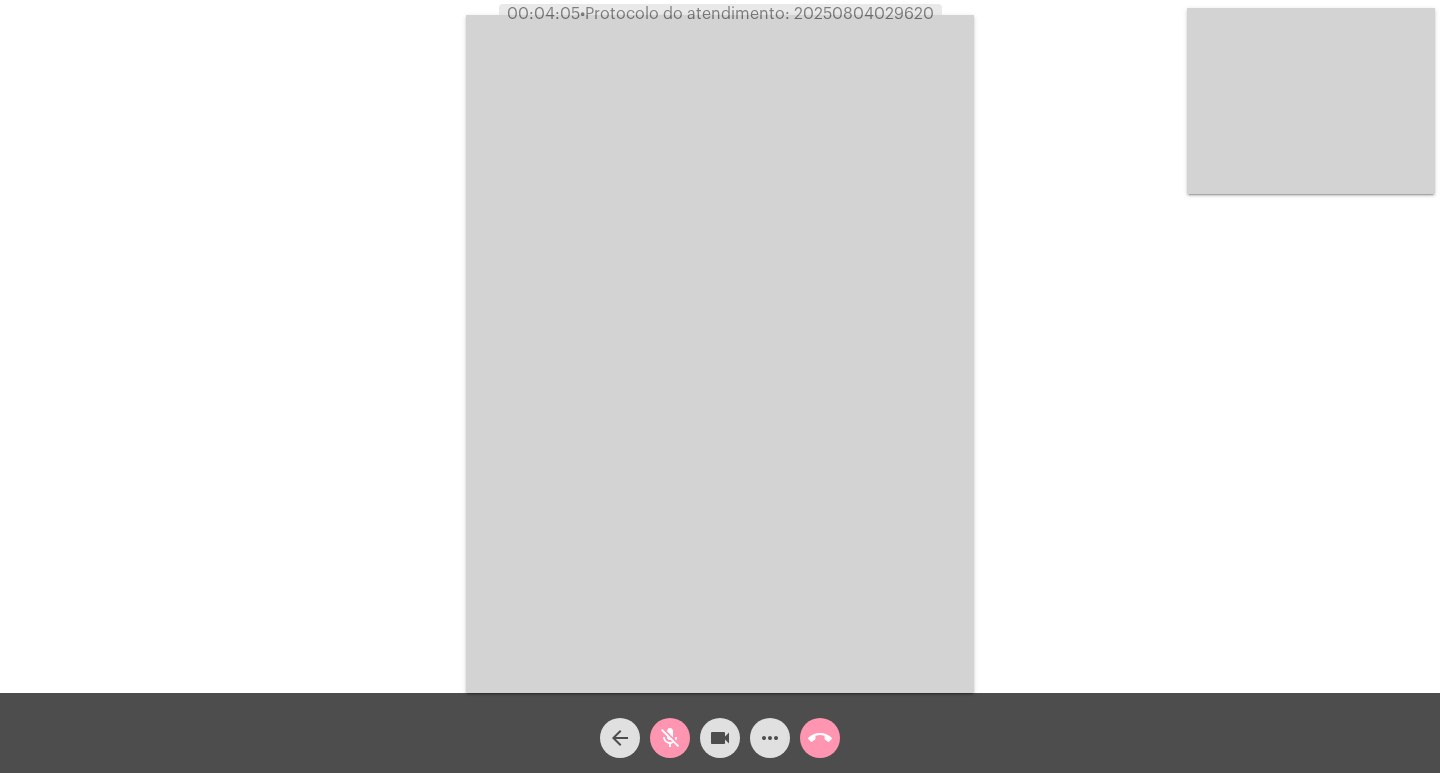 click on "mic_off" 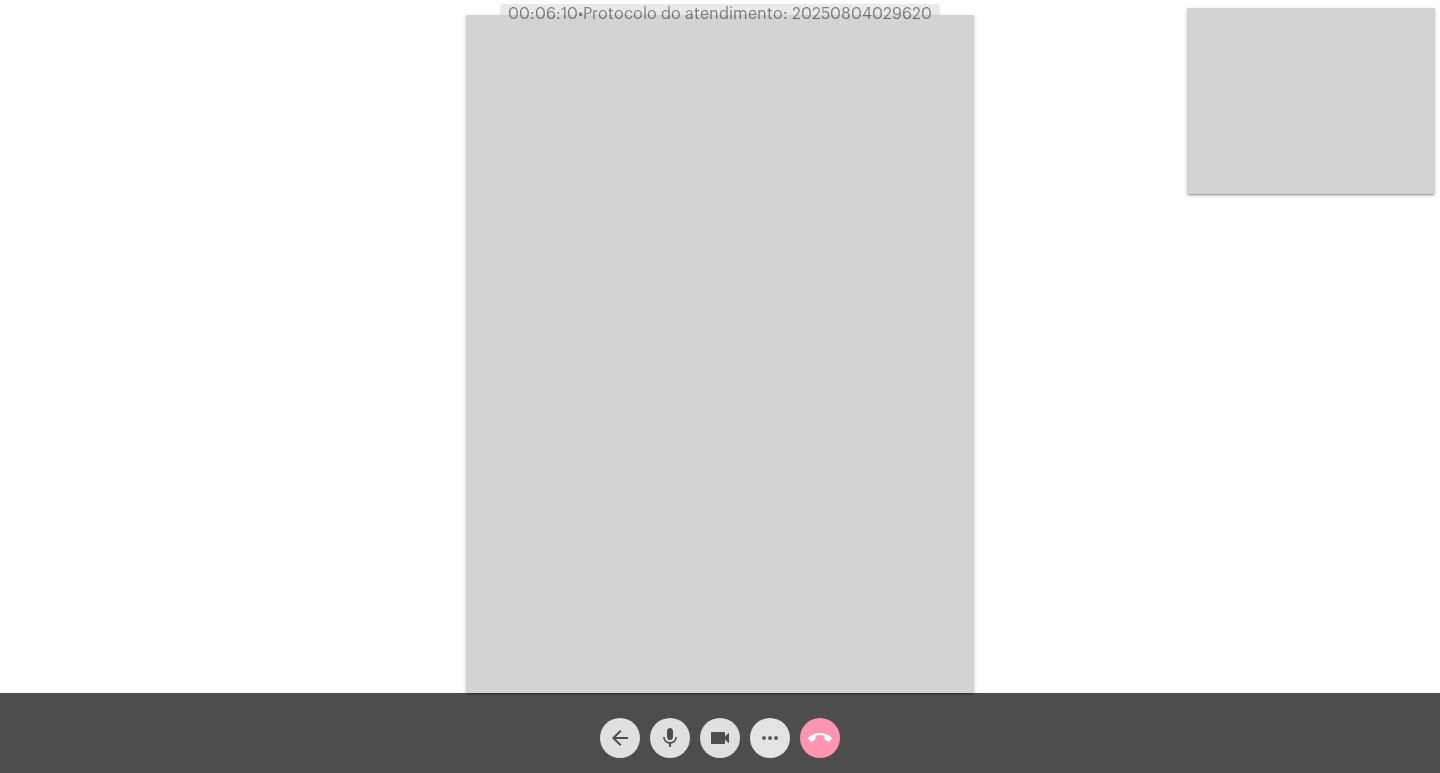 click on "more_horiz" 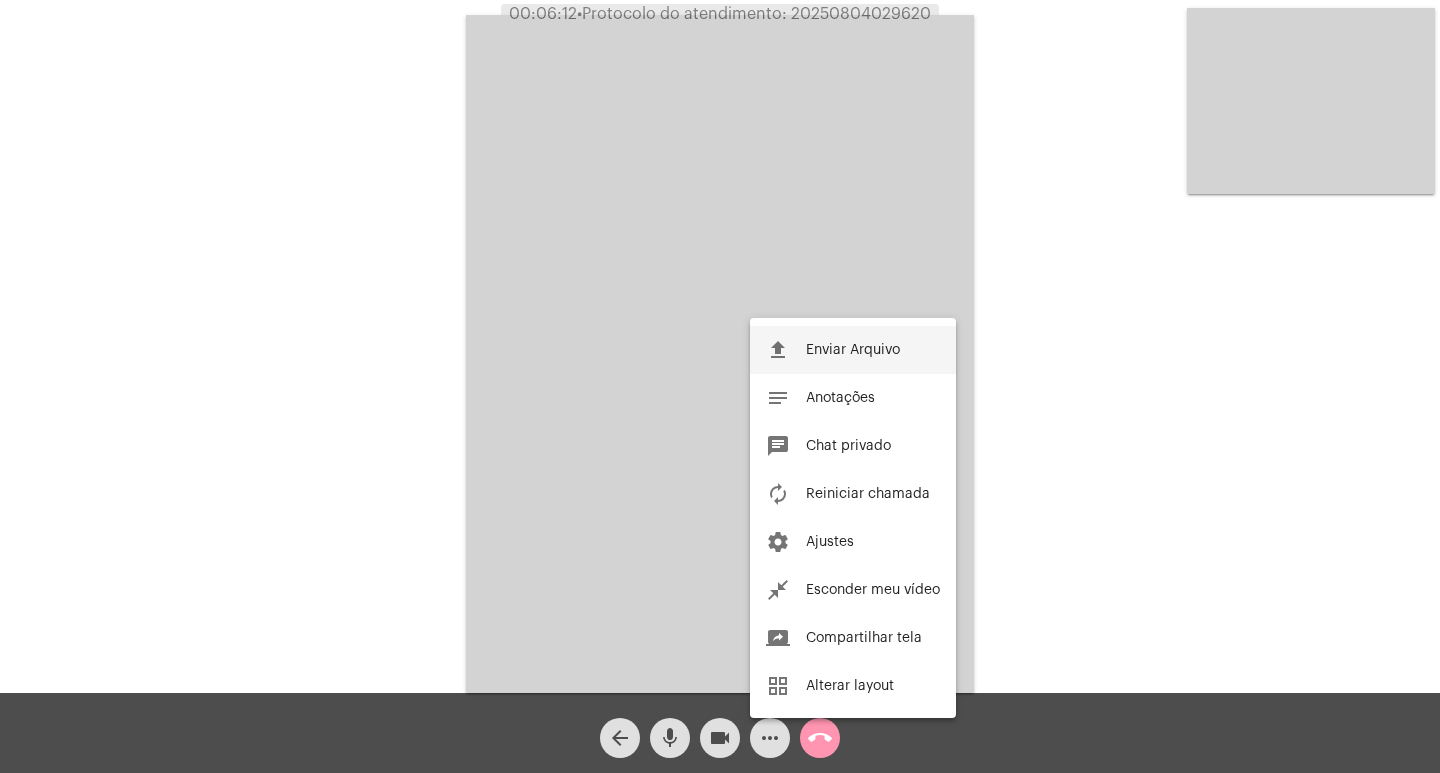 click on "file_upload Enviar Arquivo" at bounding box center [853, 350] 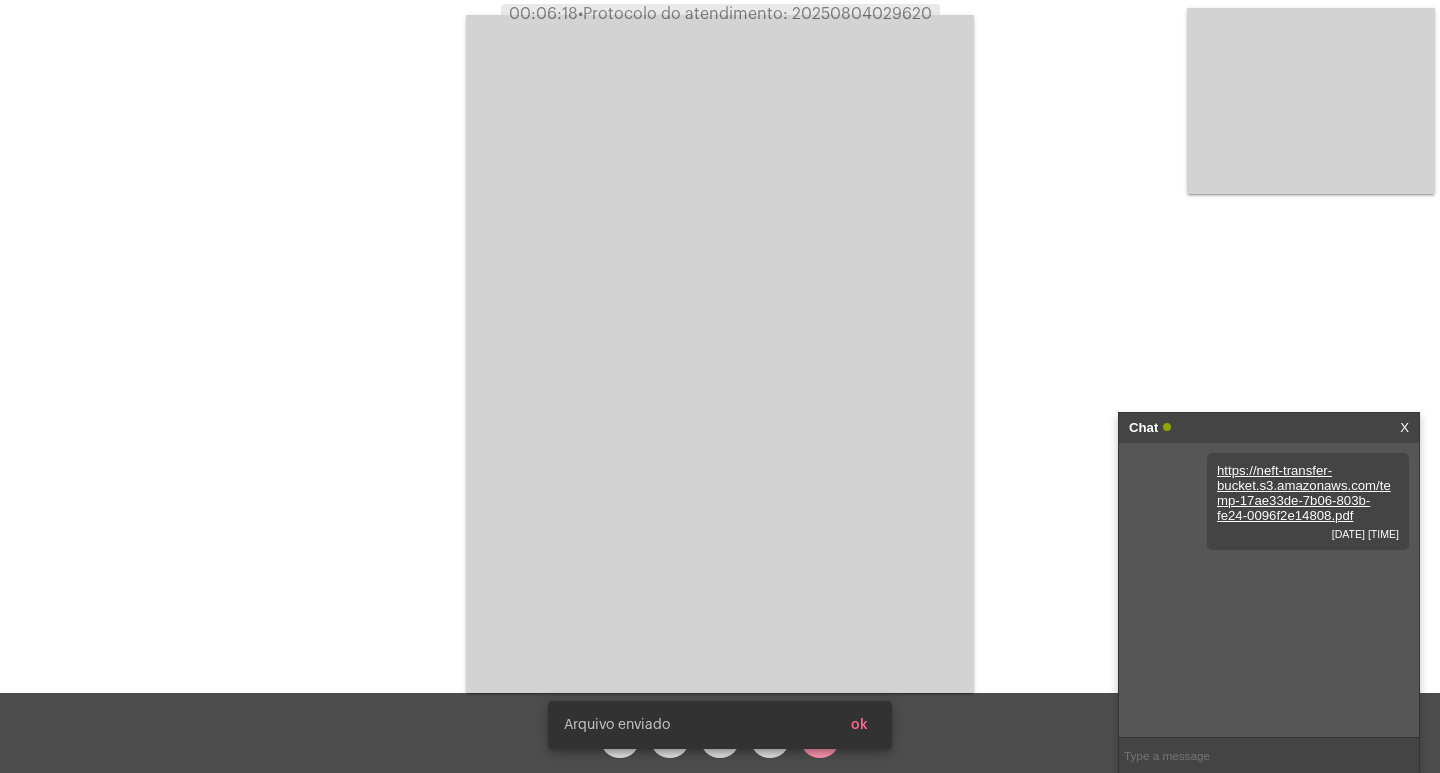 click on "Arquivo enviado ok" at bounding box center [720, 725] 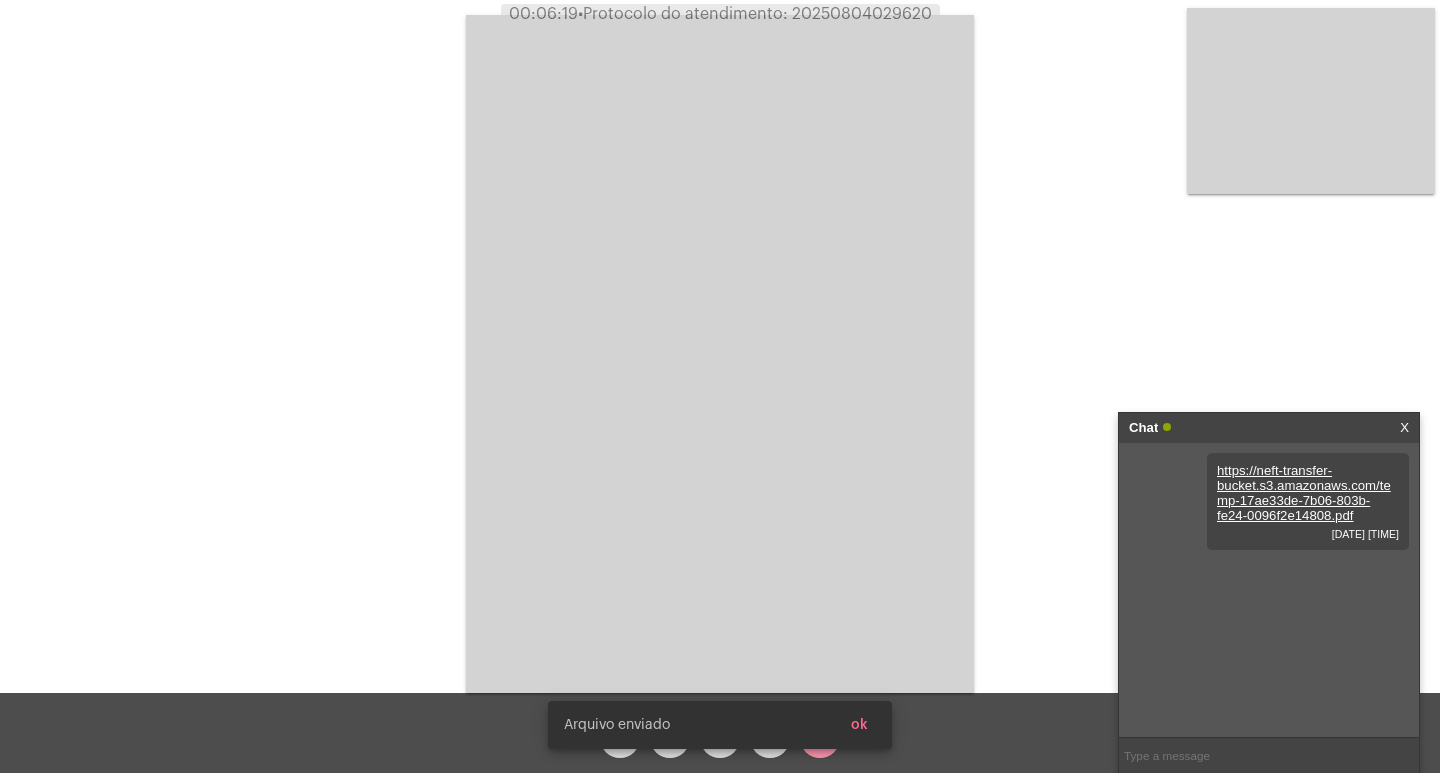 click on "ok" at bounding box center (859, 725) 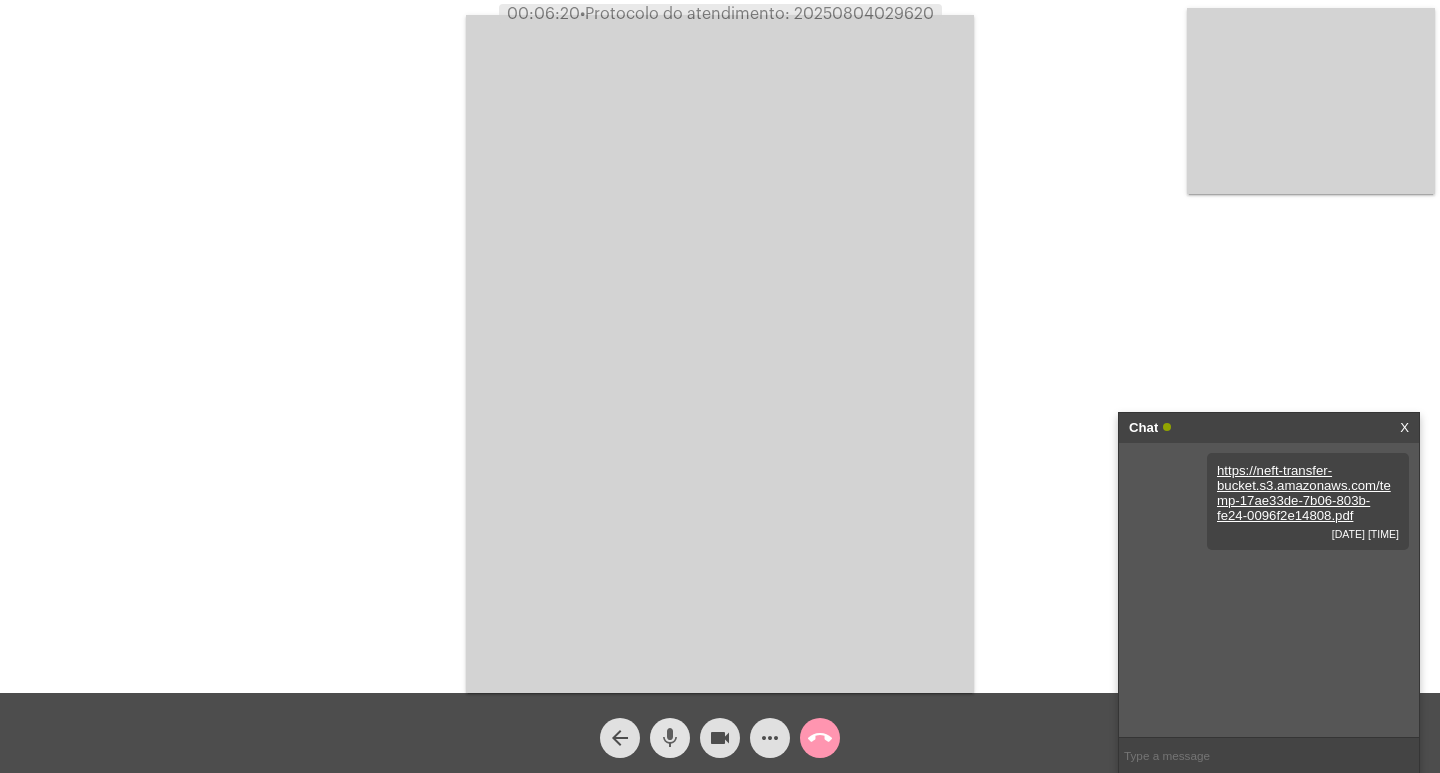 click on "mic" 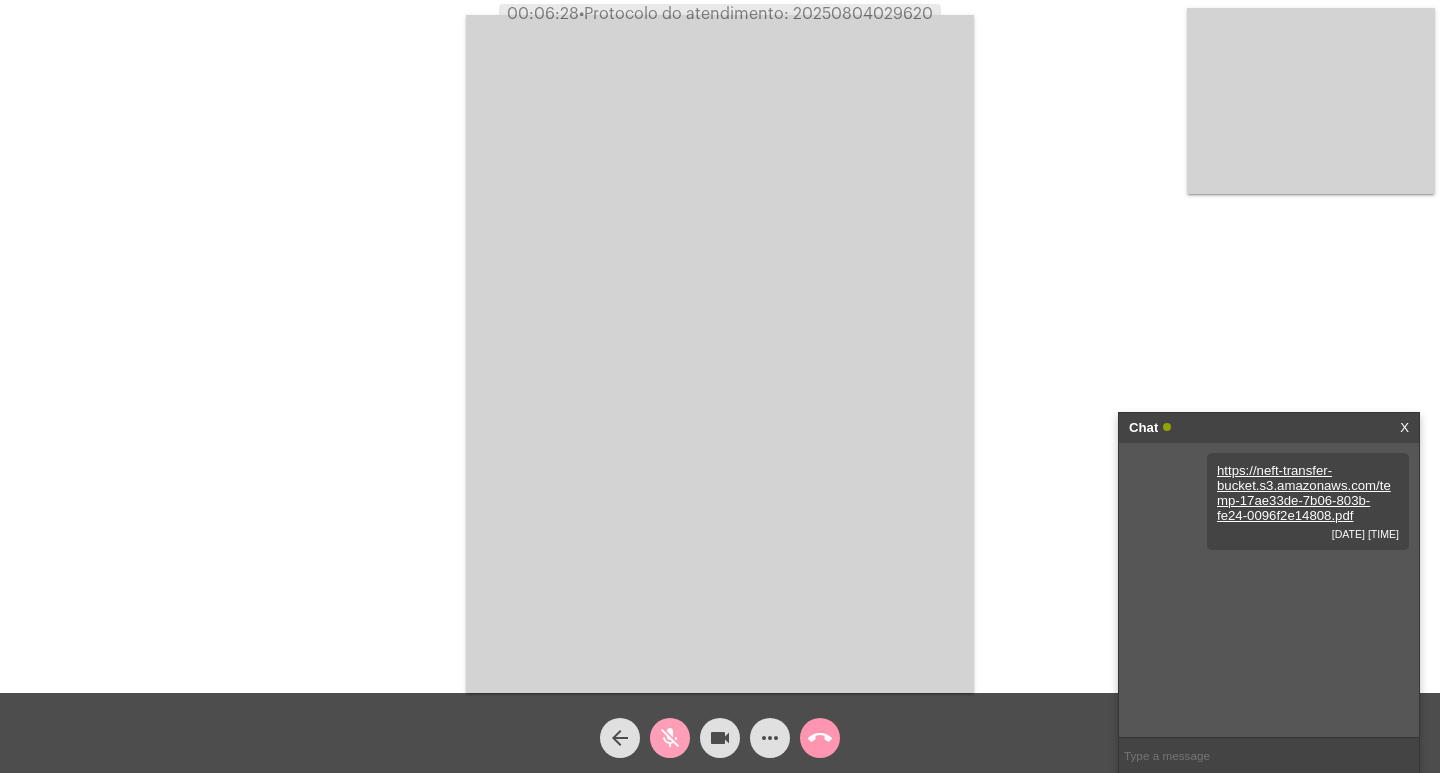 click on "mic_off" 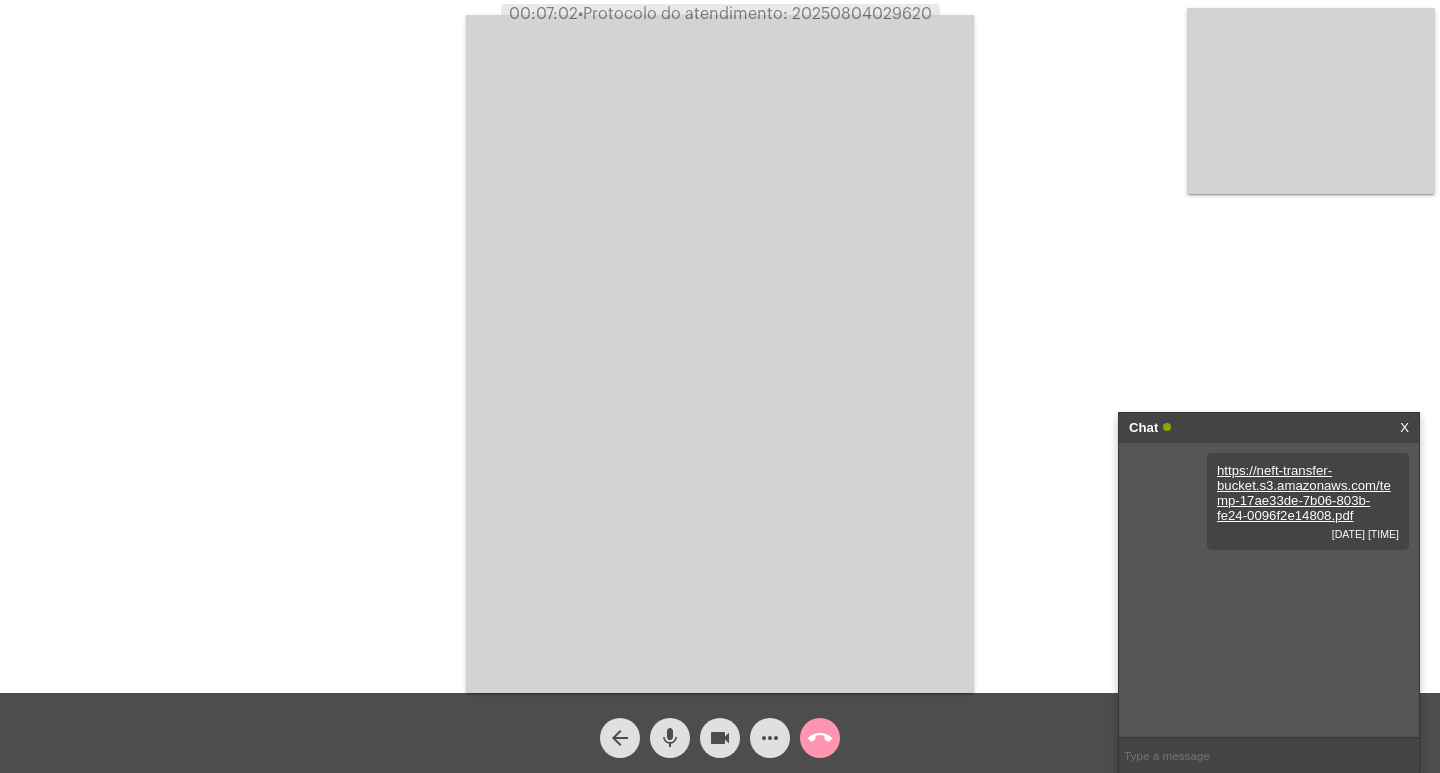 click on "https://neft-transfer-bucket.s3.amazonaws.com/temp-17ae33de-7b06-803b-fe24-0096f2e14808.pdf" at bounding box center (1304, 493) 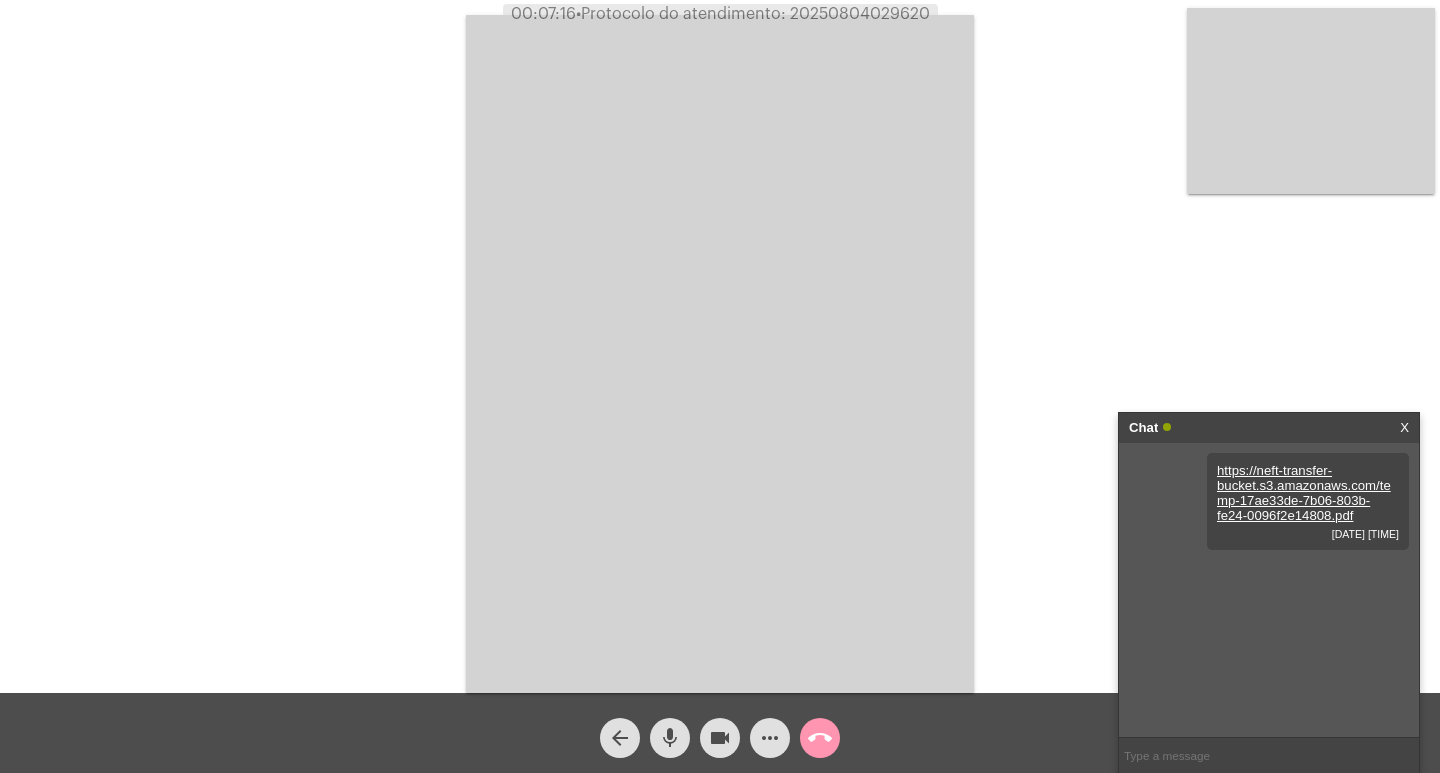 click on "mic" 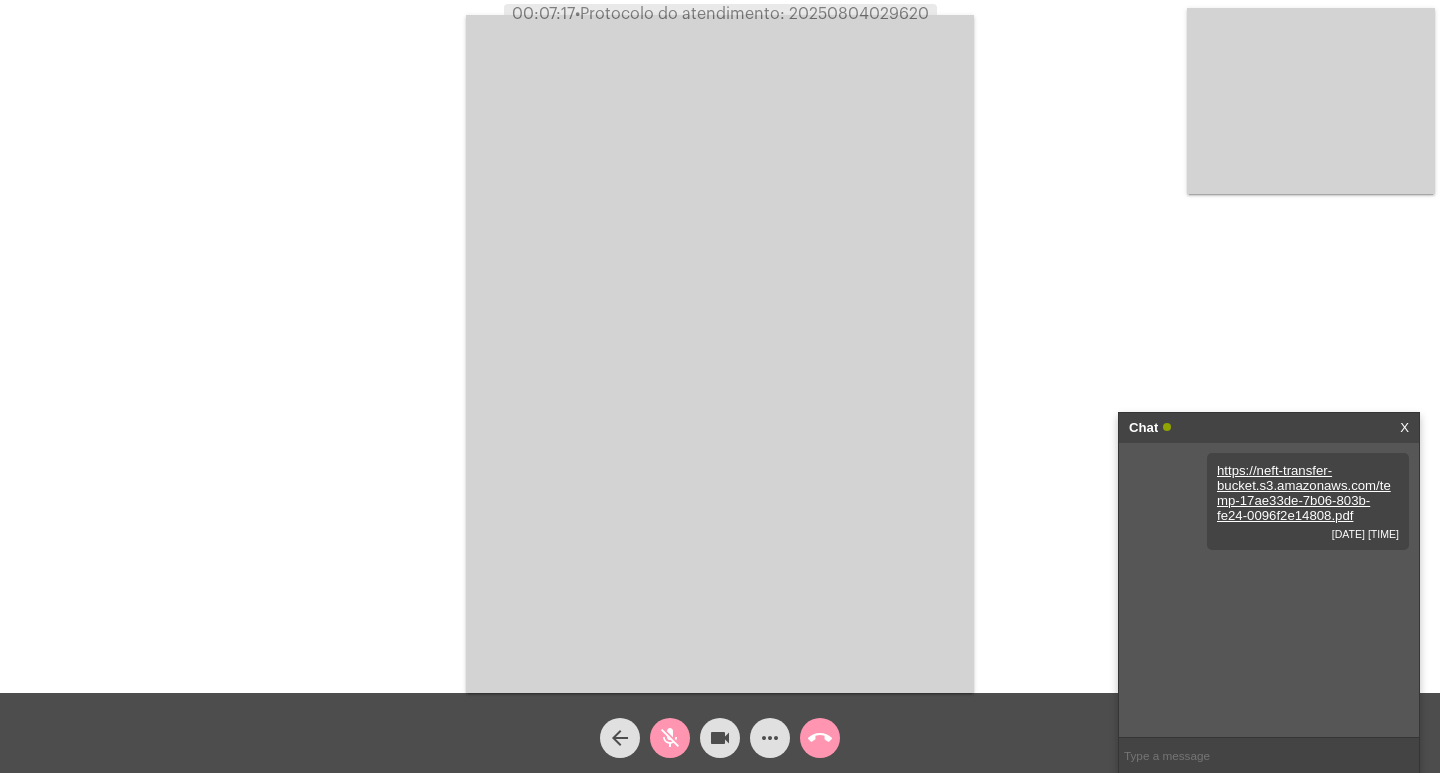 click on "videocam" 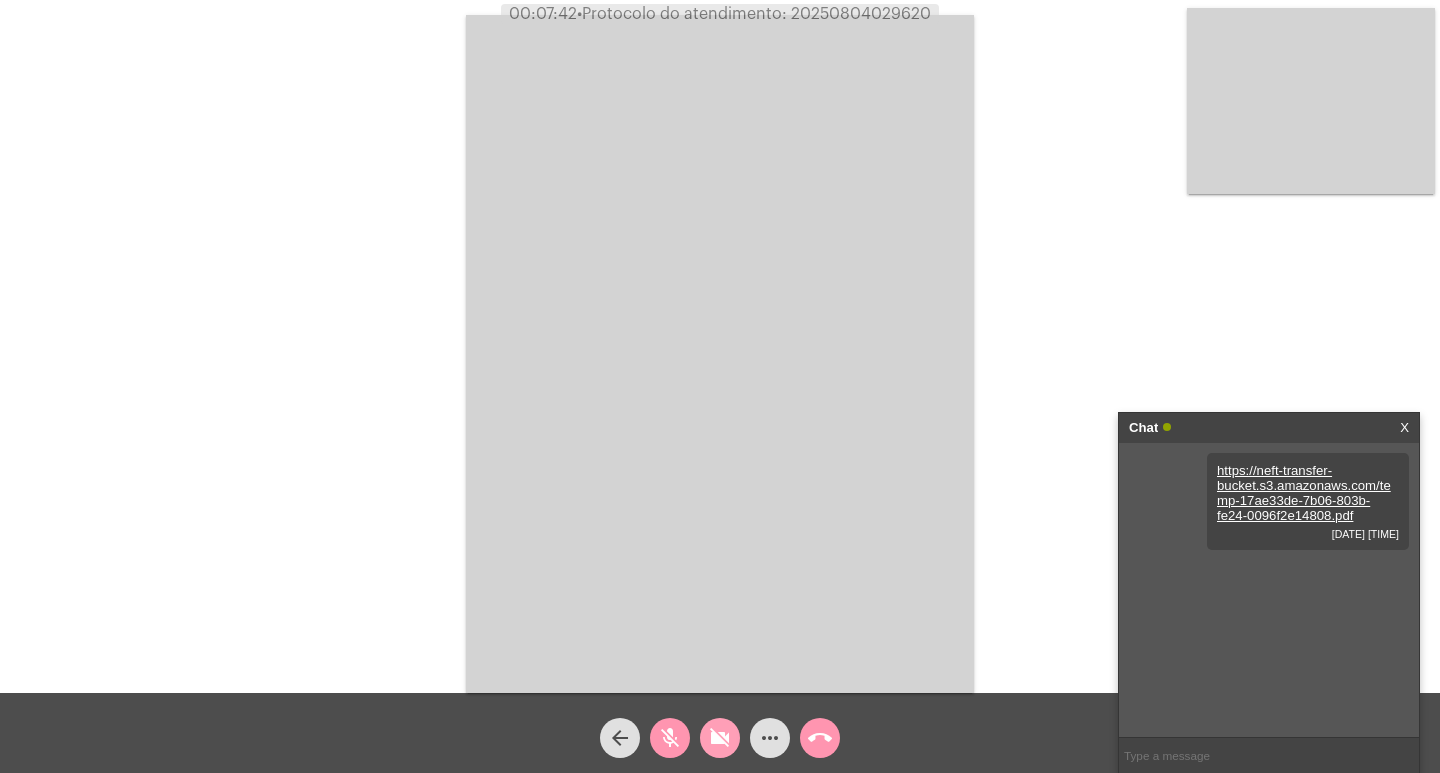 click on "videocam_off" 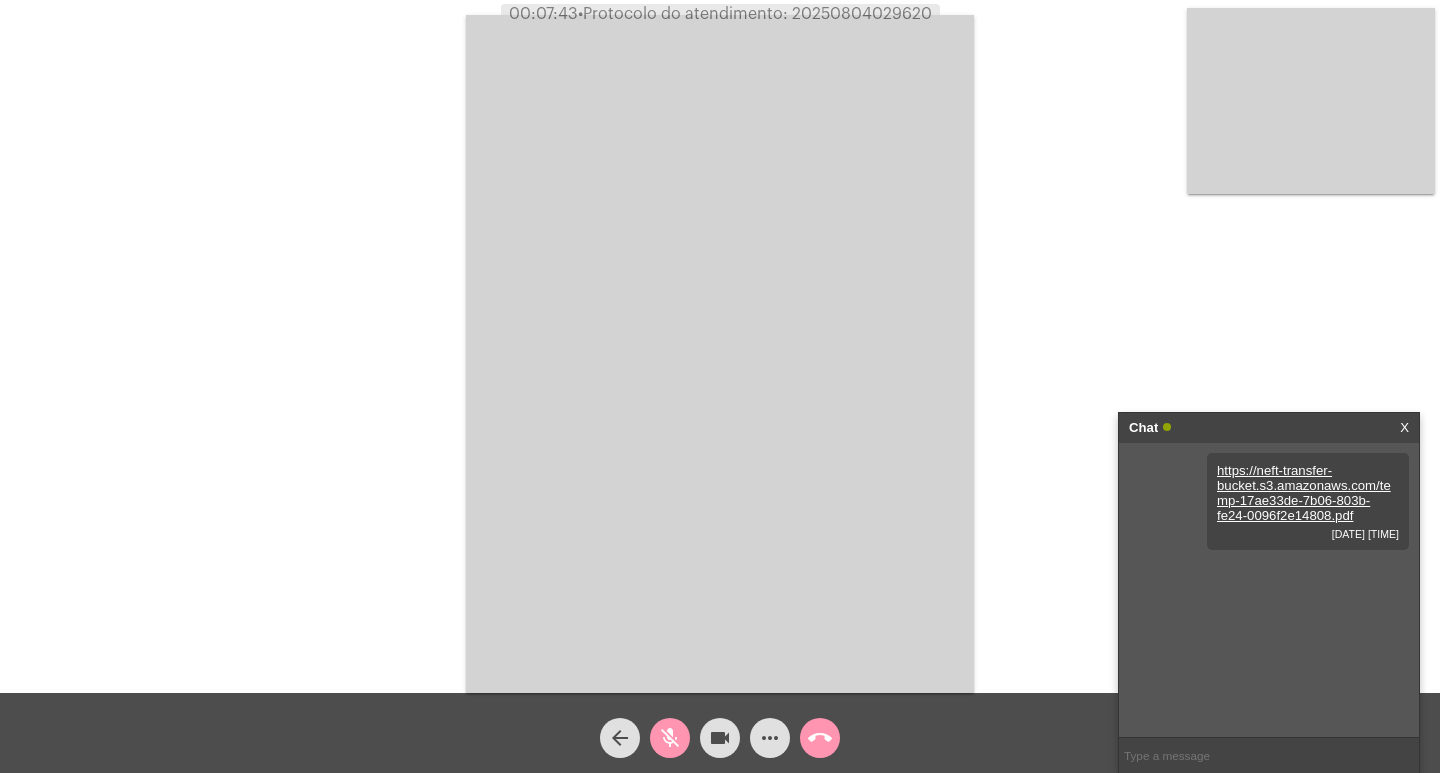 click on "mic_off" 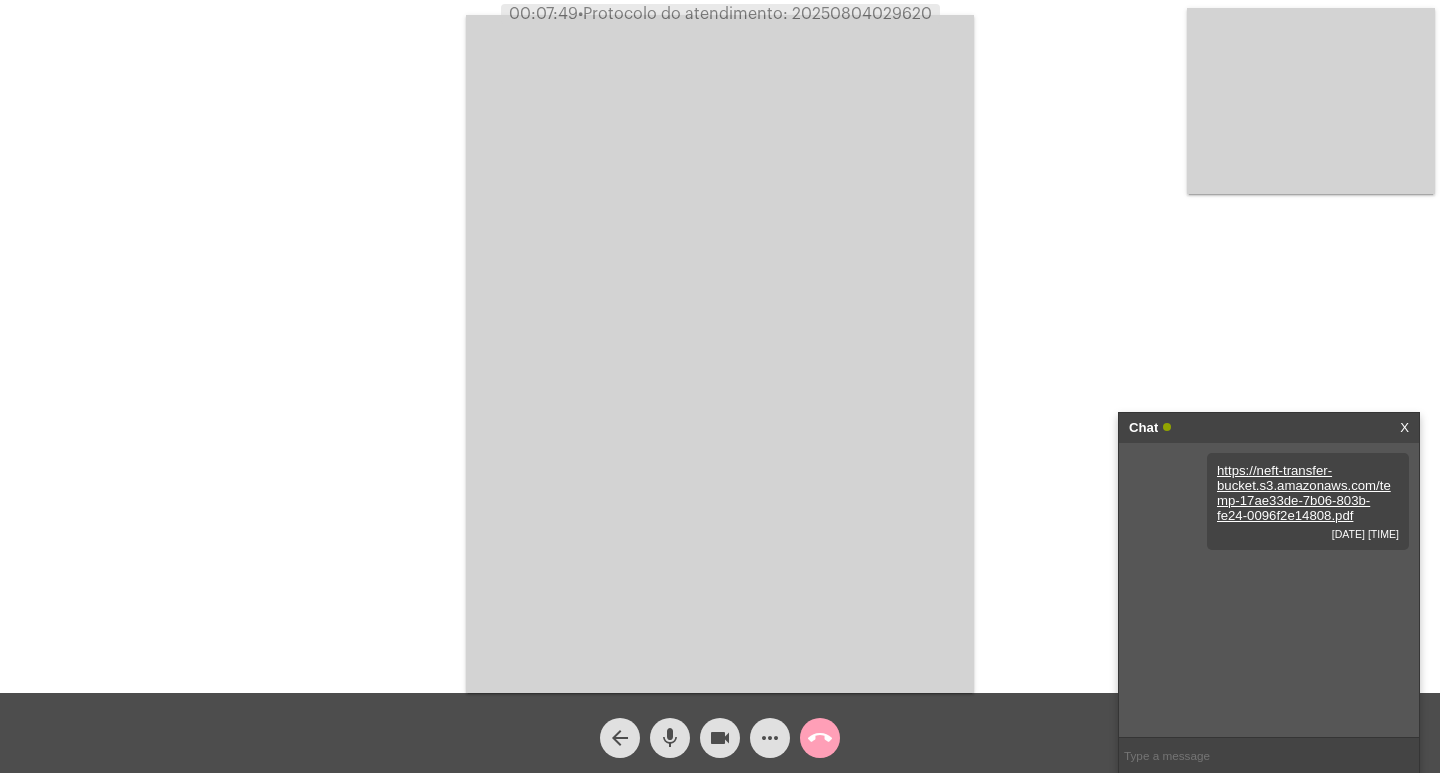 click on "call_end" 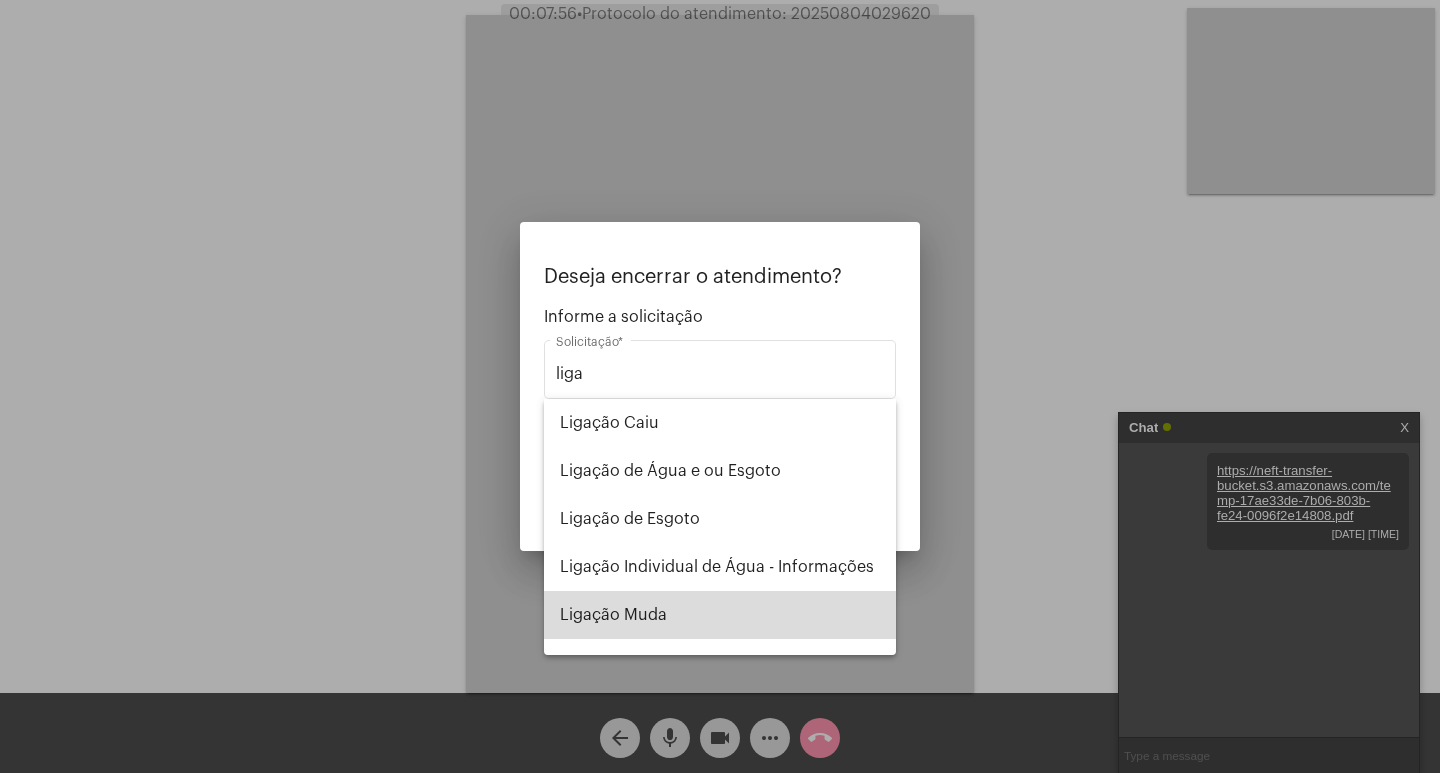 click on "Ligação Muda" at bounding box center [720, 615] 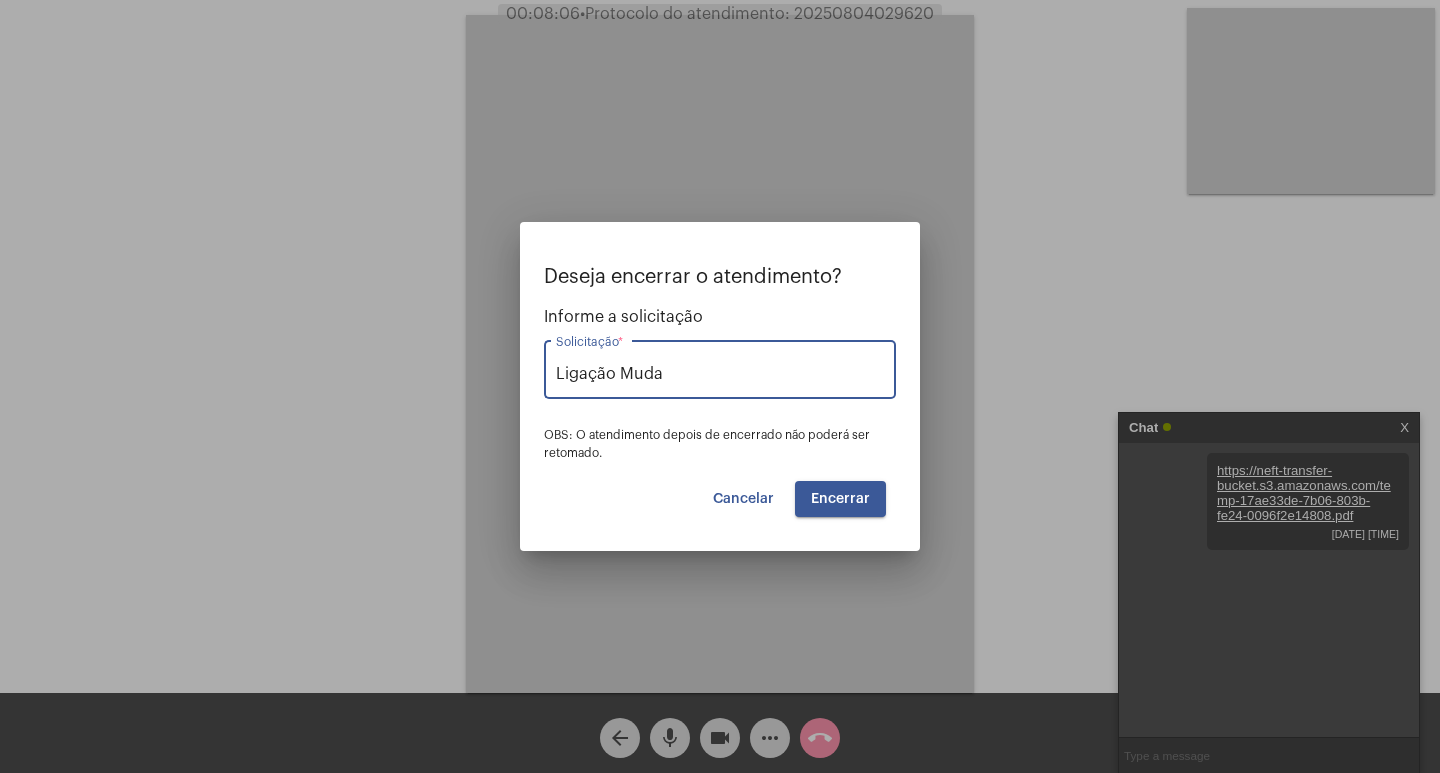 click on "Encerrar" at bounding box center [840, 499] 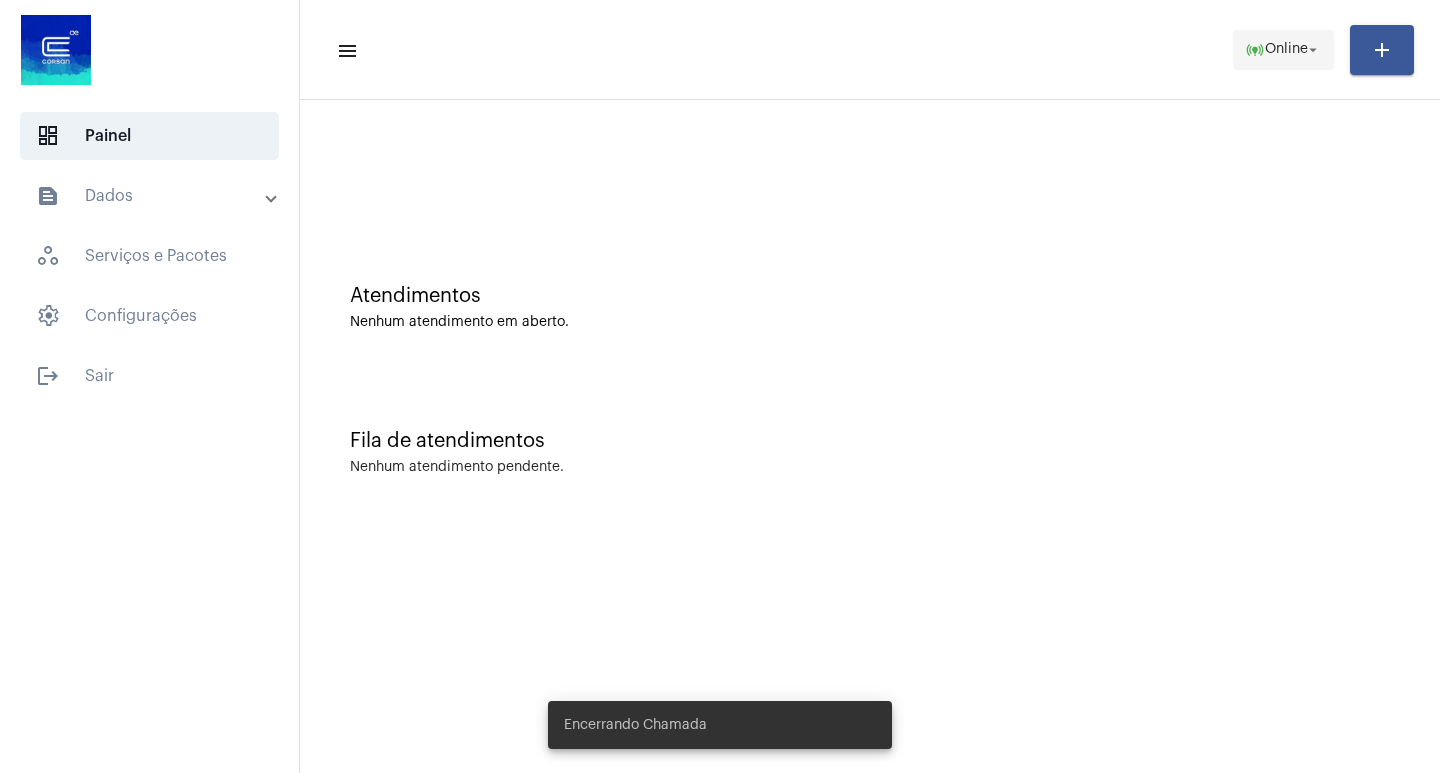 click on "online_prediction  Online arrow_drop_down" 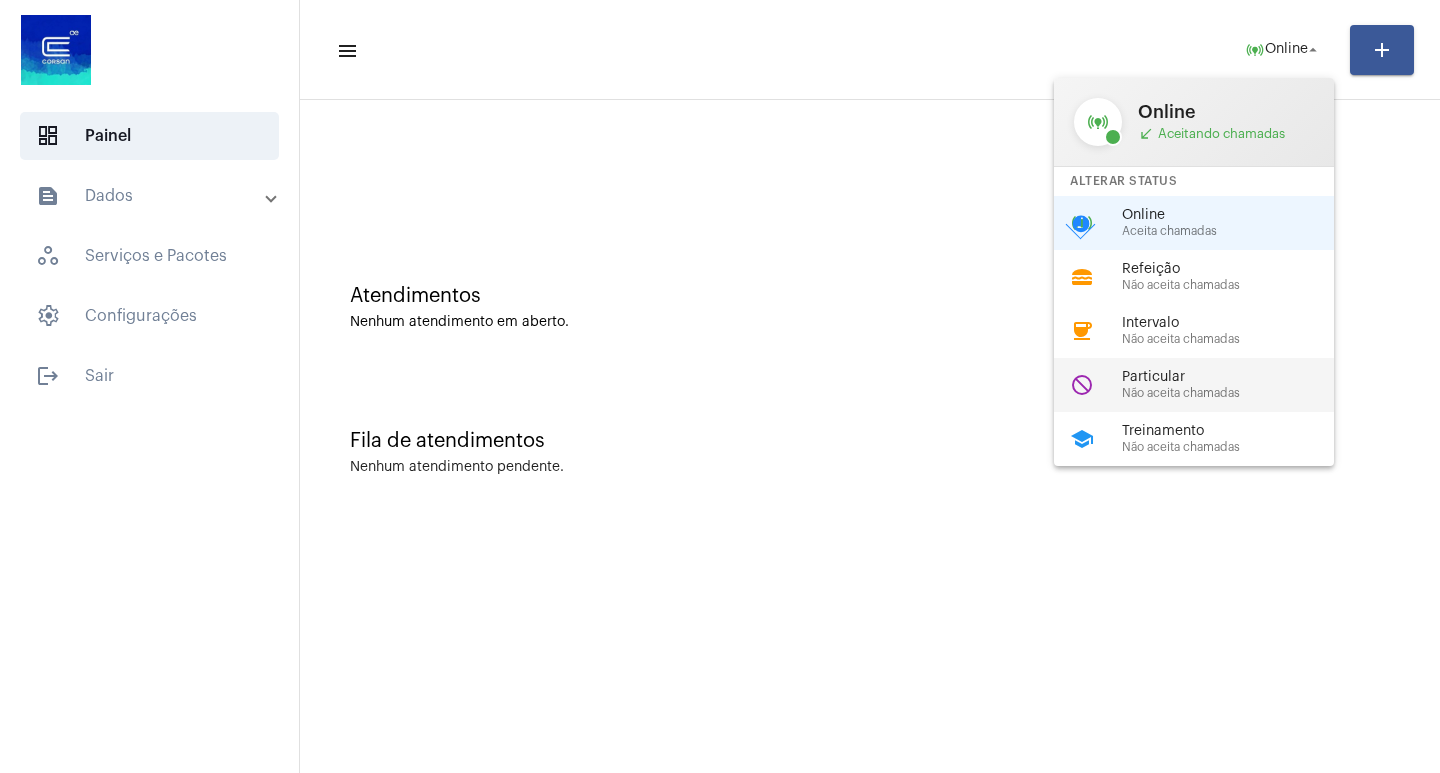 click on "Particular" at bounding box center (1236, 377) 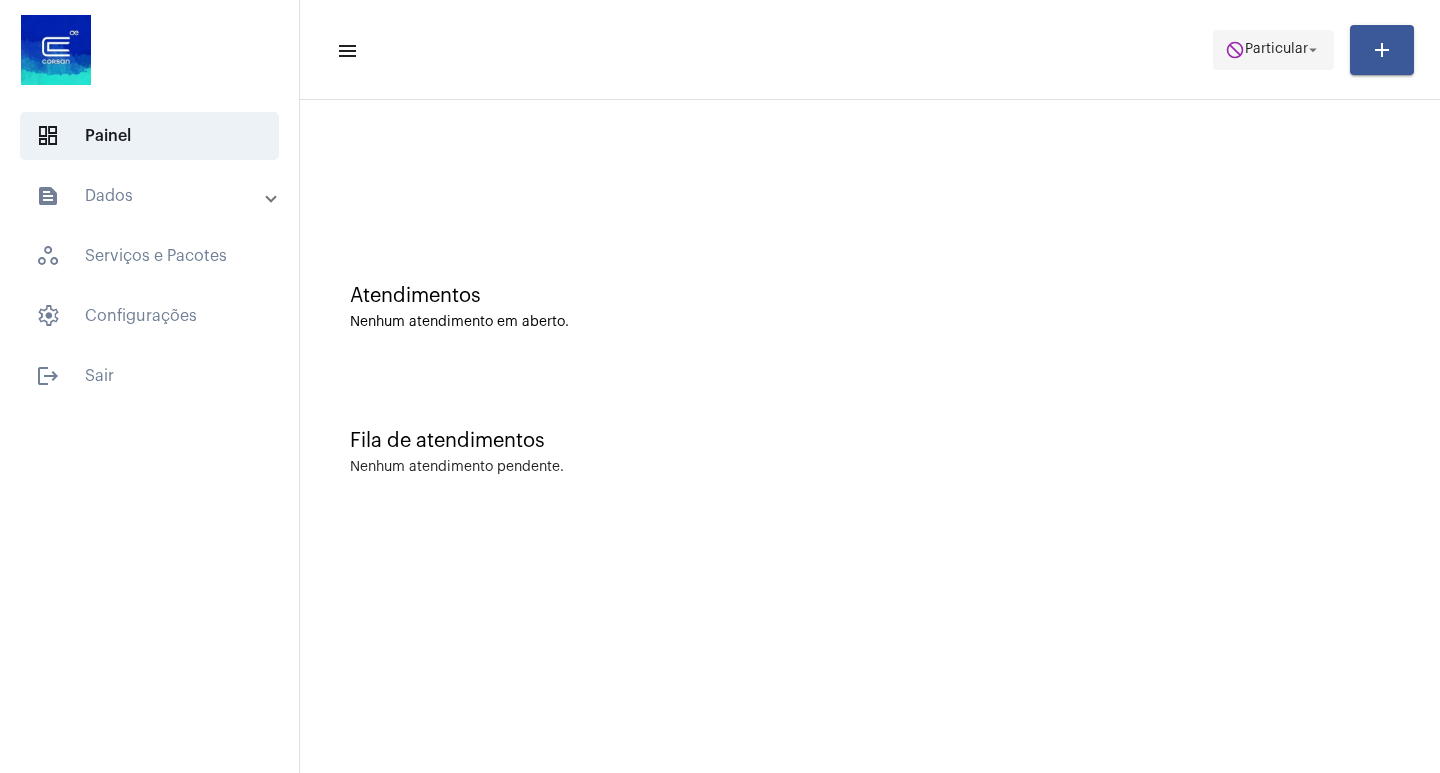 click on "do_not_disturb  Particular arrow_drop_down" 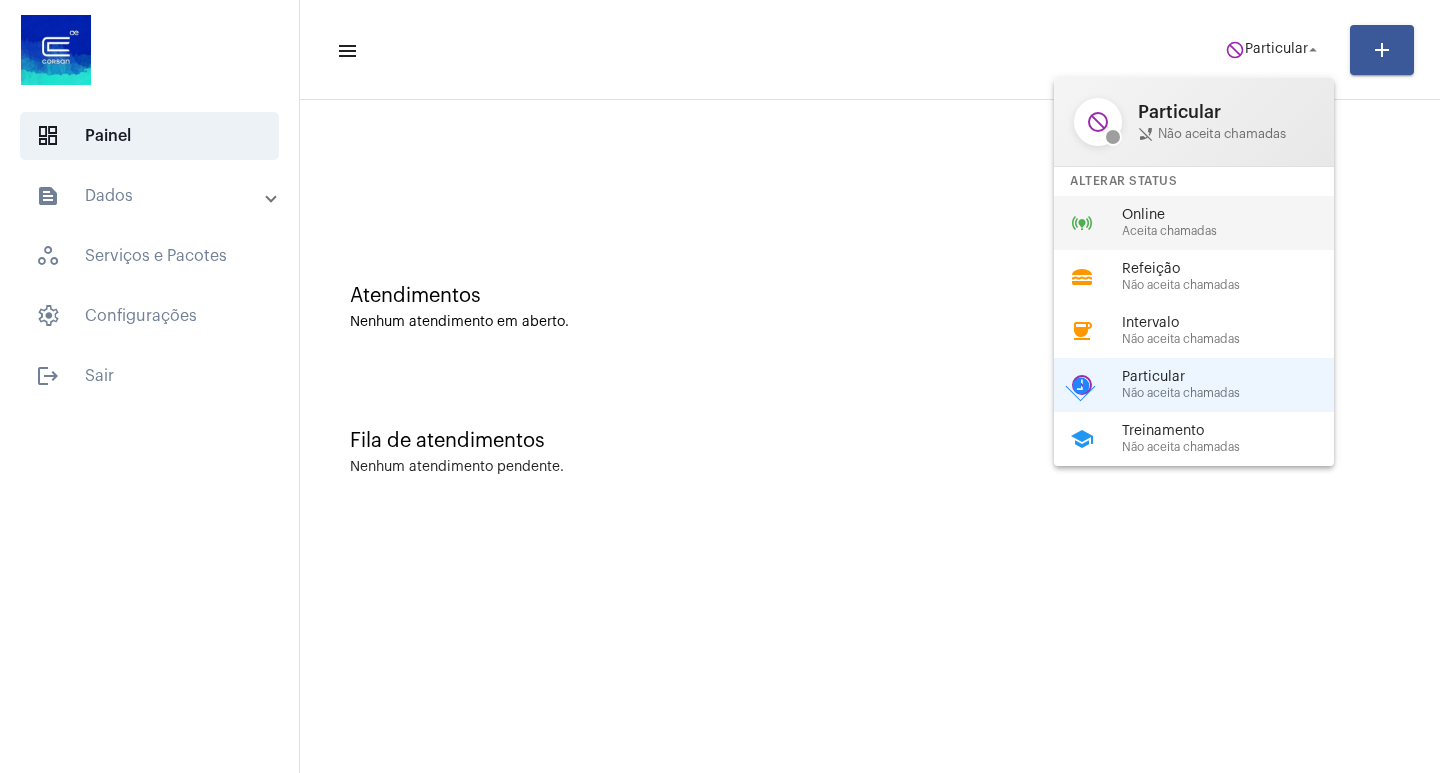 click on "Aceita chamadas" at bounding box center [1236, 231] 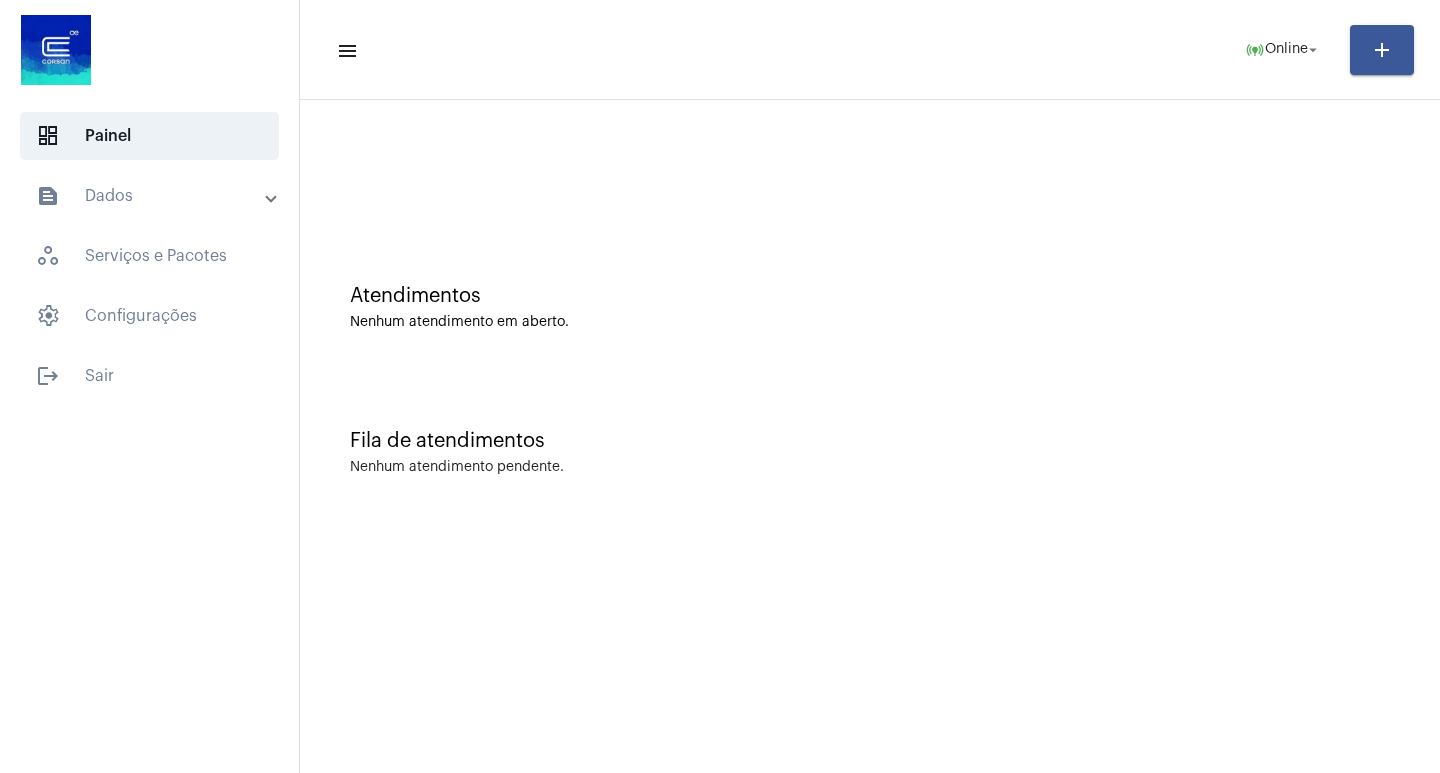 click on "text_snippet_outlined  Dados" at bounding box center (155, 196) 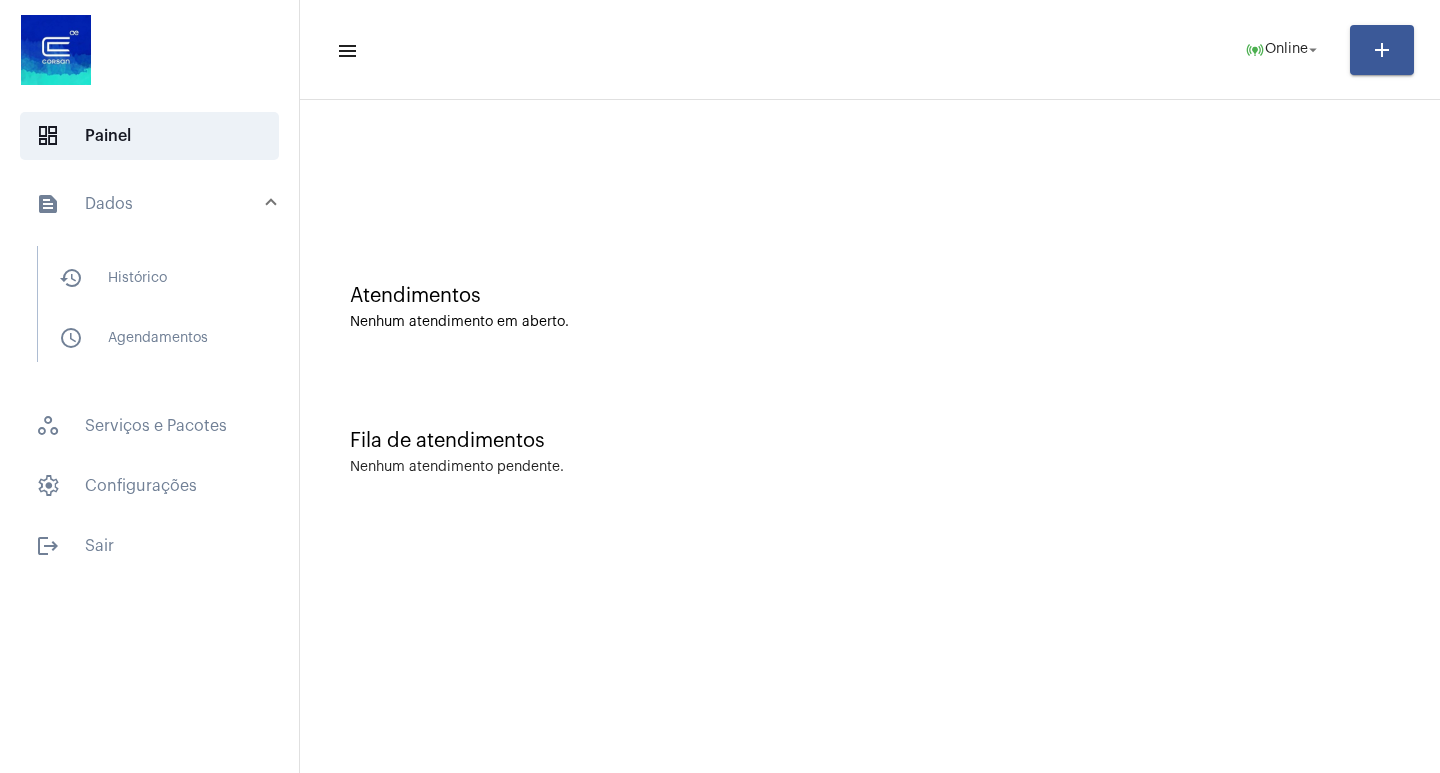 click on "history_outlined  Histórico  schedule_outlined  Agendamentos" at bounding box center [163, 304] 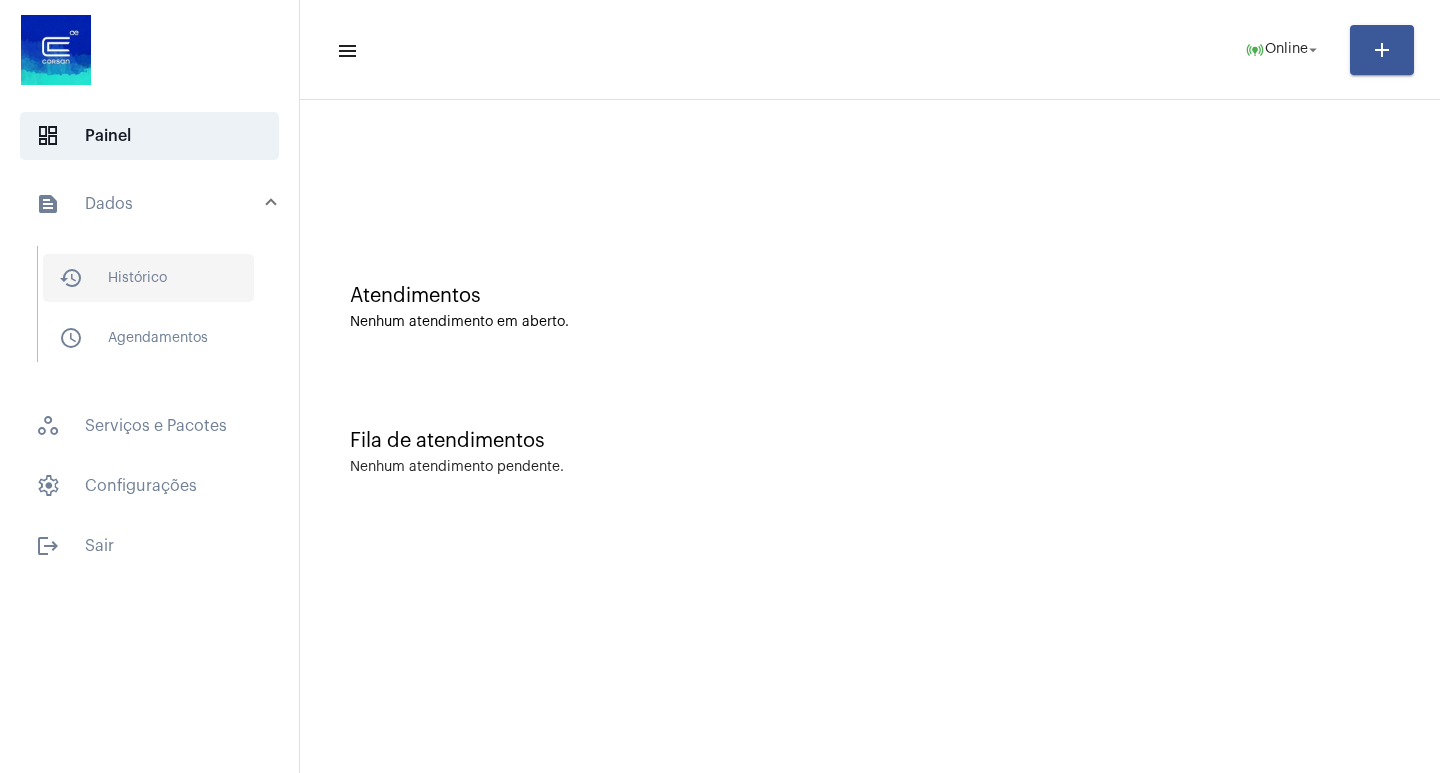 click on "history_outlined  Histórico" at bounding box center (148, 278) 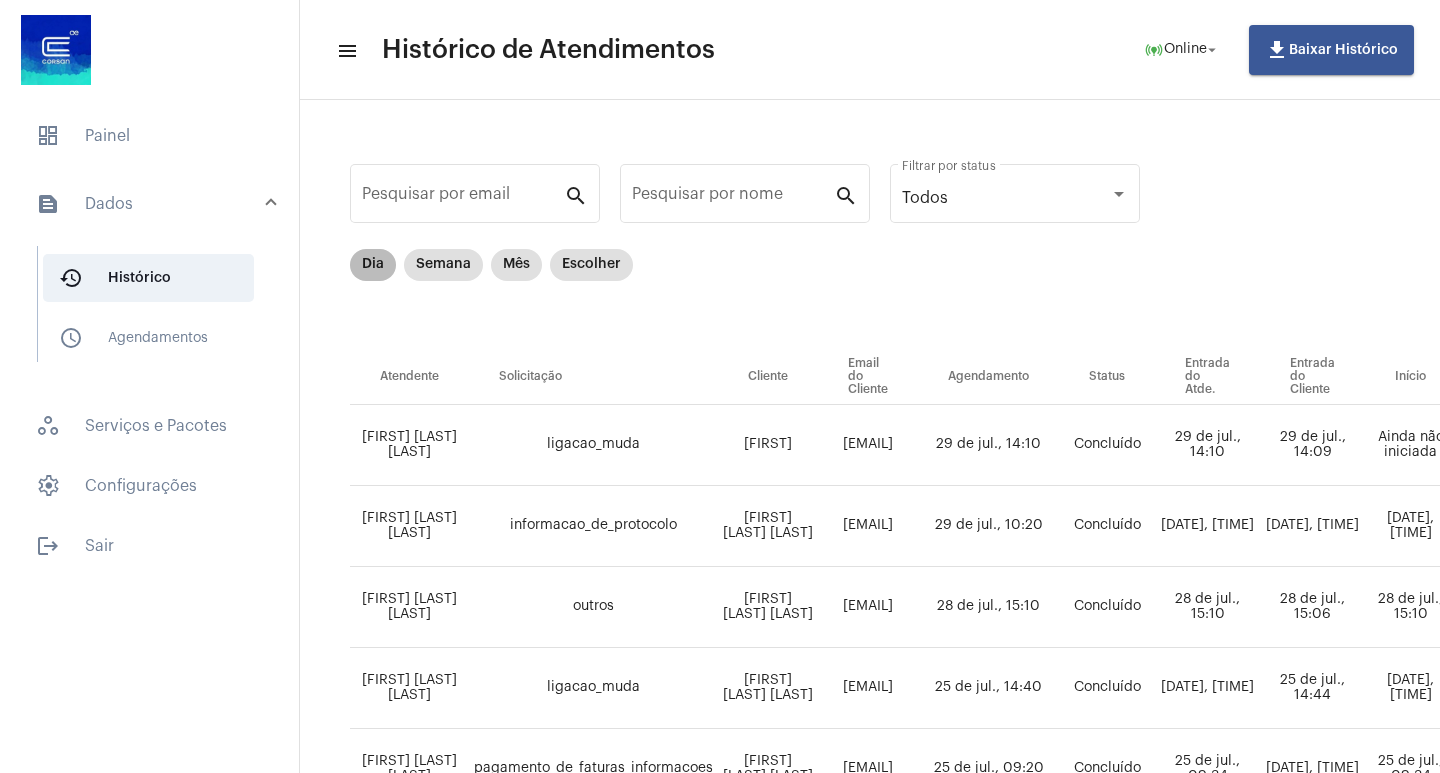 click on "Dia" at bounding box center (373, 265) 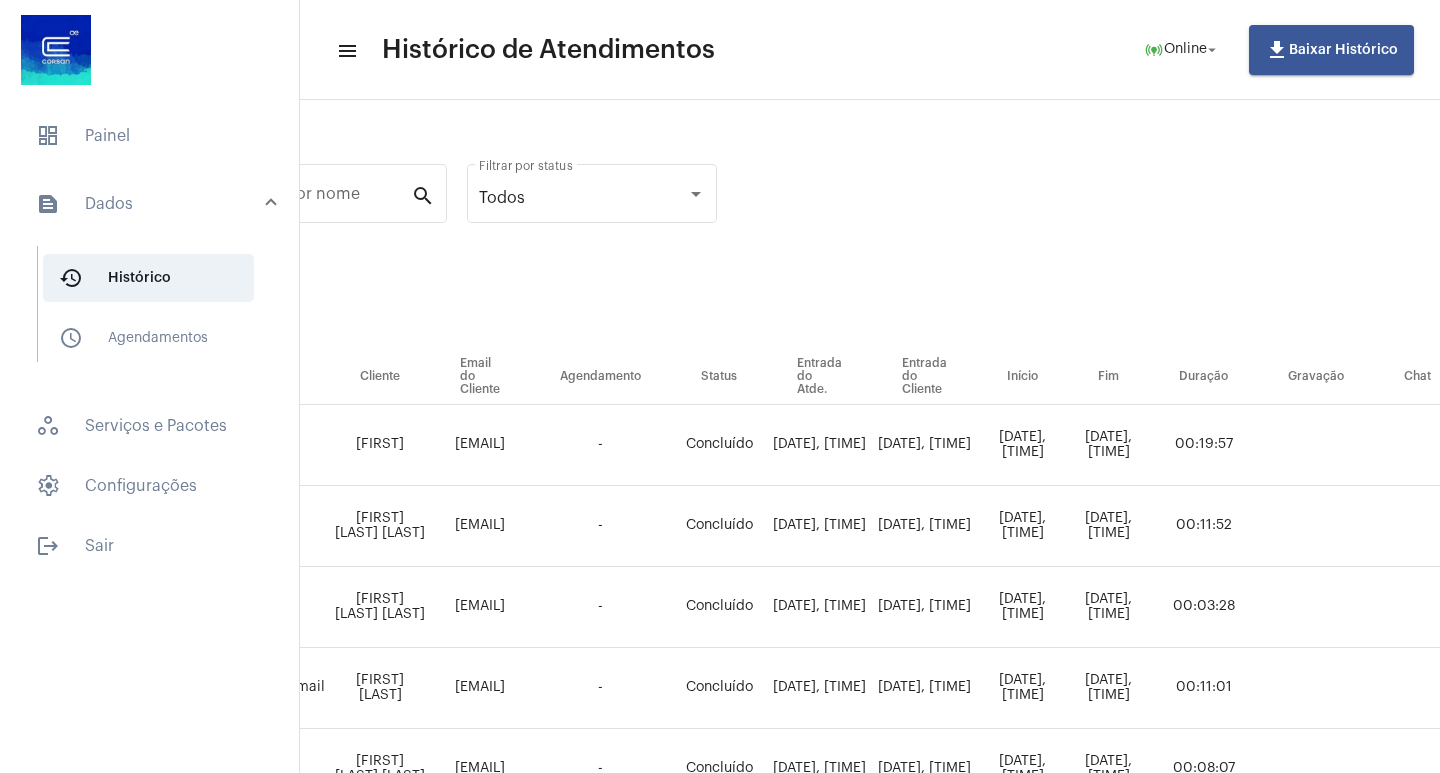 scroll, scrollTop: 0, scrollLeft: 123, axis: horizontal 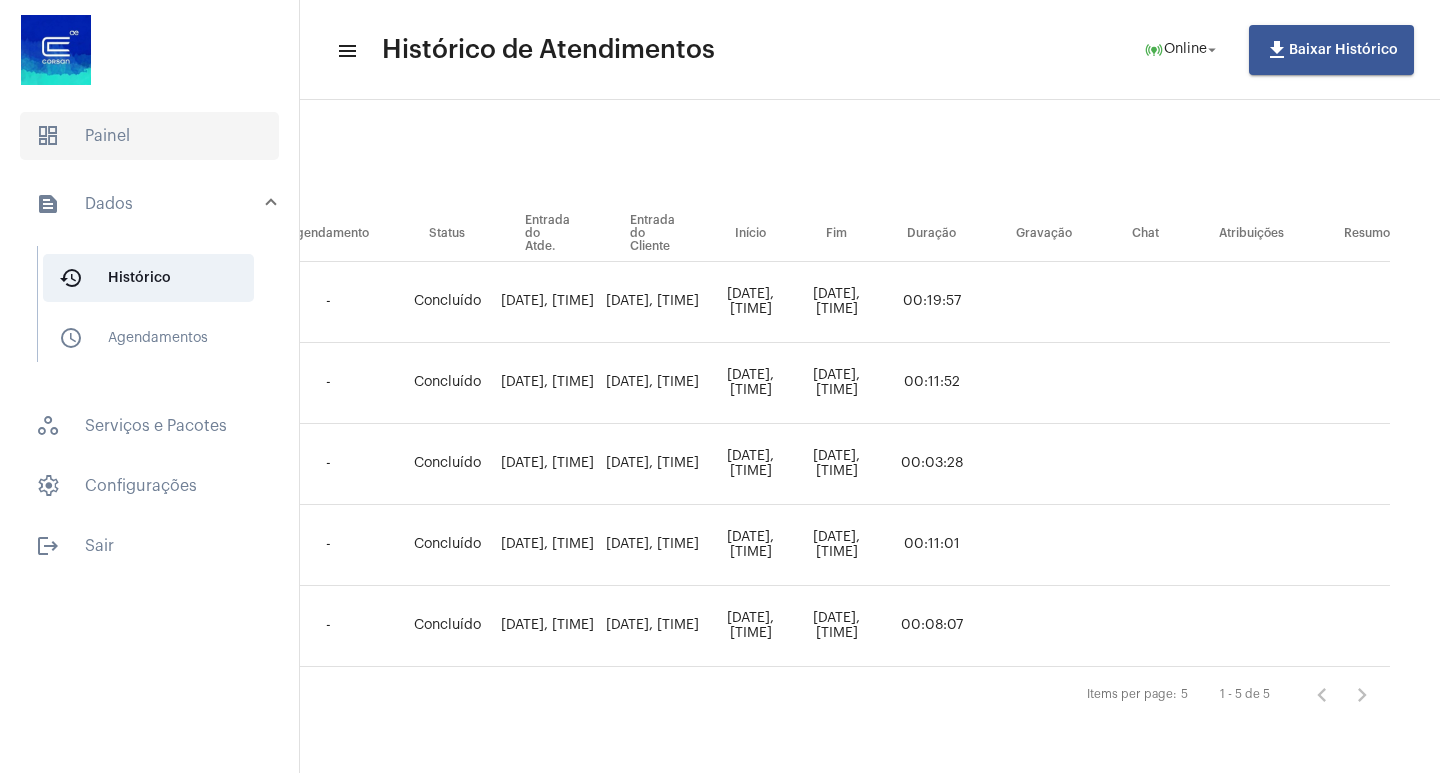 click on "dashboard   Painel" 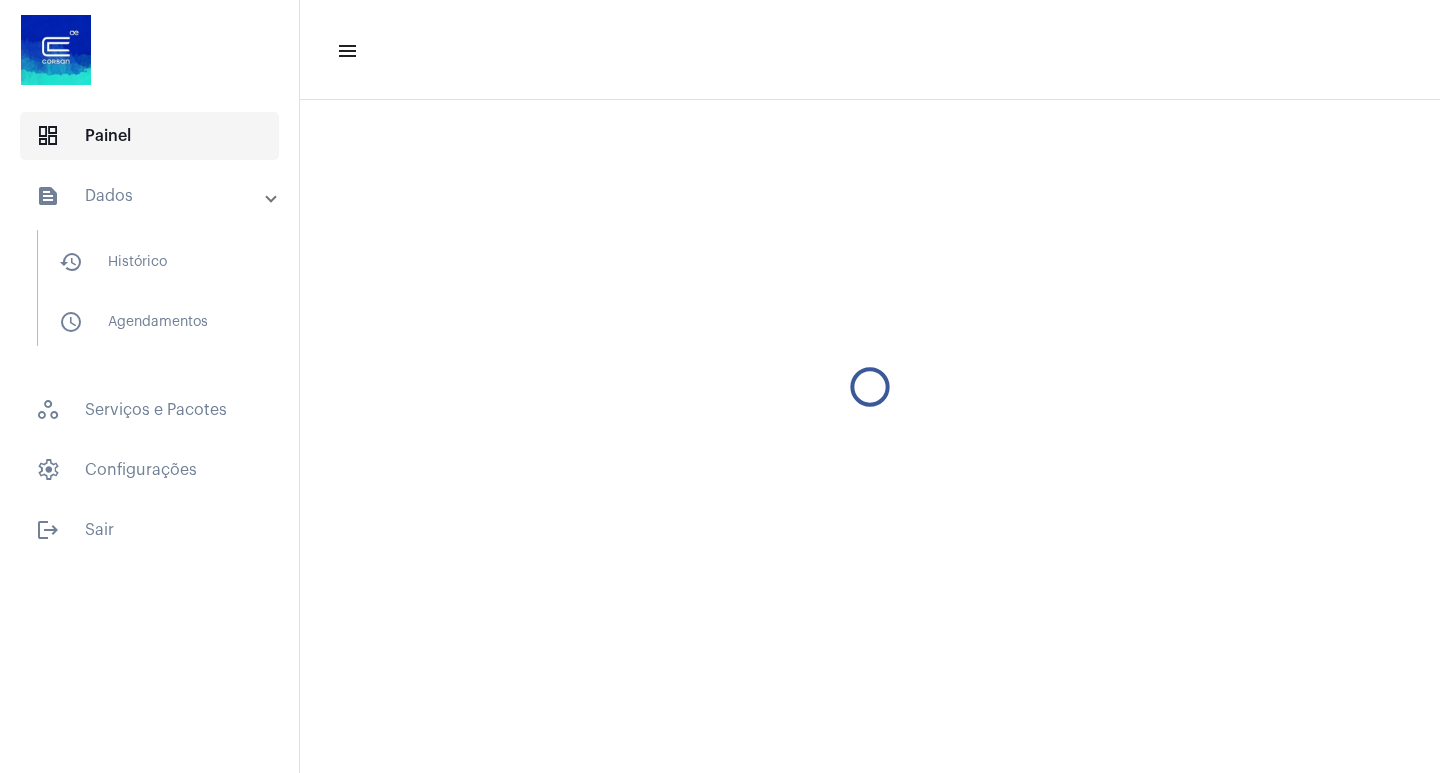 scroll, scrollTop: 0, scrollLeft: 0, axis: both 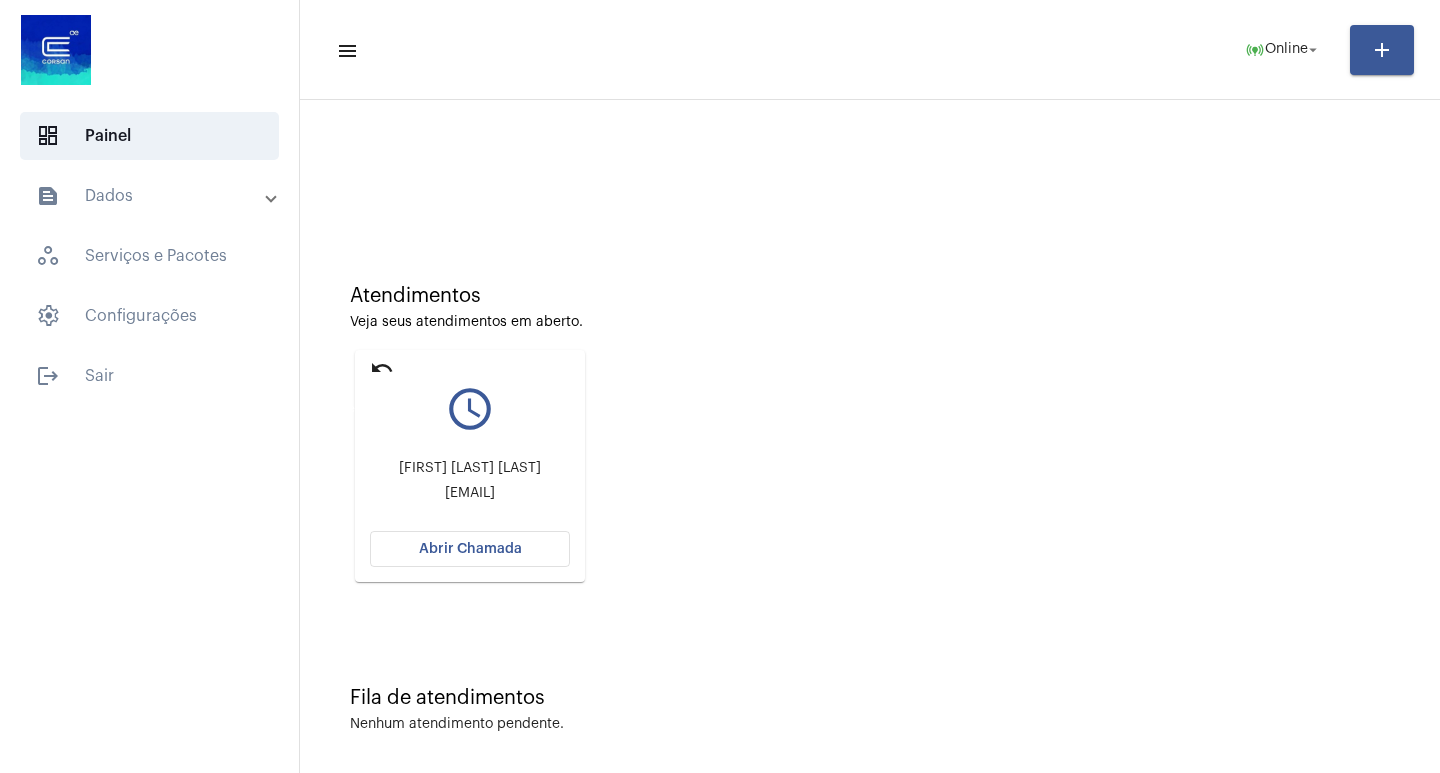 click on "undo" 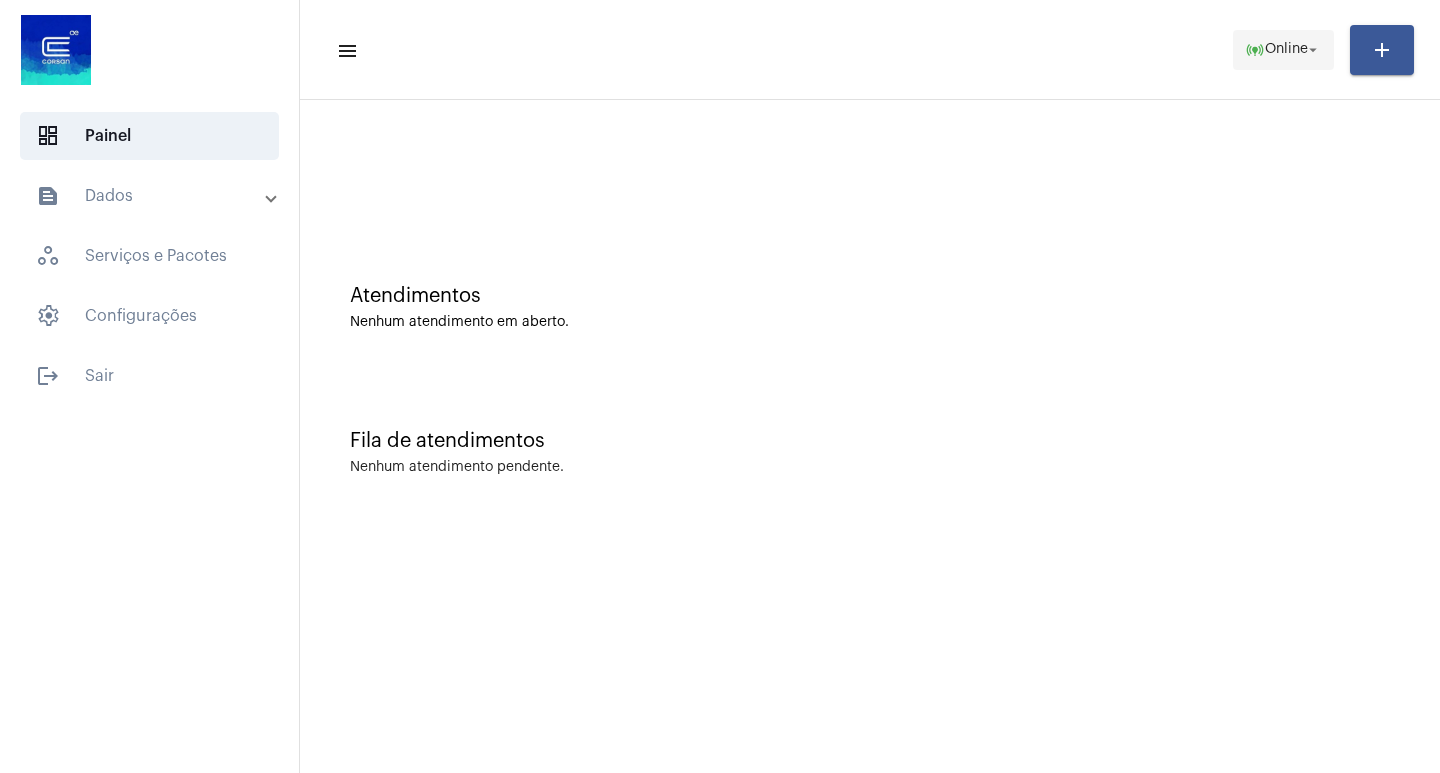 click on "arrow_drop_down" 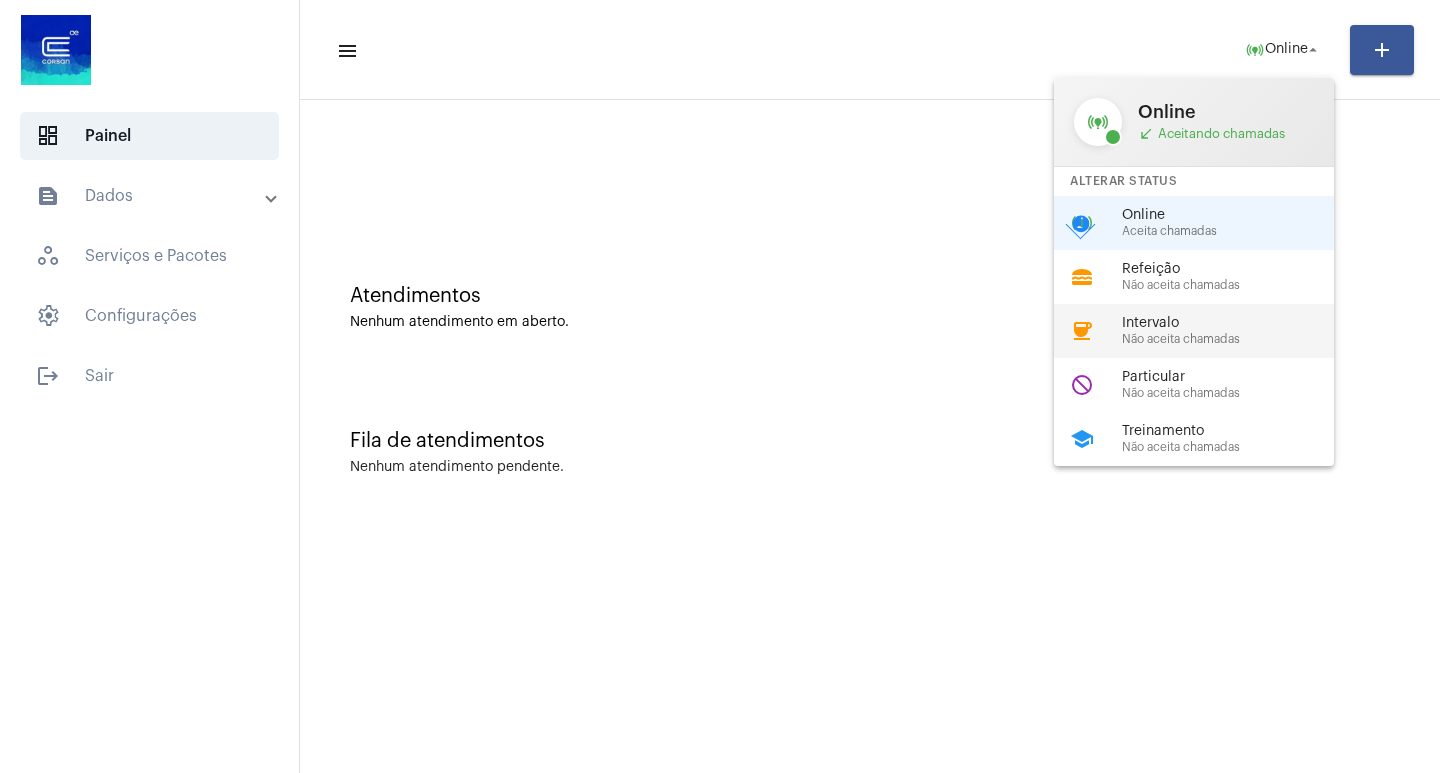 click on "coffee  Intervalo Não aceita chamadas" at bounding box center (1210, 331) 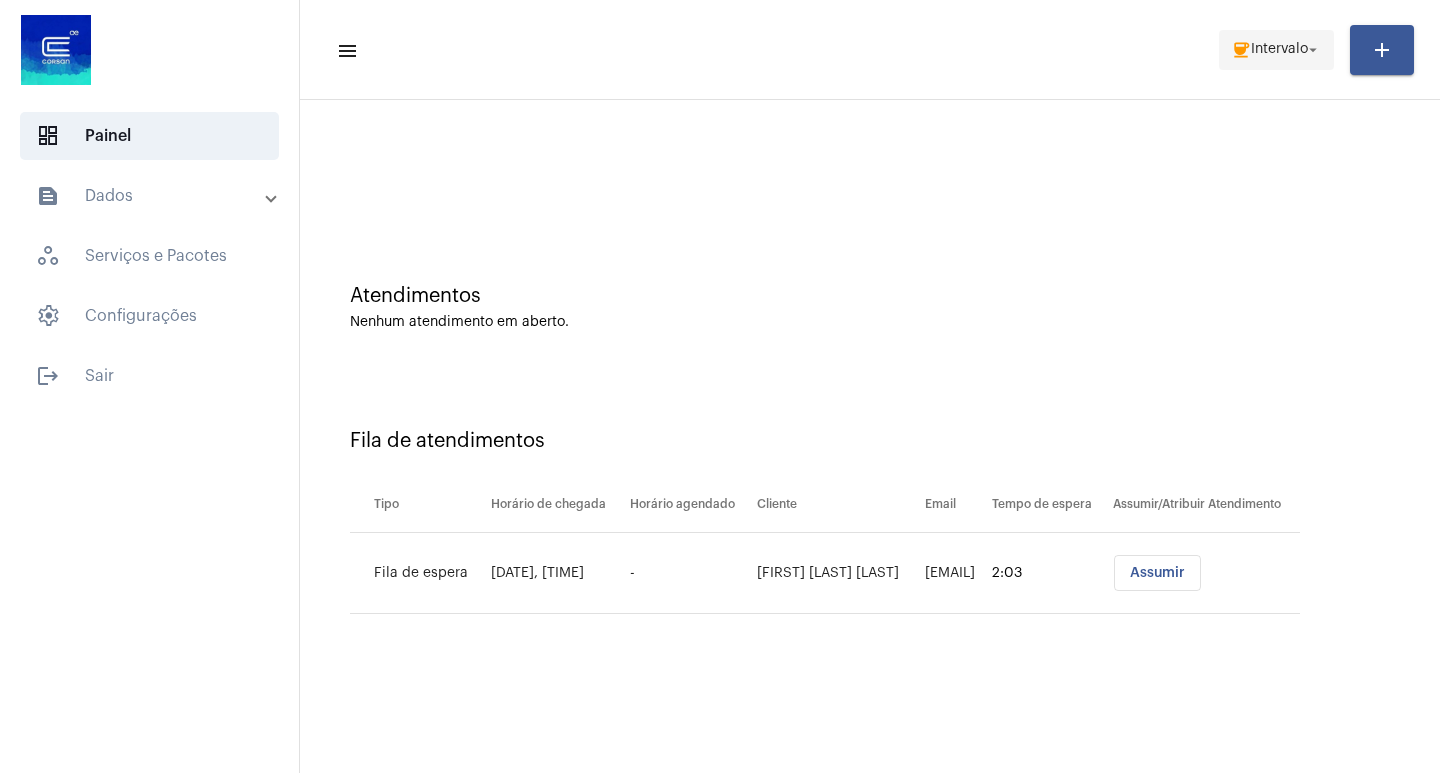 click on "coffee  Intervalo arrow_drop_down" 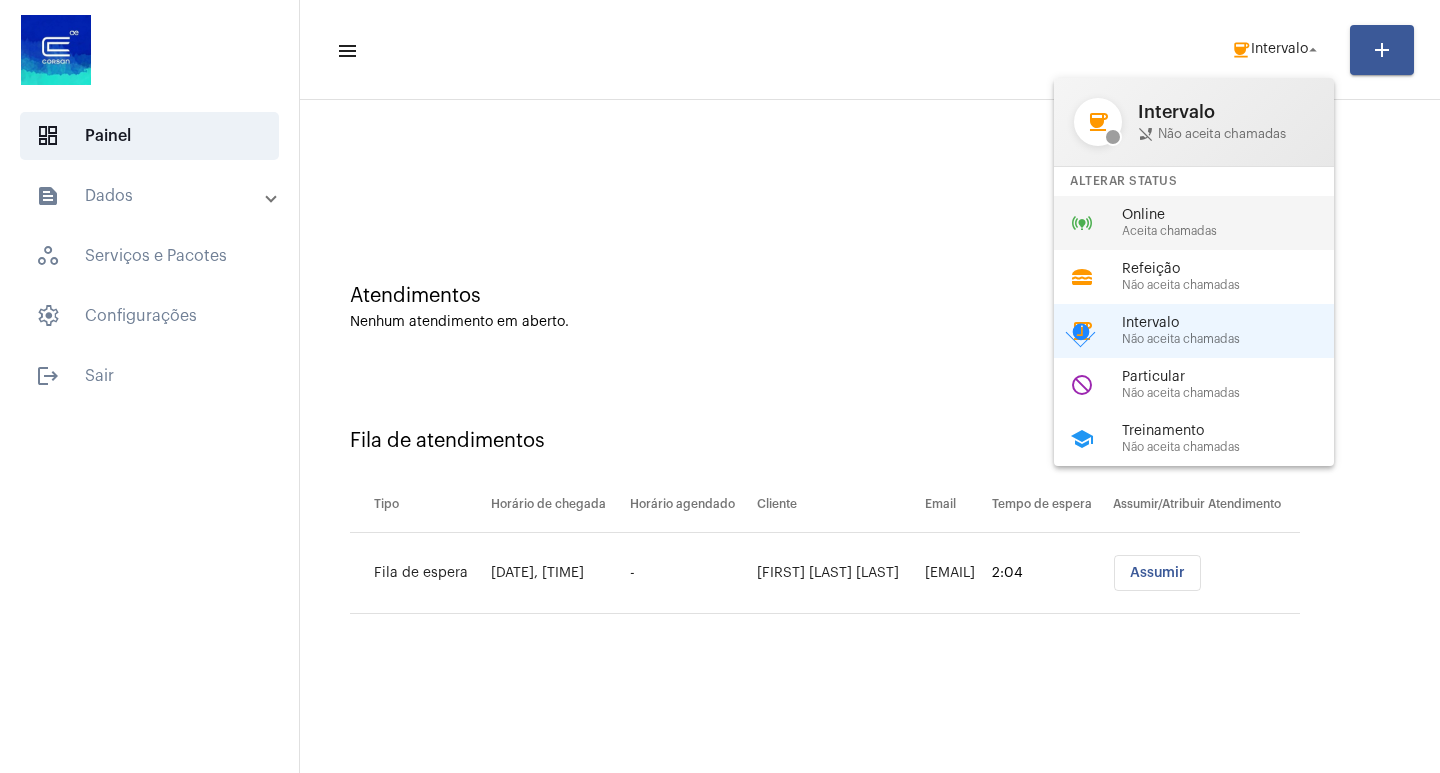 click on "Aceita chamadas" at bounding box center [1236, 231] 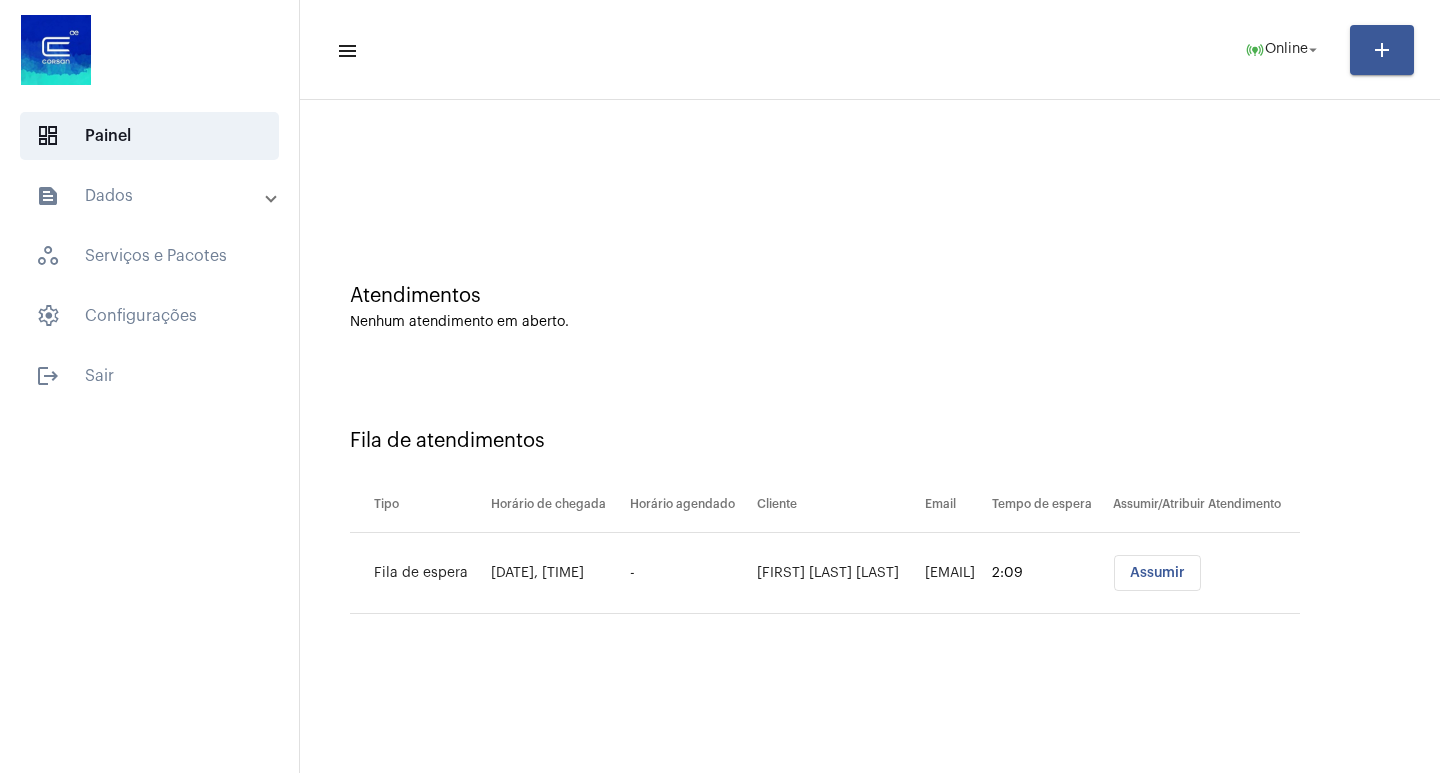 click on "Assumir" at bounding box center (1157, 573) 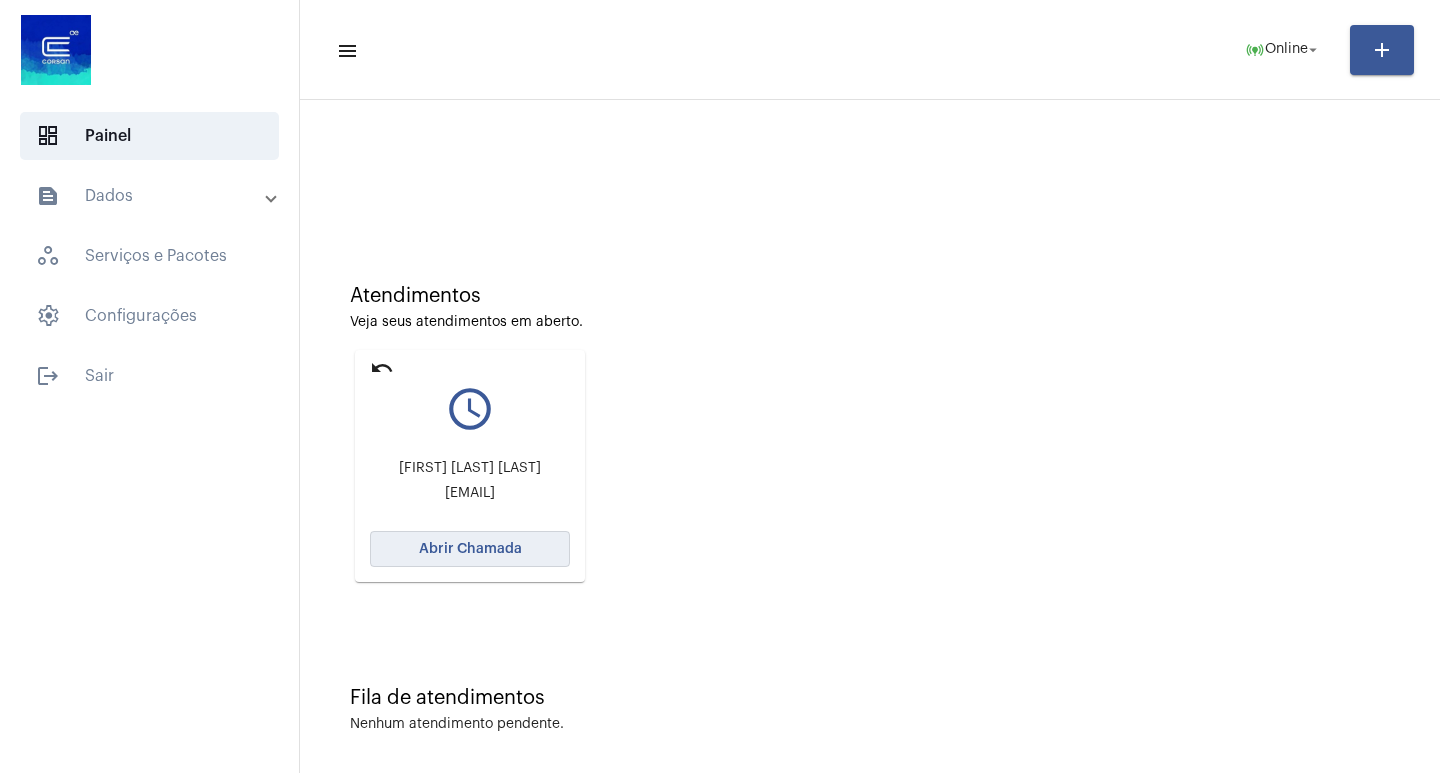 click on "Abrir Chamada" 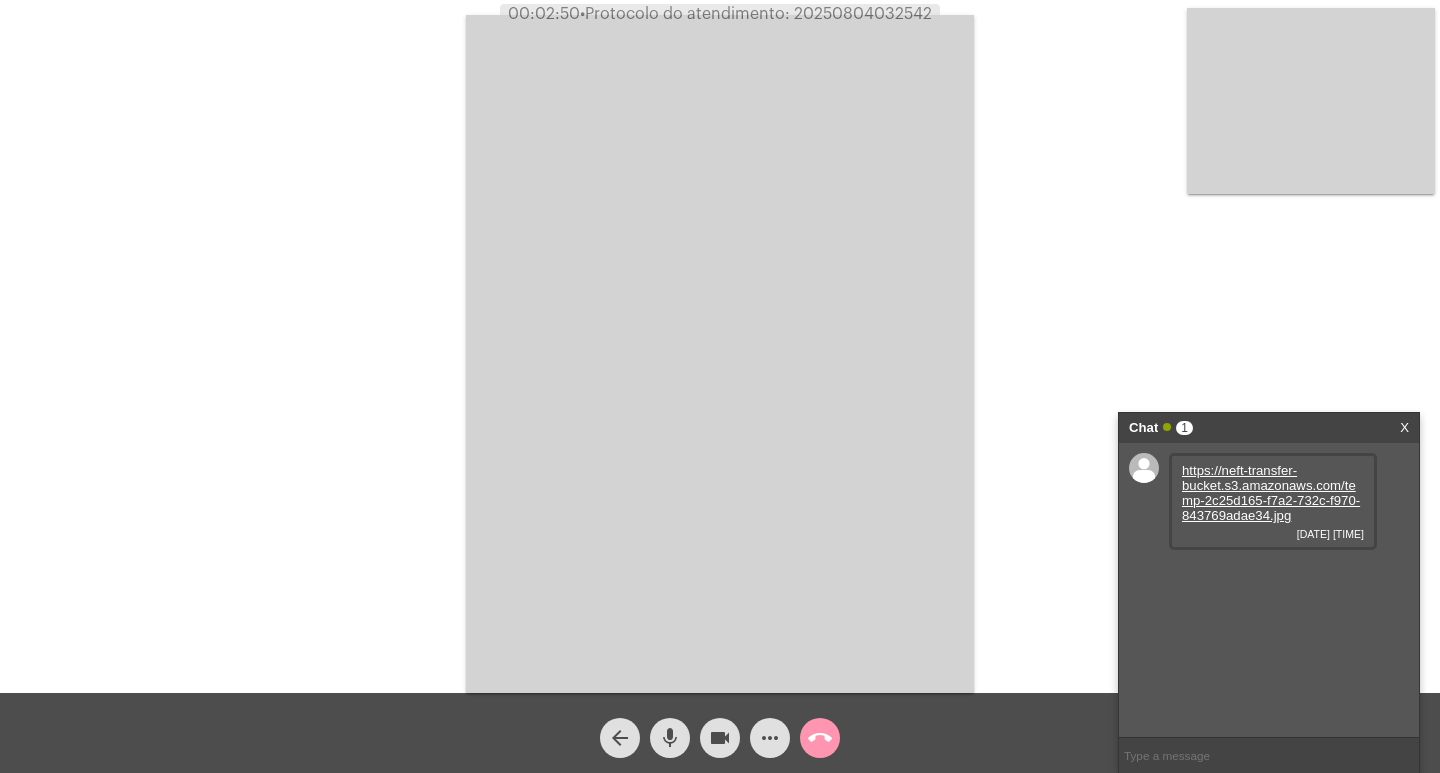 click on "https://neft-transfer-bucket.s3.amazonaws.com/temp-2c25d165-f7a2-732c-f970-843769adae34.jpg" at bounding box center [1271, 493] 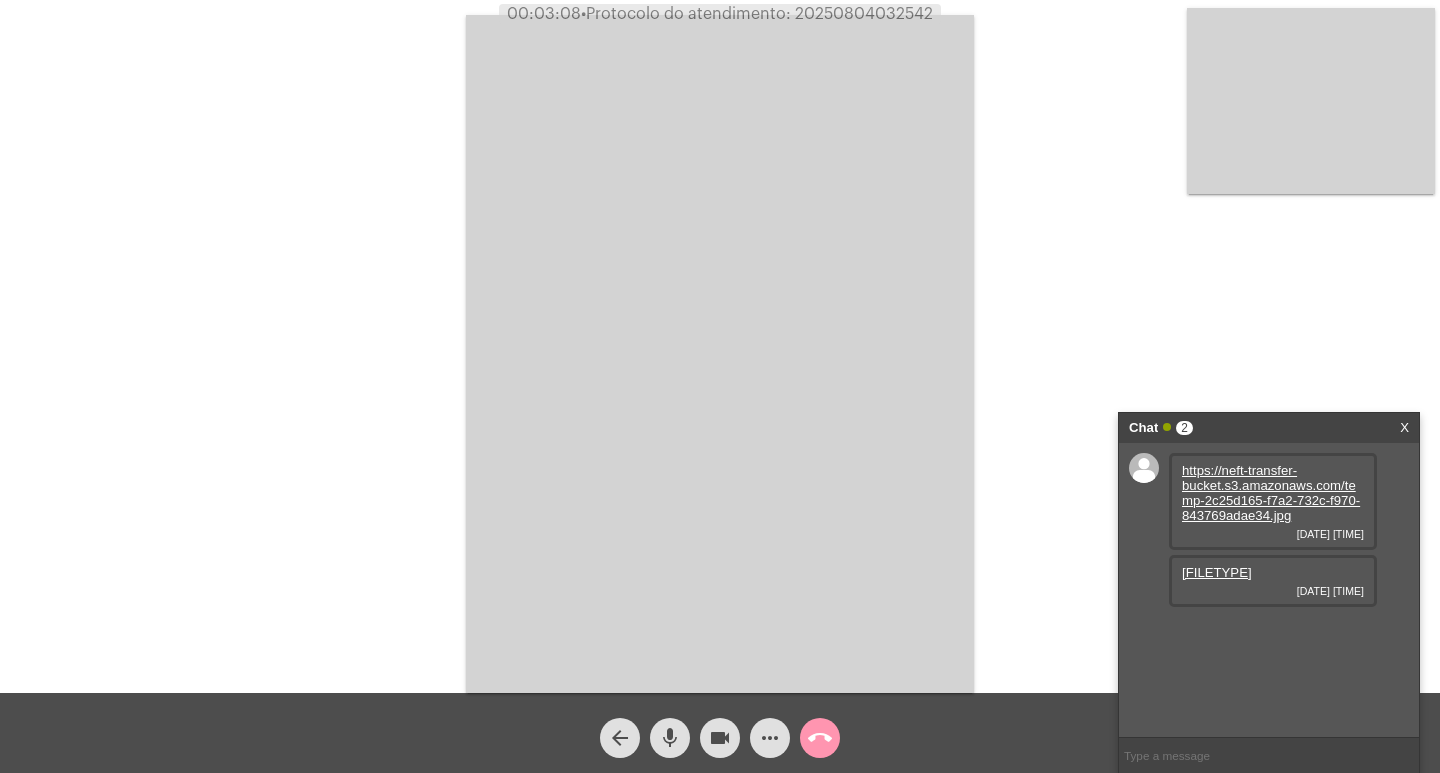 click on "[FILETYPE]" at bounding box center (1217, 572) 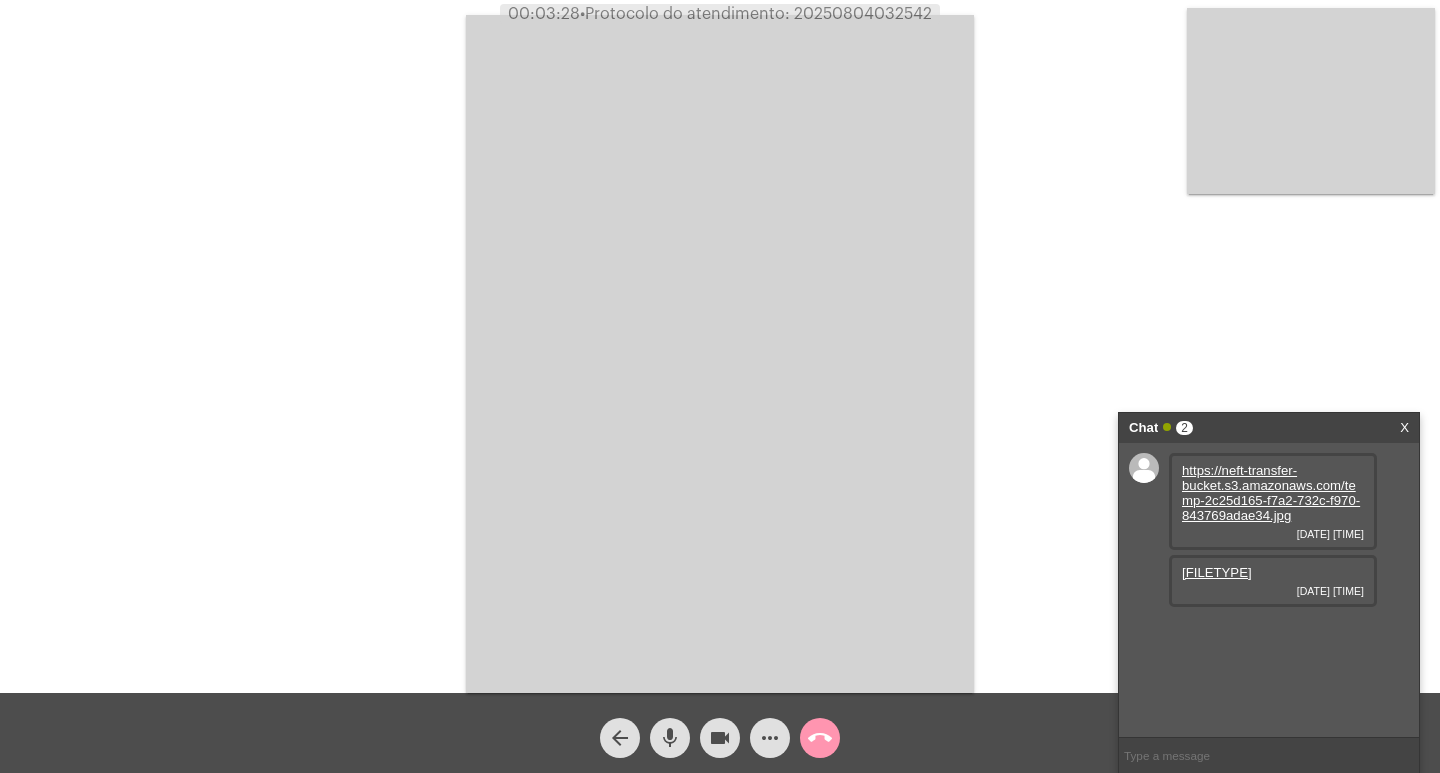 click on "X" at bounding box center [1404, 428] 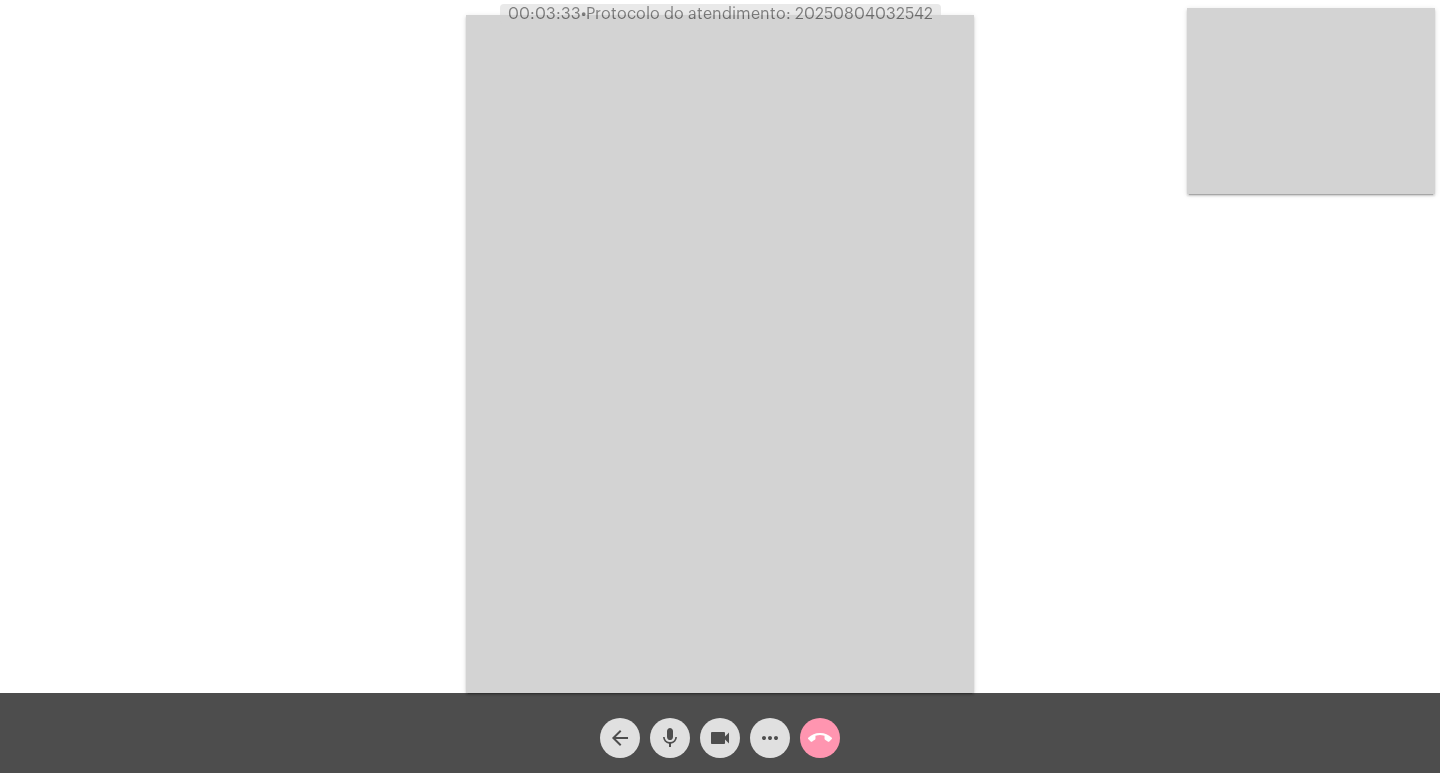 click on "Acessando Câmera e Microfone..." 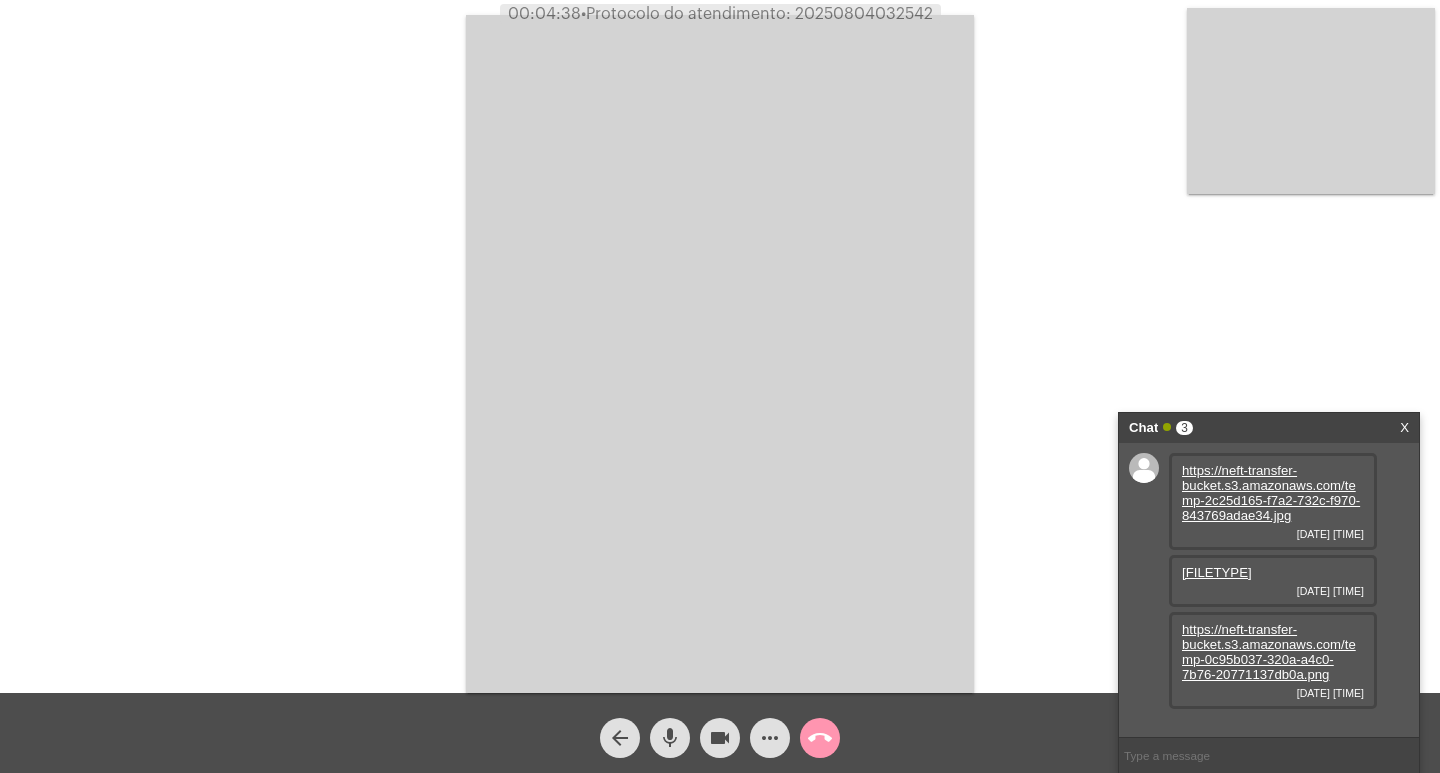 scroll, scrollTop: 17, scrollLeft: 0, axis: vertical 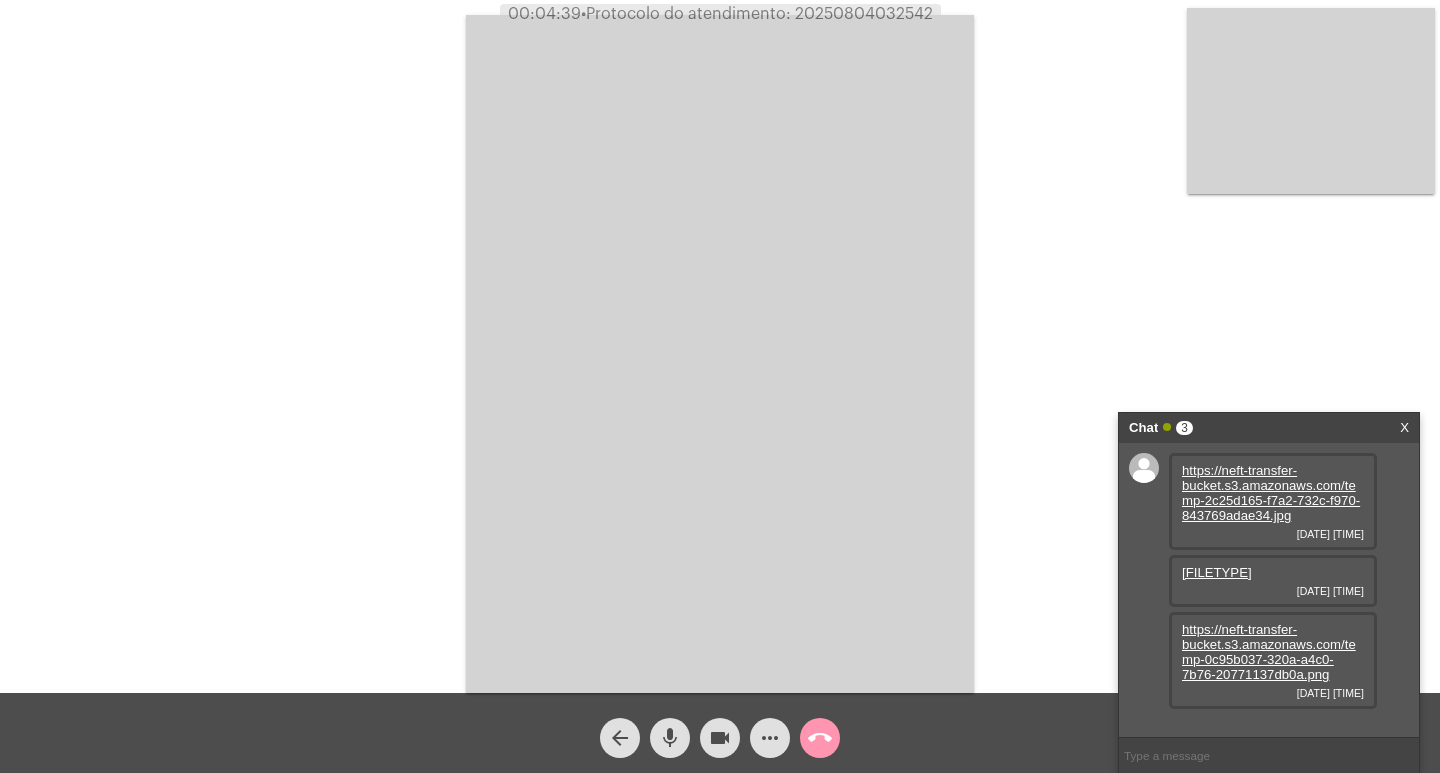 click on "https://neft-transfer-bucket.s3.amazonaws.com/temp-0c95b037-320a-a4c0-7b76-20771137db0a.png" at bounding box center [1269, 652] 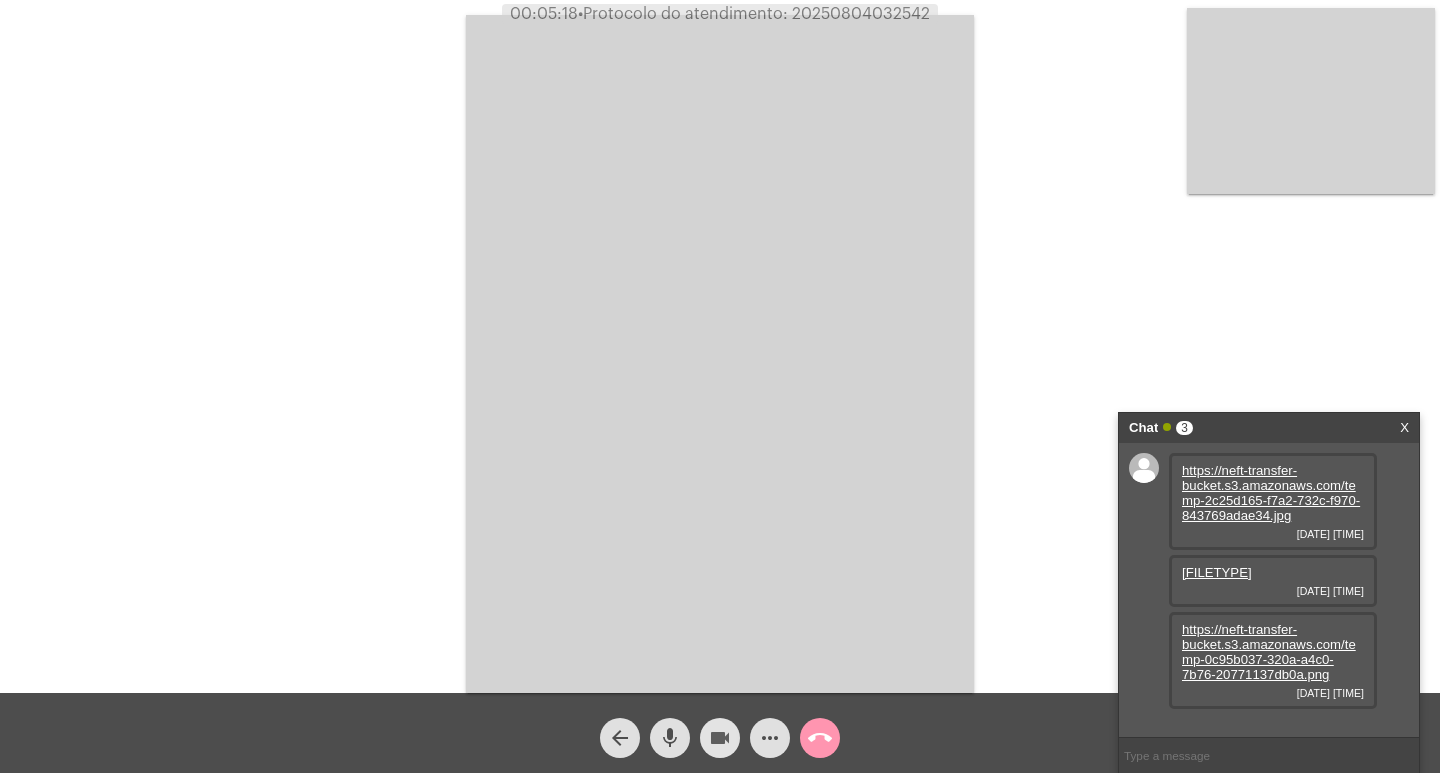 click on "videocam" 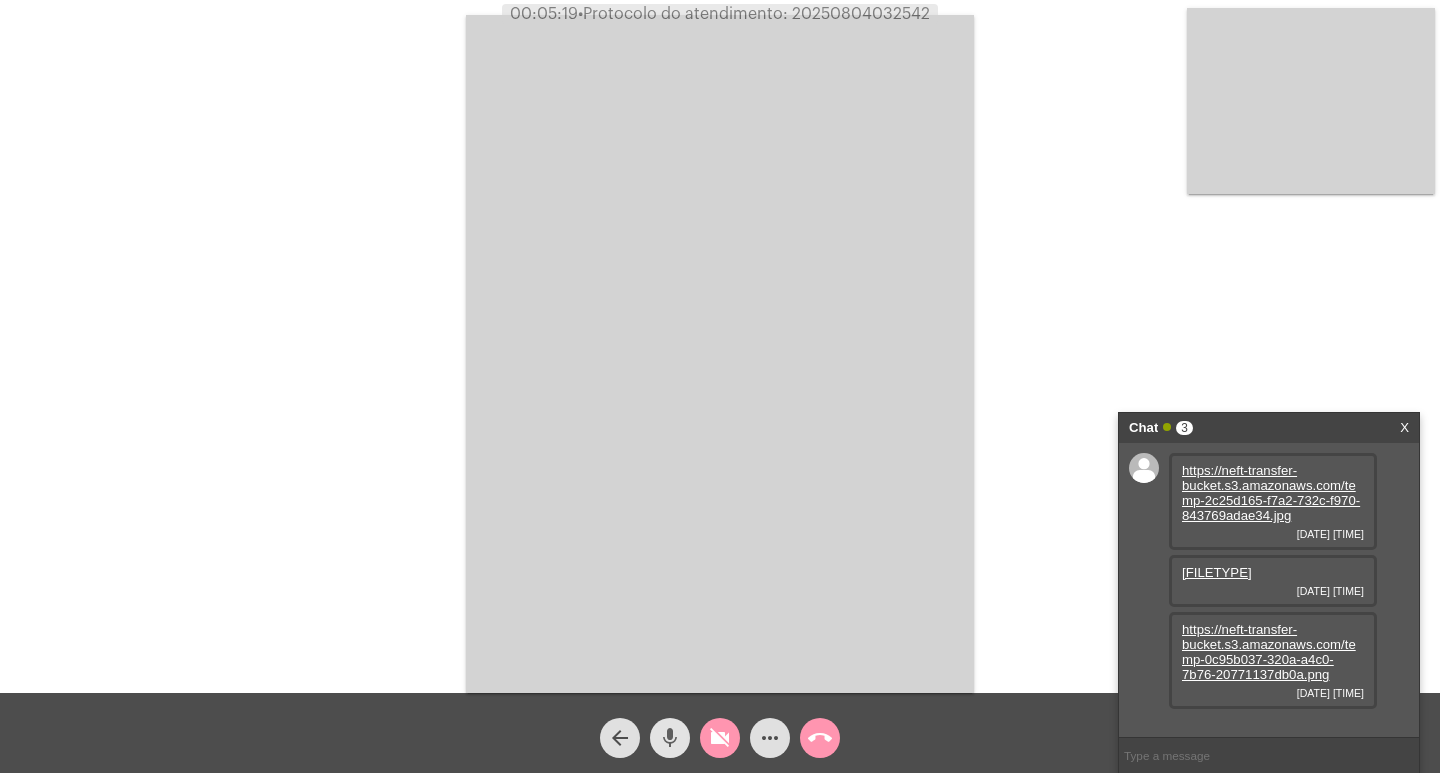 click on "mic" 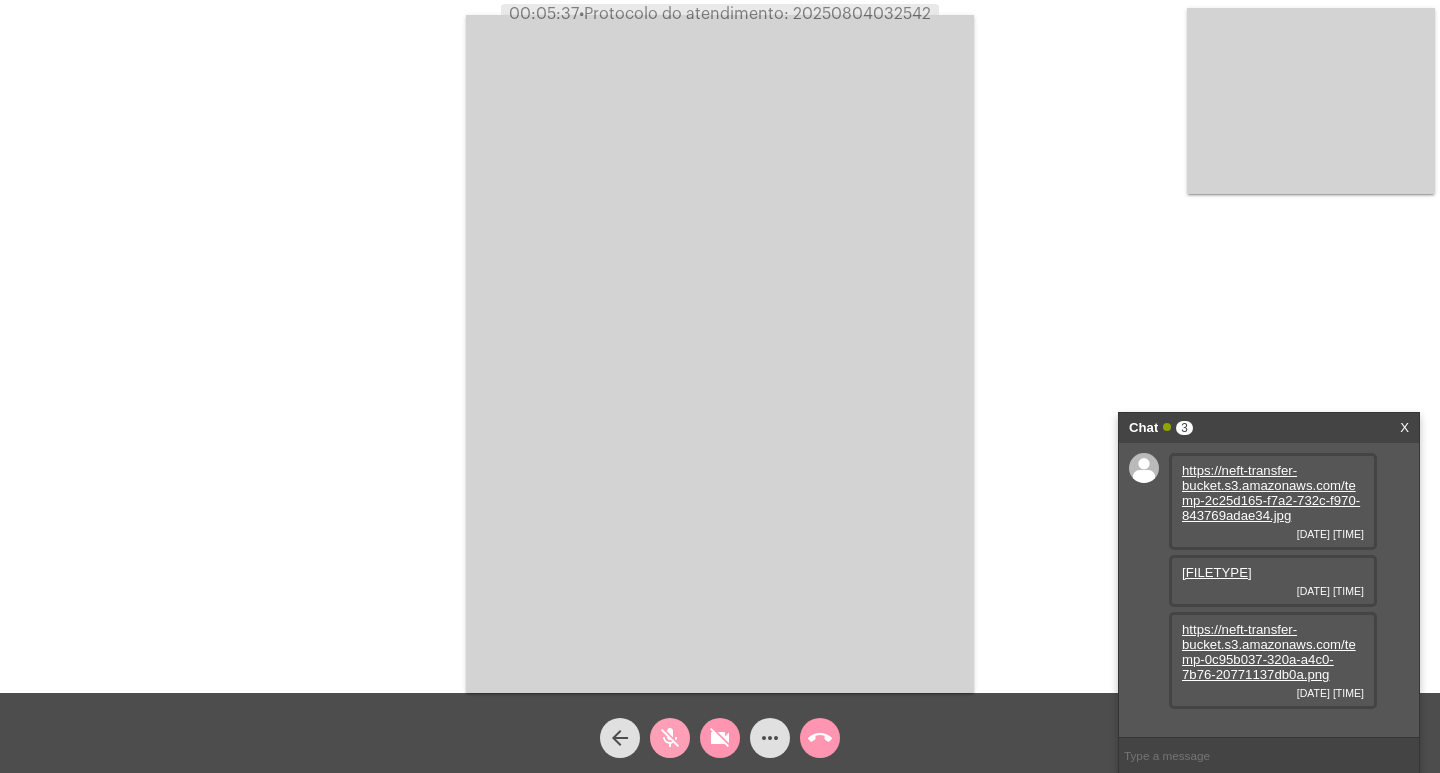 click on "mic_off" 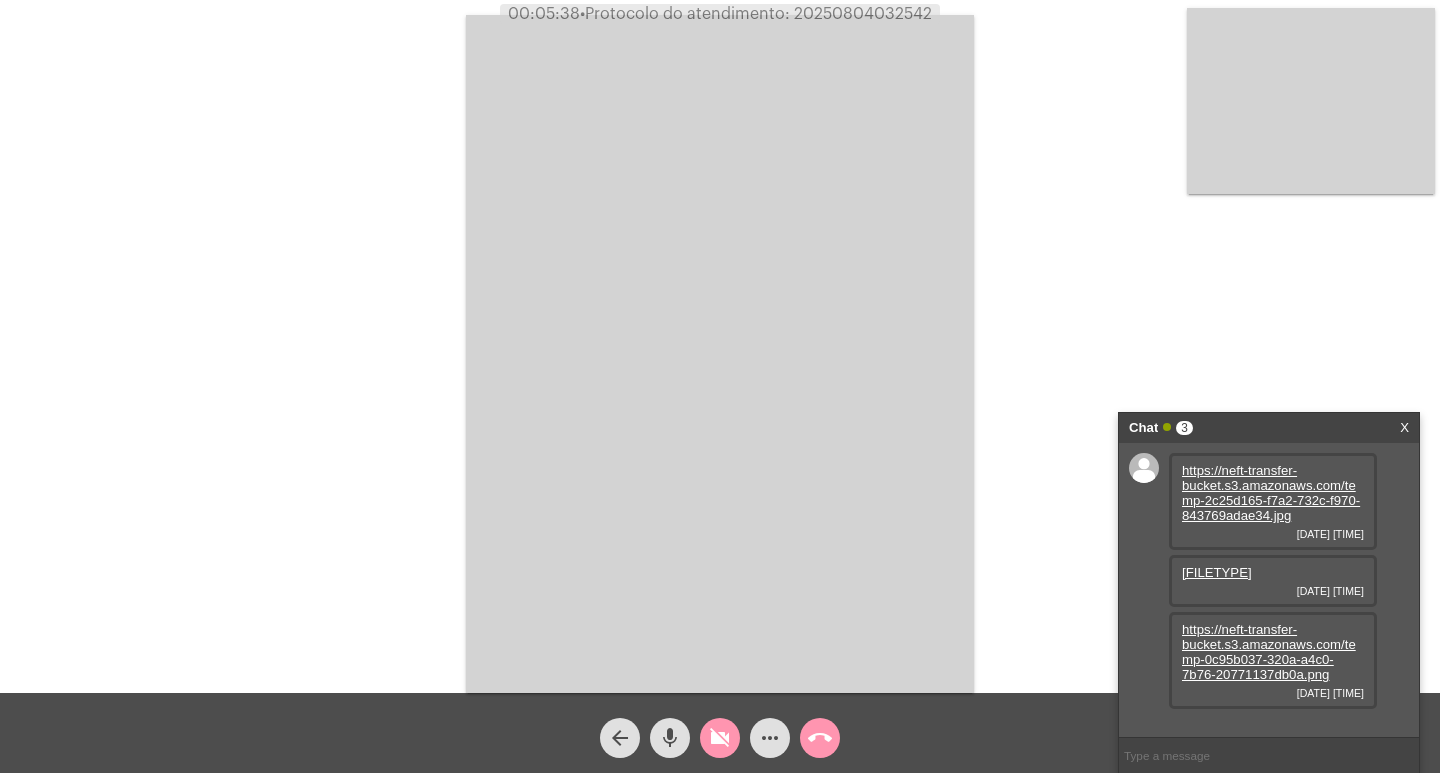 click on "videocam_off" 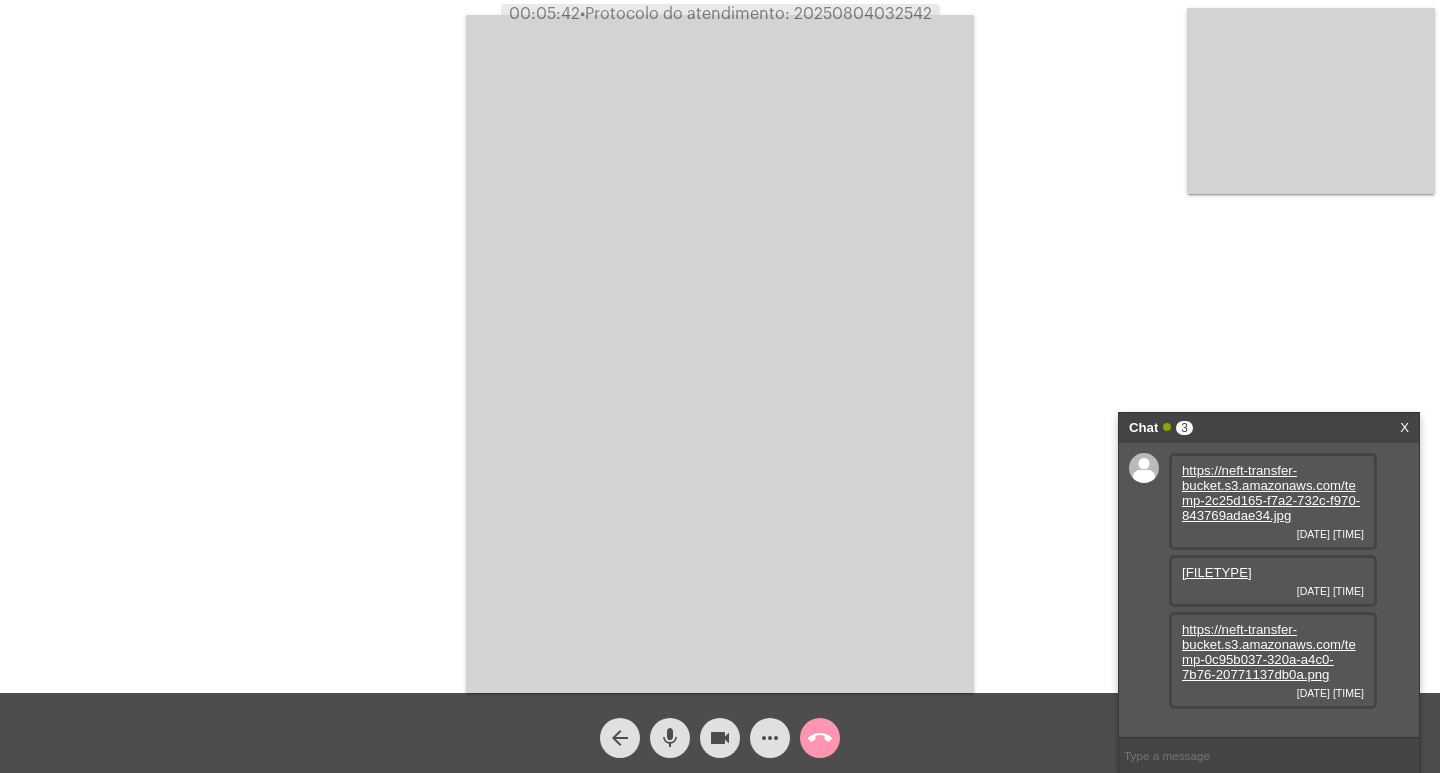 click on "more_horiz" 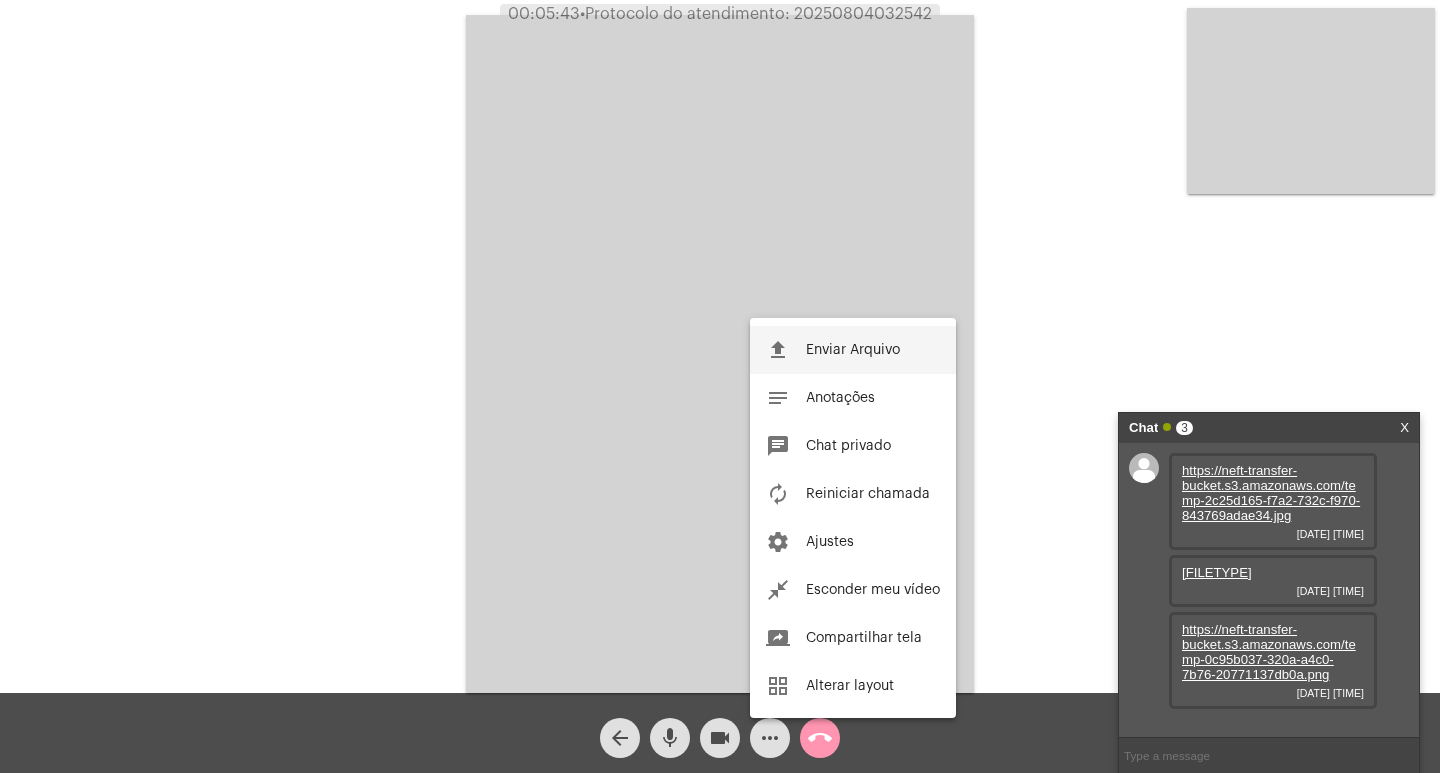 click on "file_upload Enviar Arquivo" at bounding box center [853, 350] 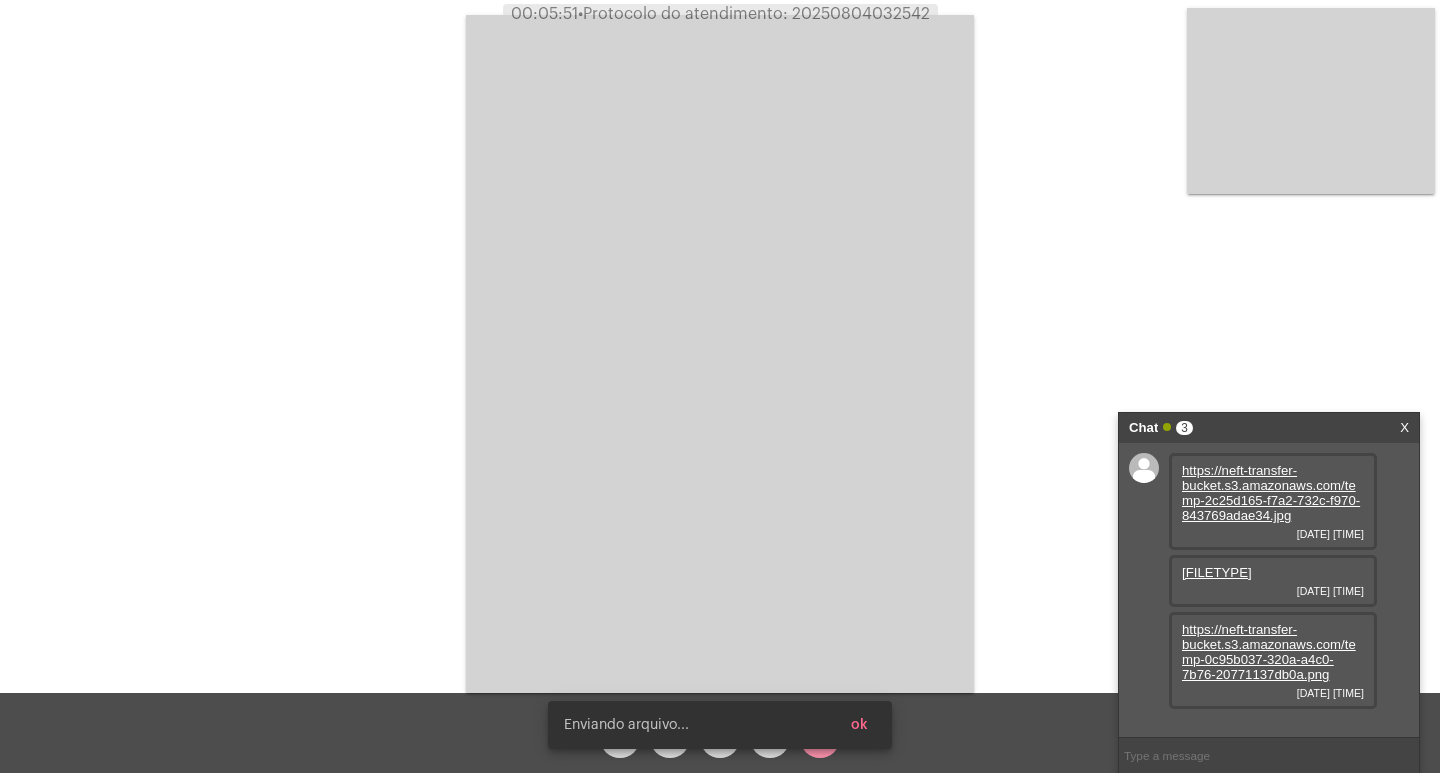 scroll, scrollTop: 119, scrollLeft: 0, axis: vertical 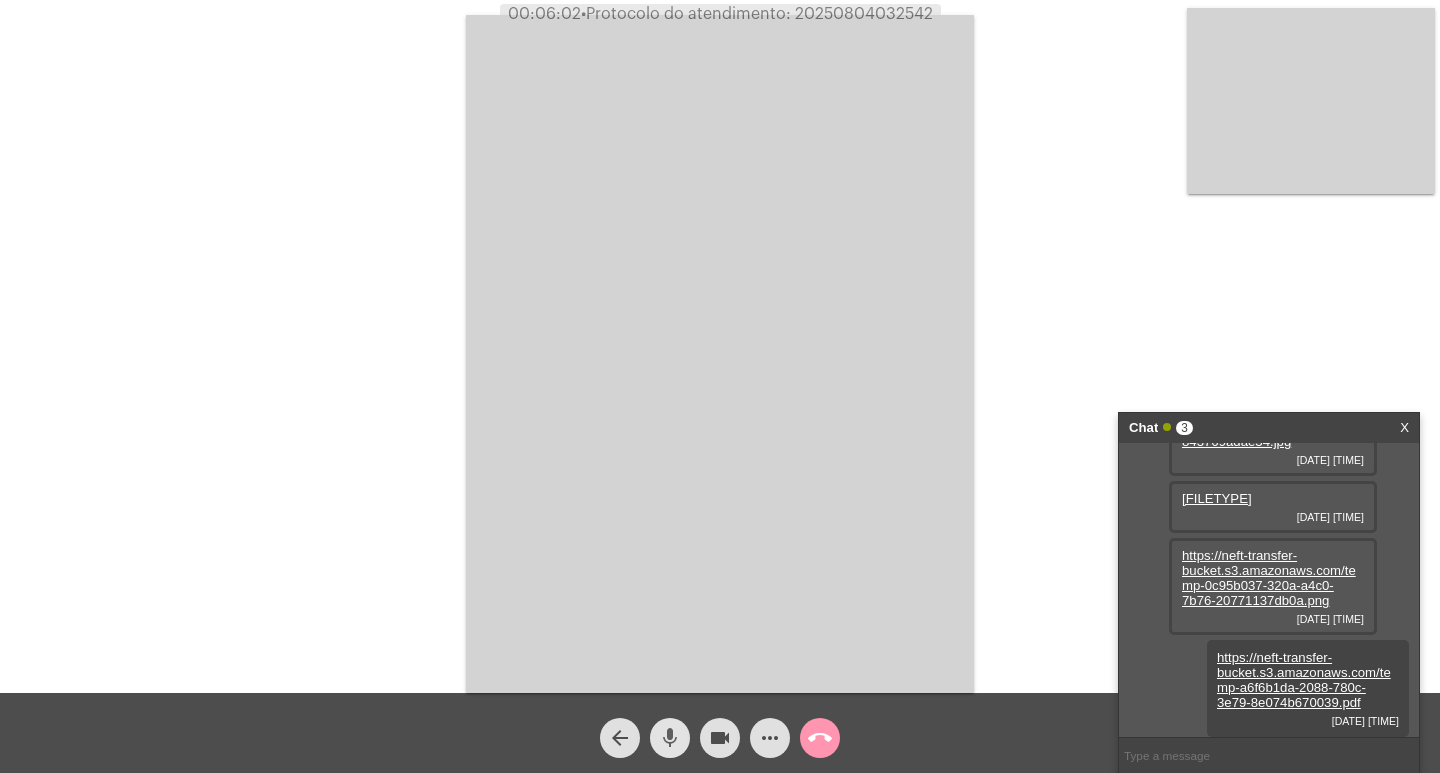 click on "mic" 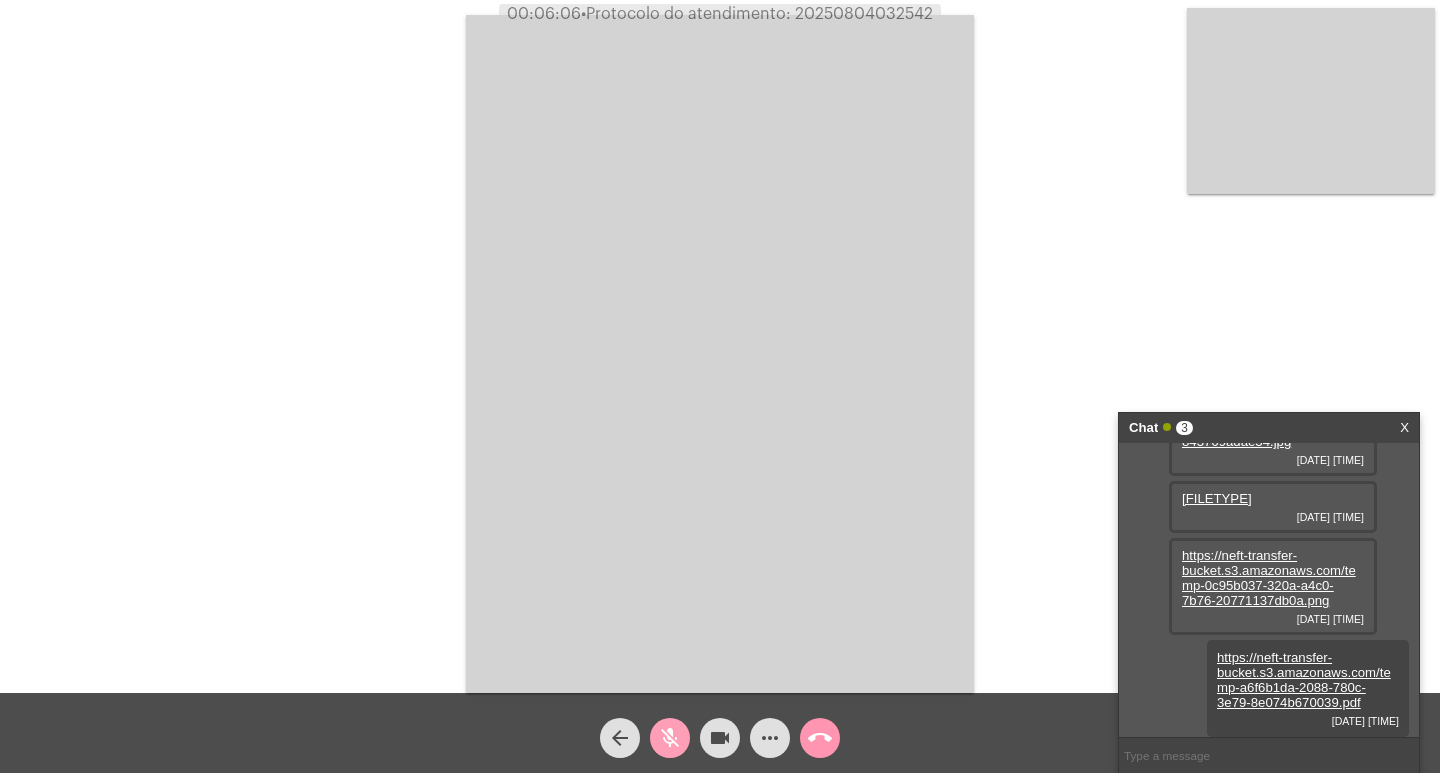 click on "mic_off" 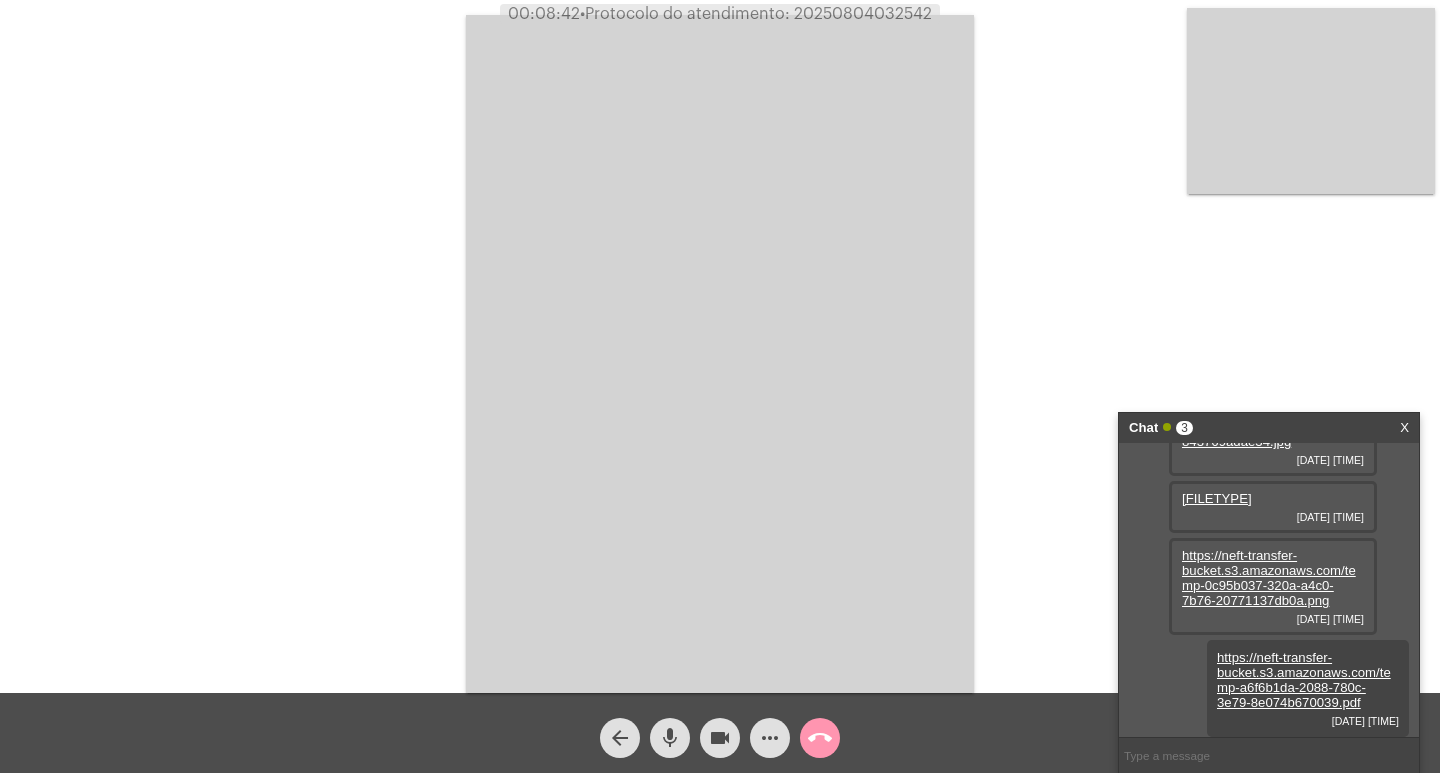 click on "mic" 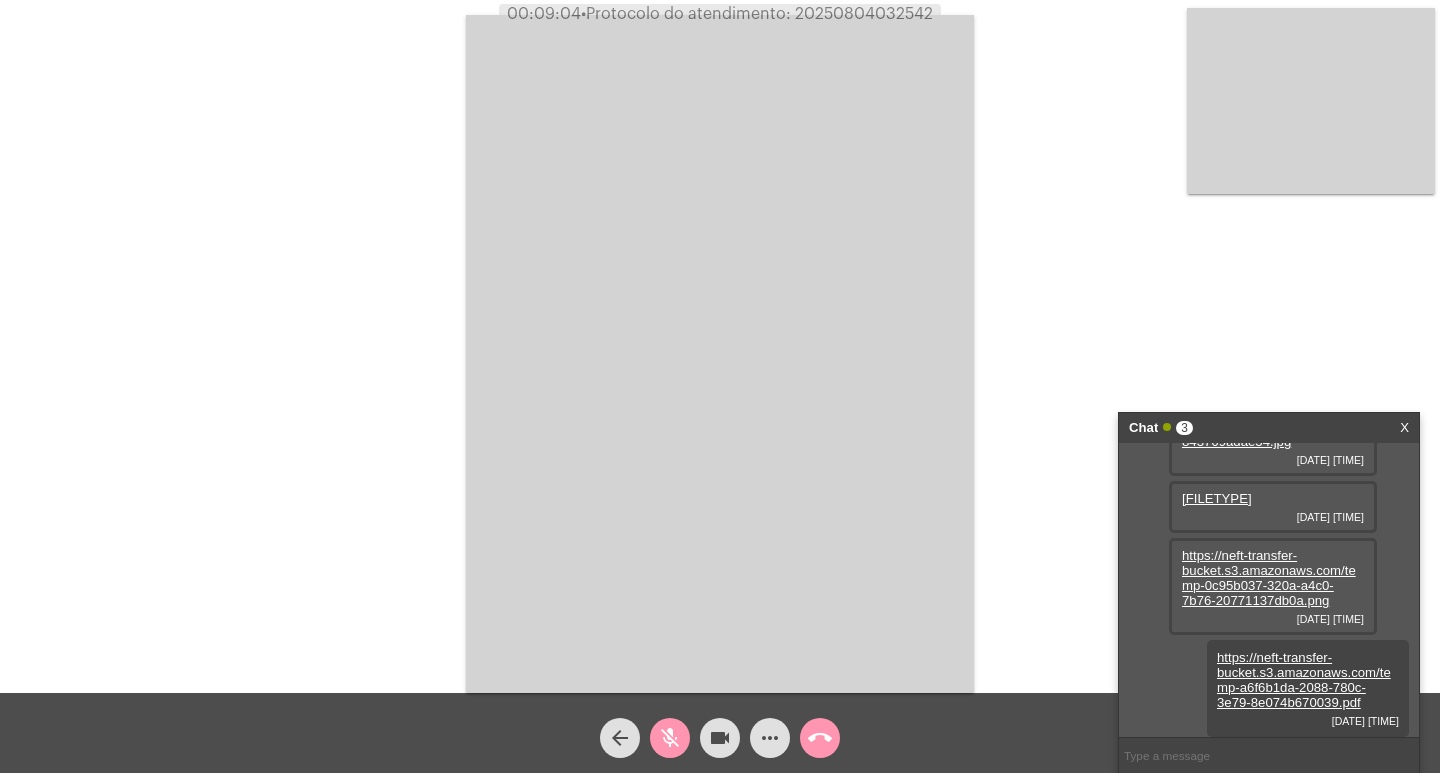 click on "videocam" 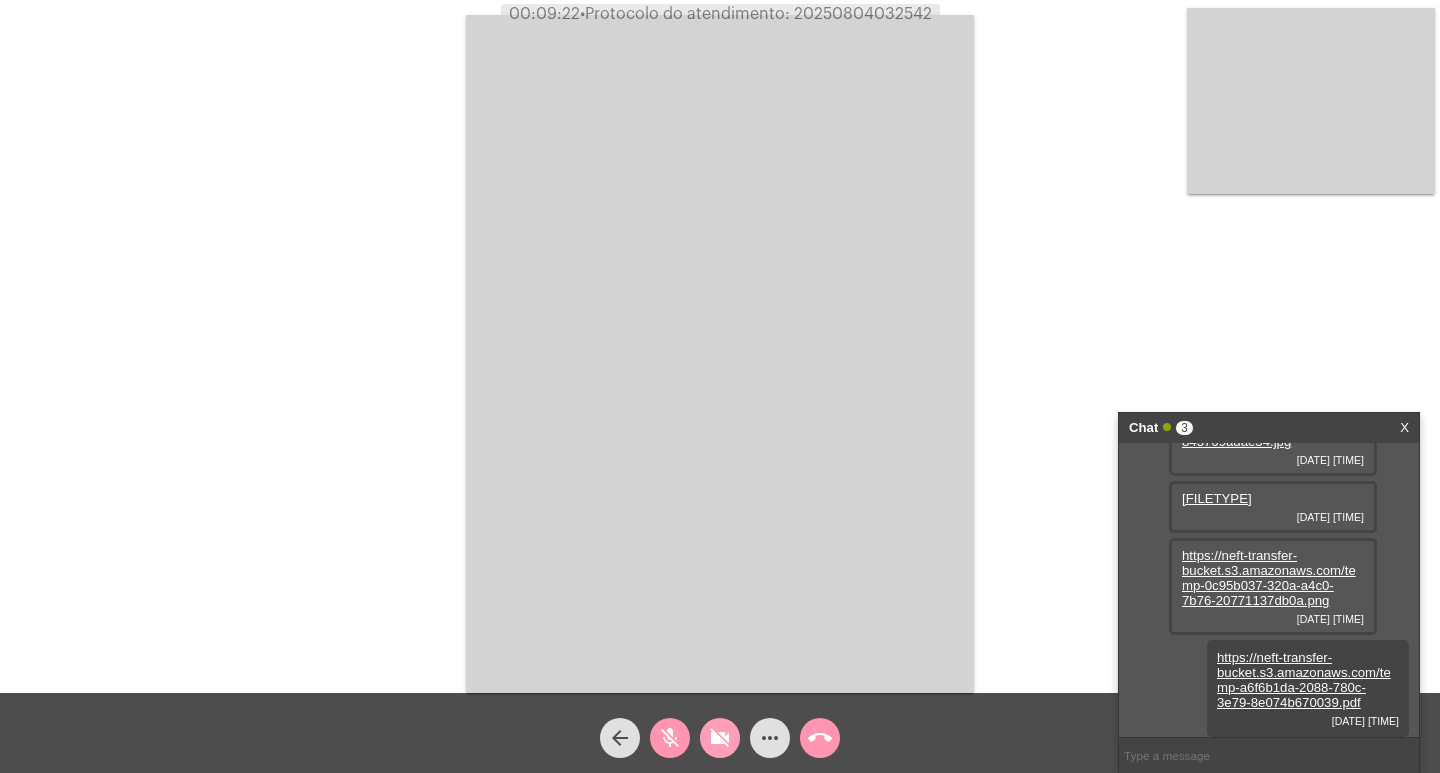 click on "videocam_off" 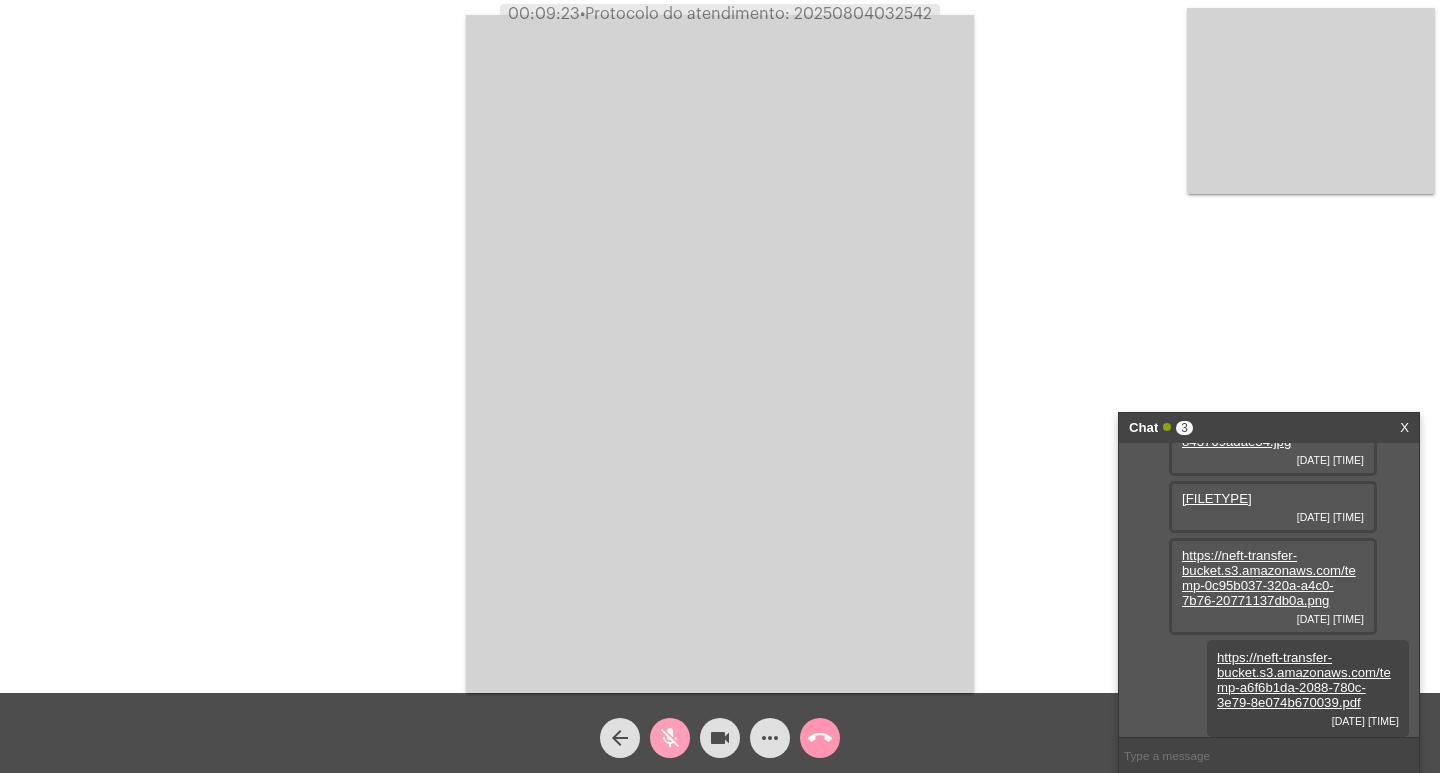 click on "mic_off" 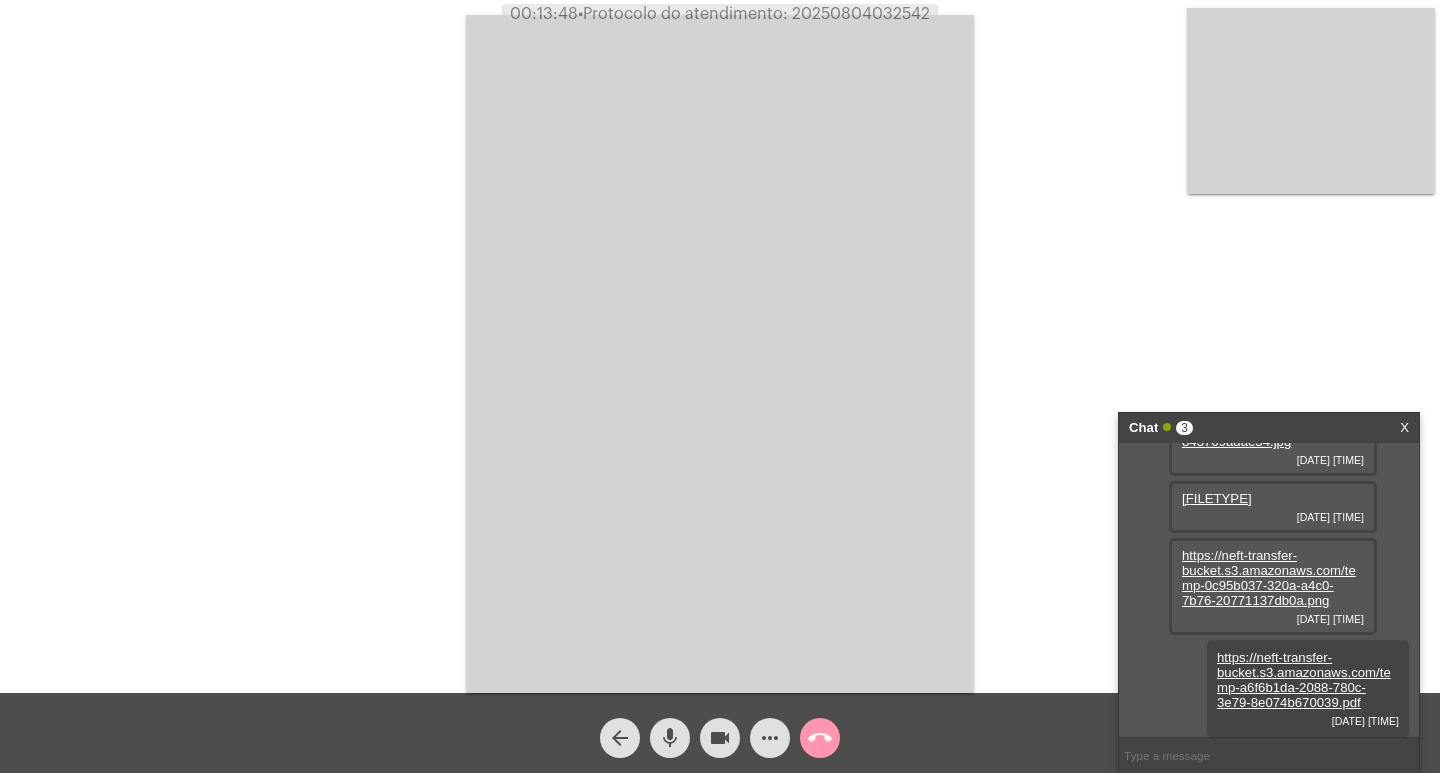 click on "•  Protocolo do atendimento: [PROTOCOL]" 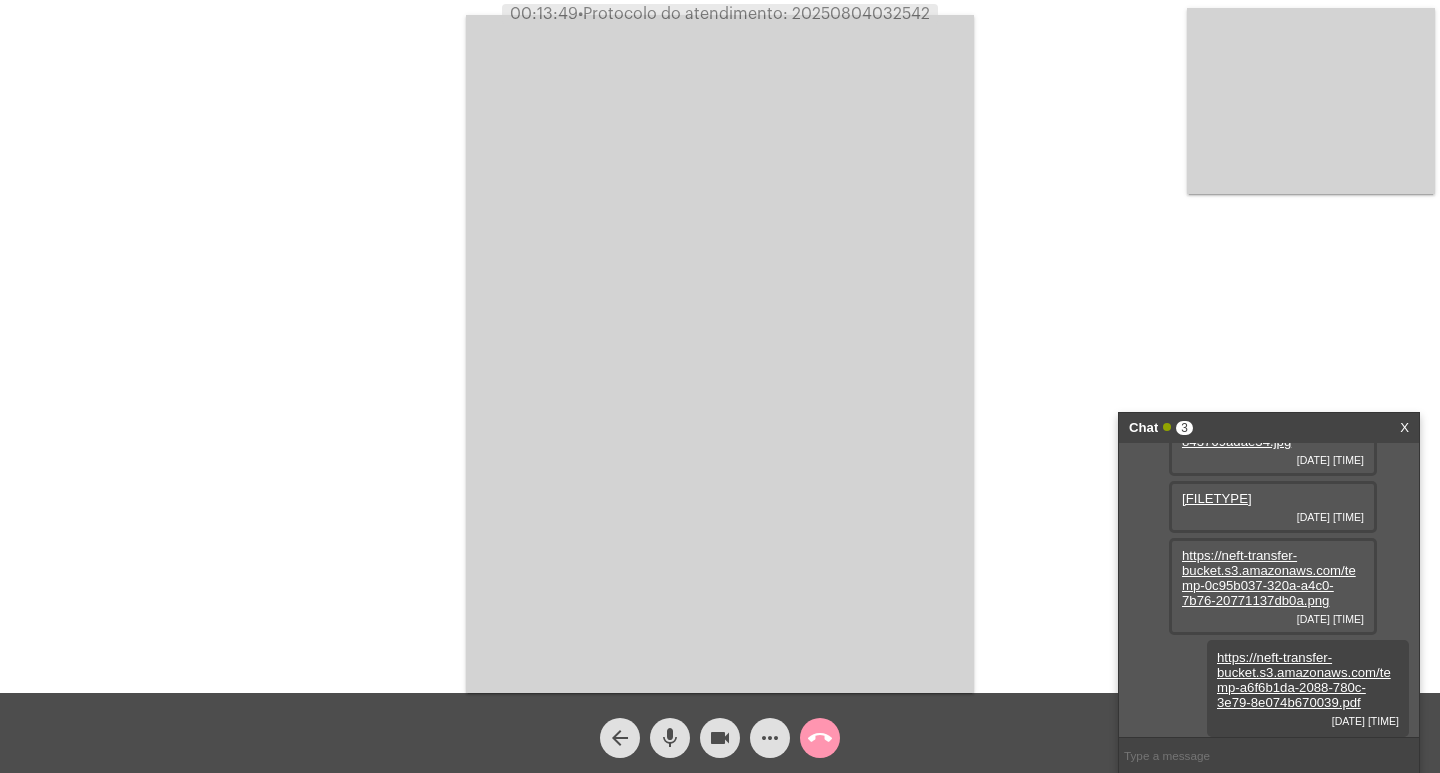 copy on "[PROTOCOL]" 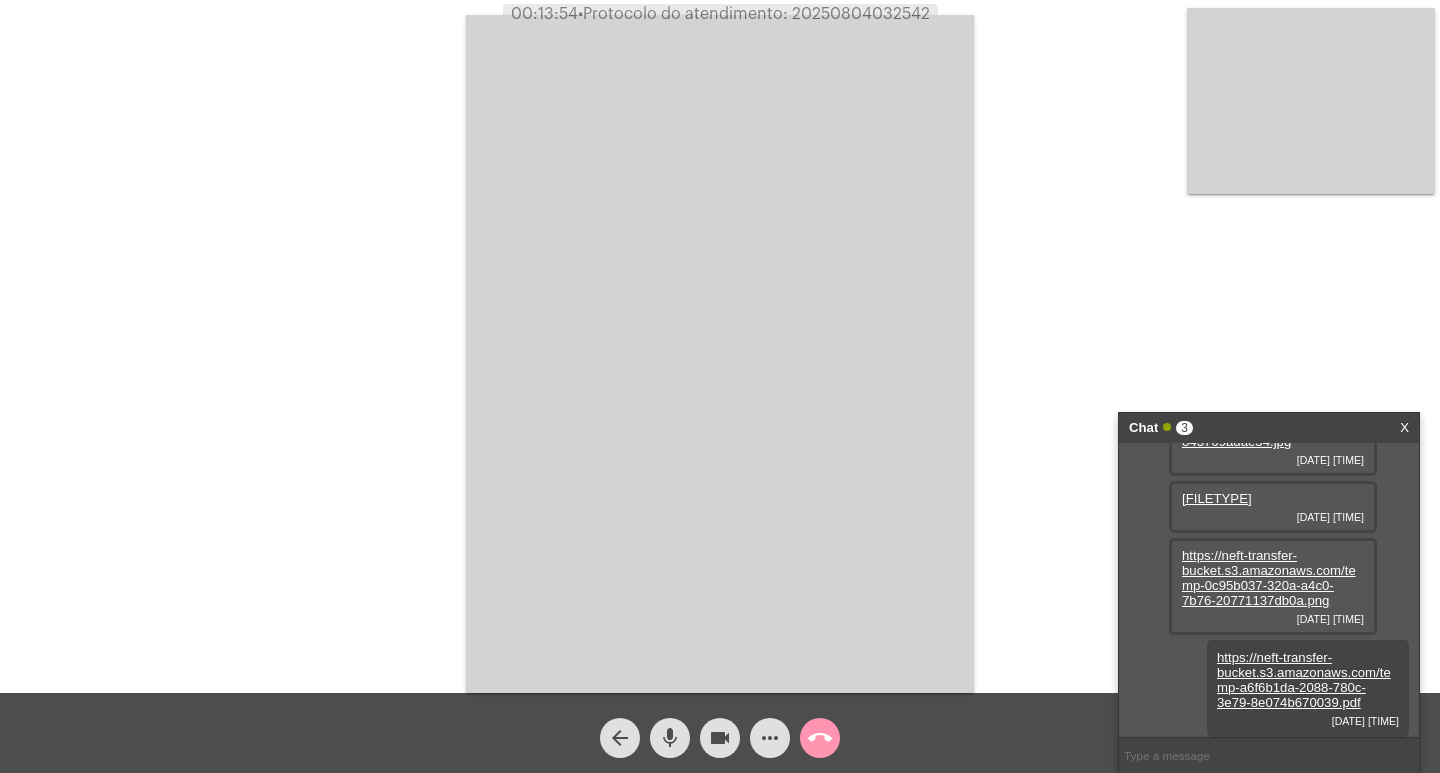 click on "Acessando Câmera e Microfone..." 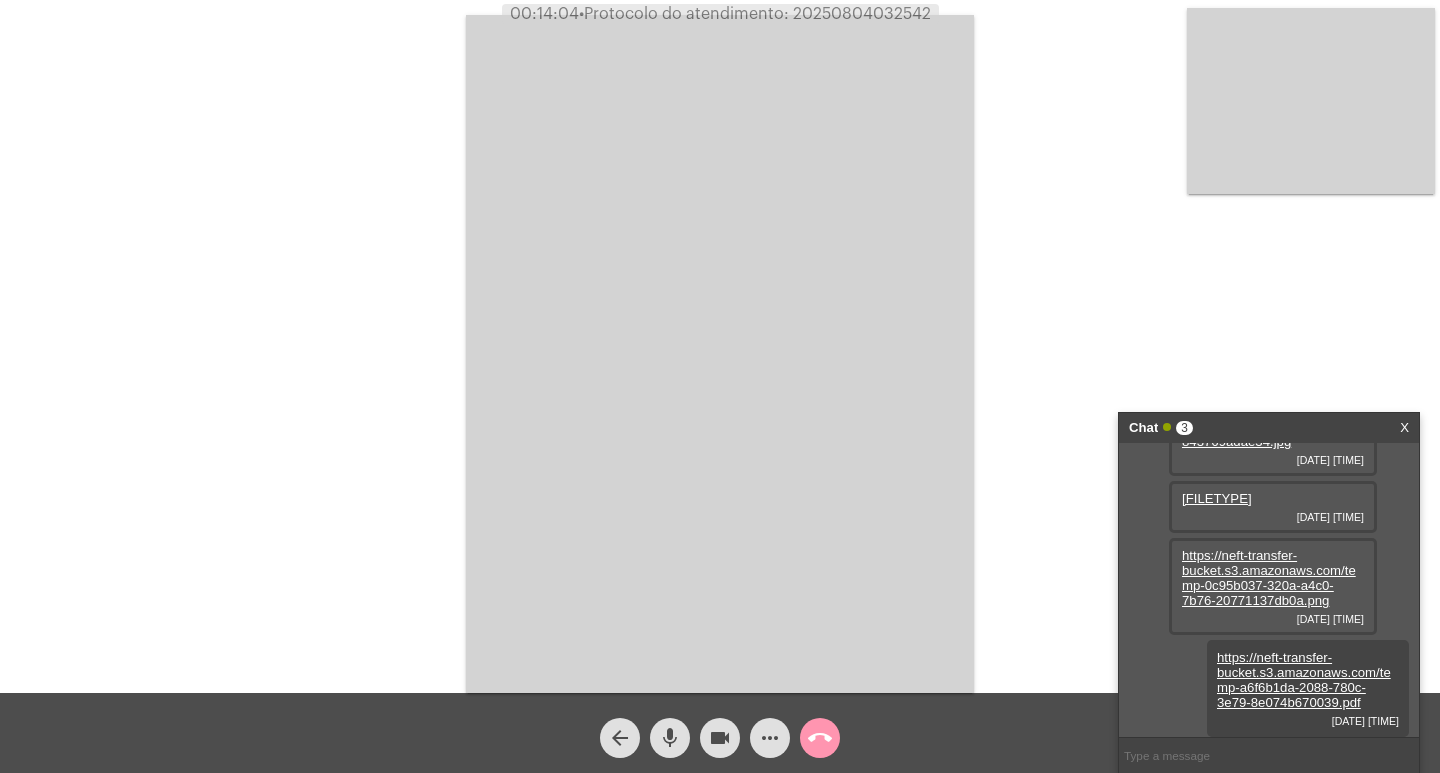 click on "more_horiz" 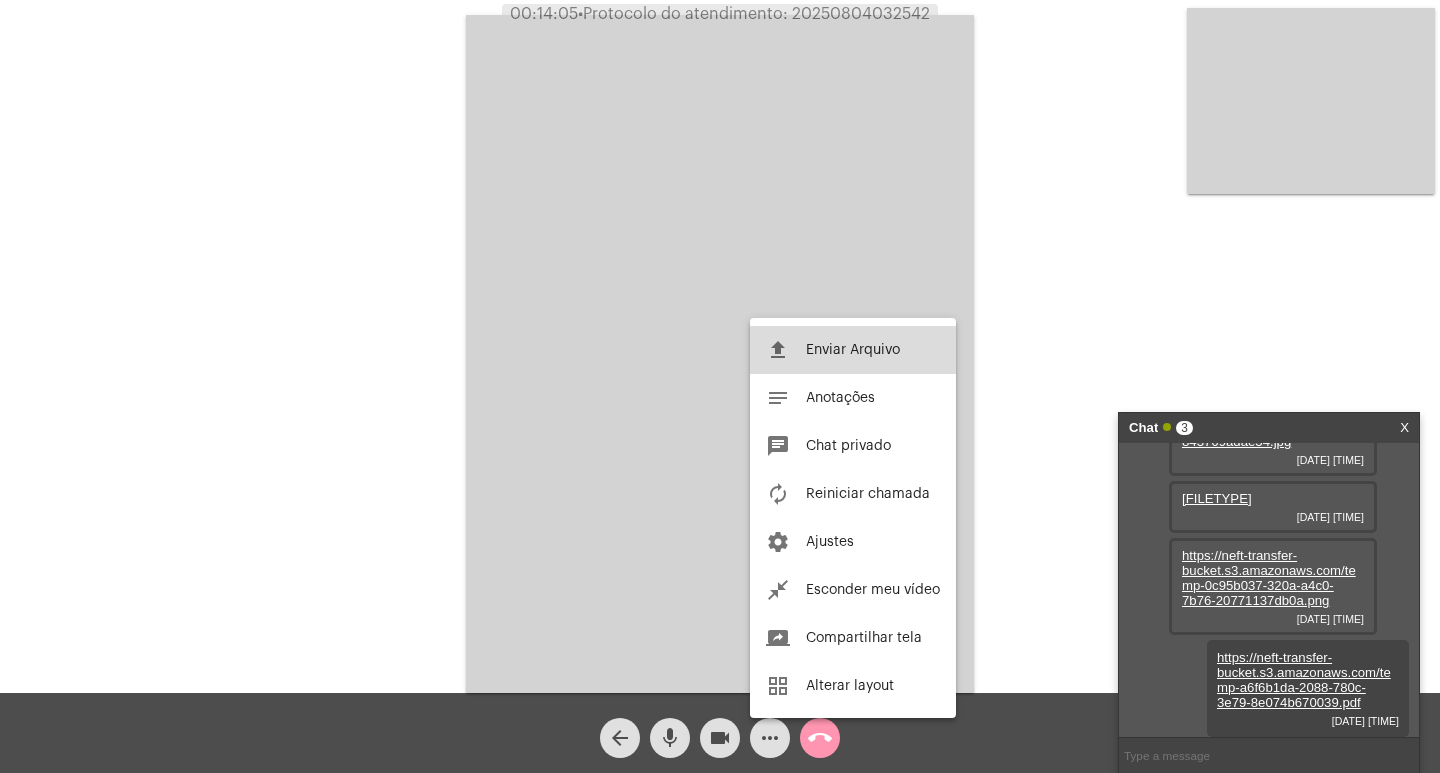 click on "file_upload Enviar Arquivo" at bounding box center (853, 350) 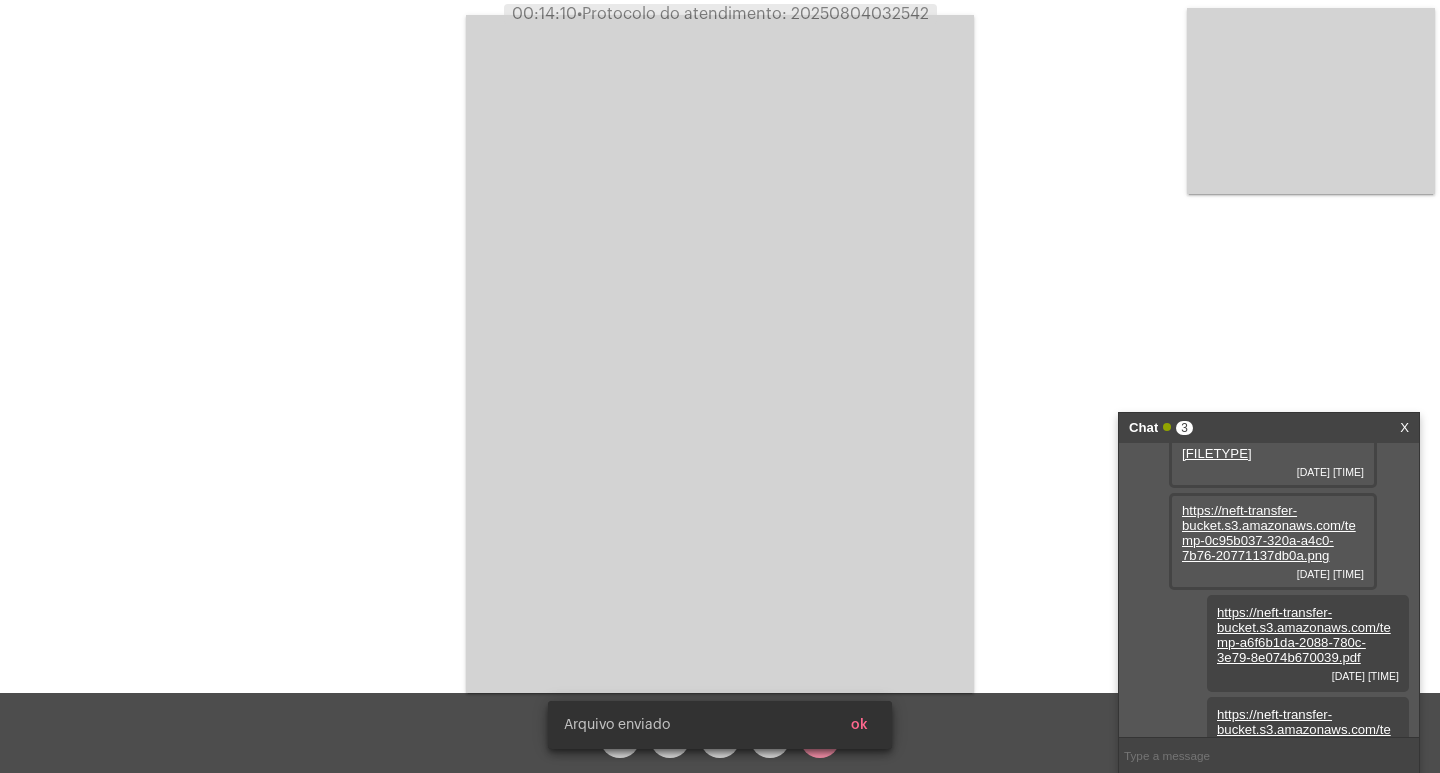 scroll, scrollTop: 221, scrollLeft: 0, axis: vertical 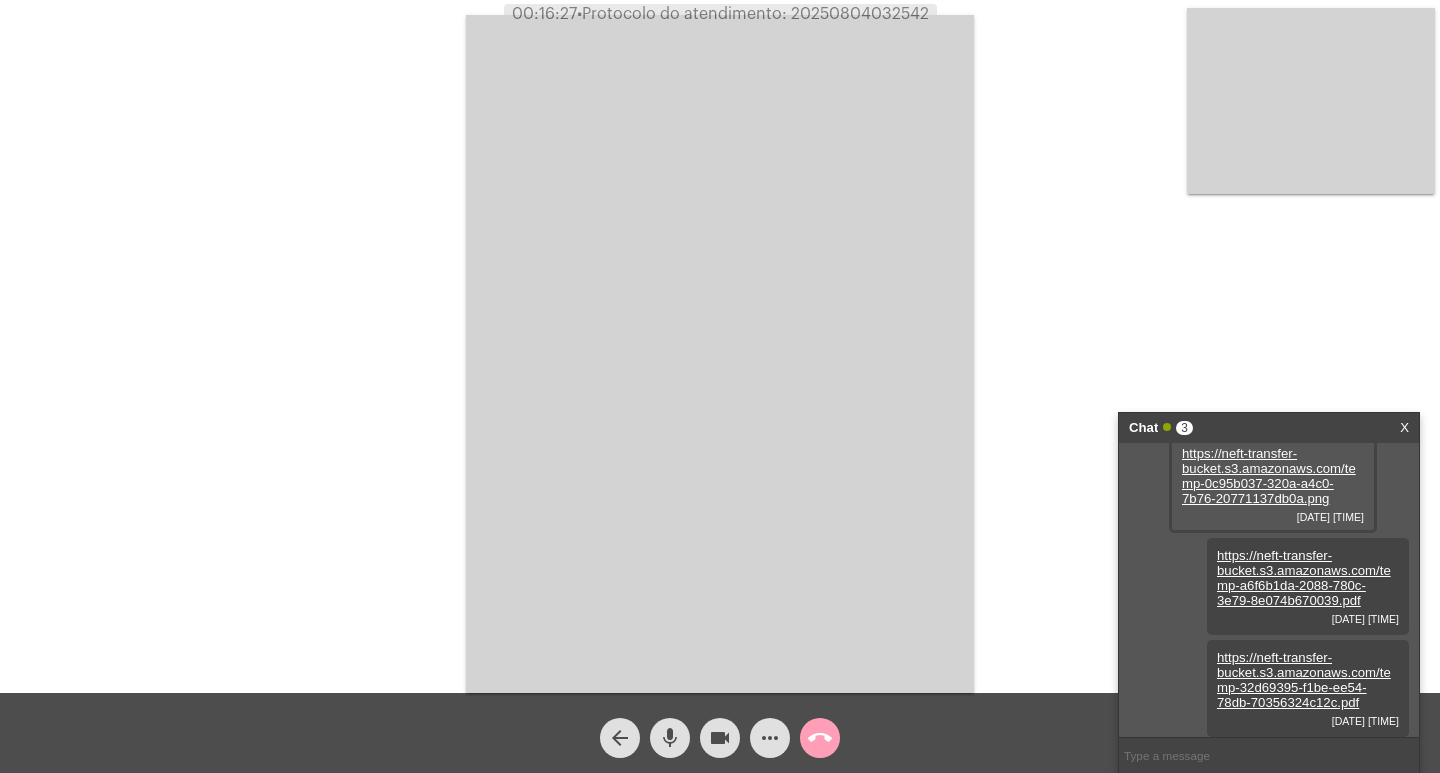 click on "call_end" 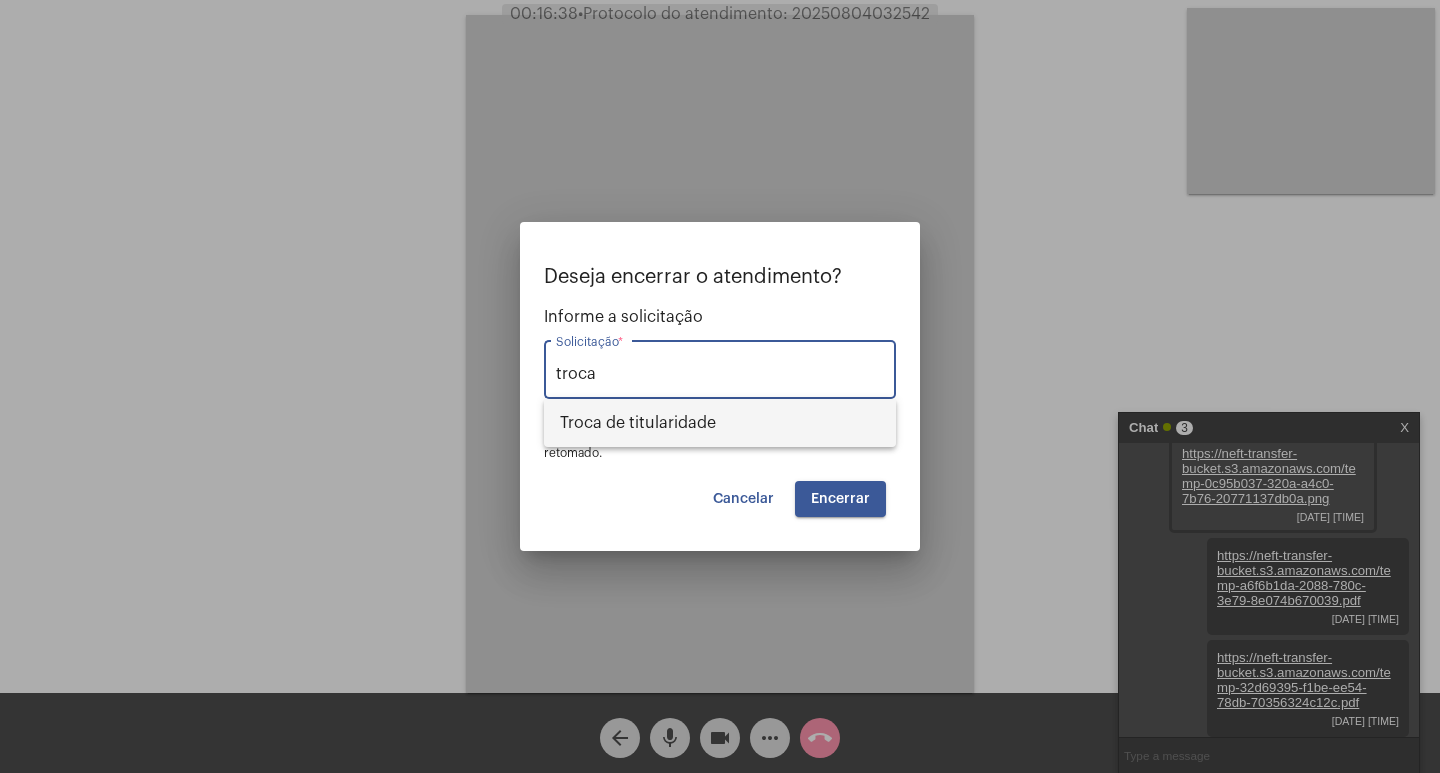 click on "Troca de titularidade" at bounding box center [720, 423] 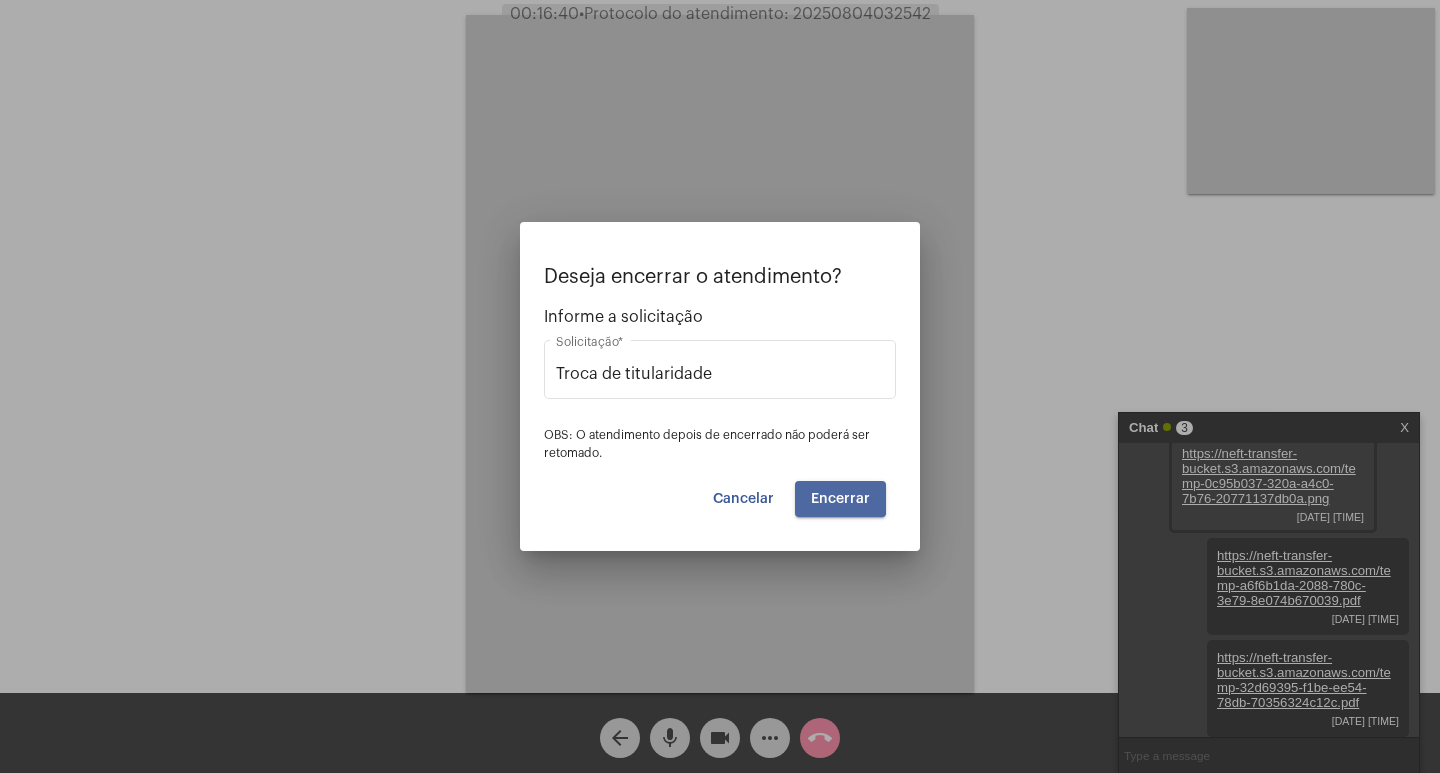 click on "Encerrar" at bounding box center [840, 499] 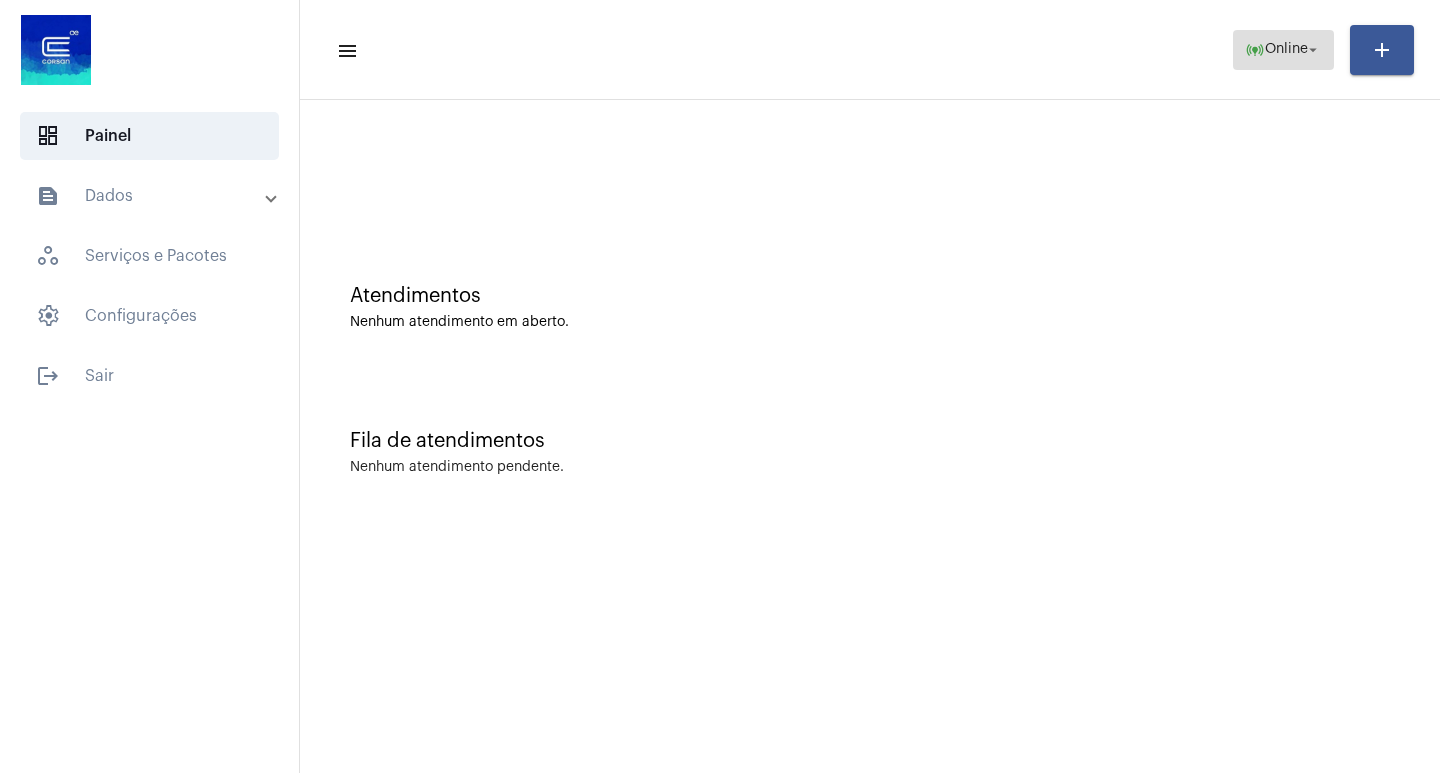 click on "online_prediction  Online arrow_drop_down" 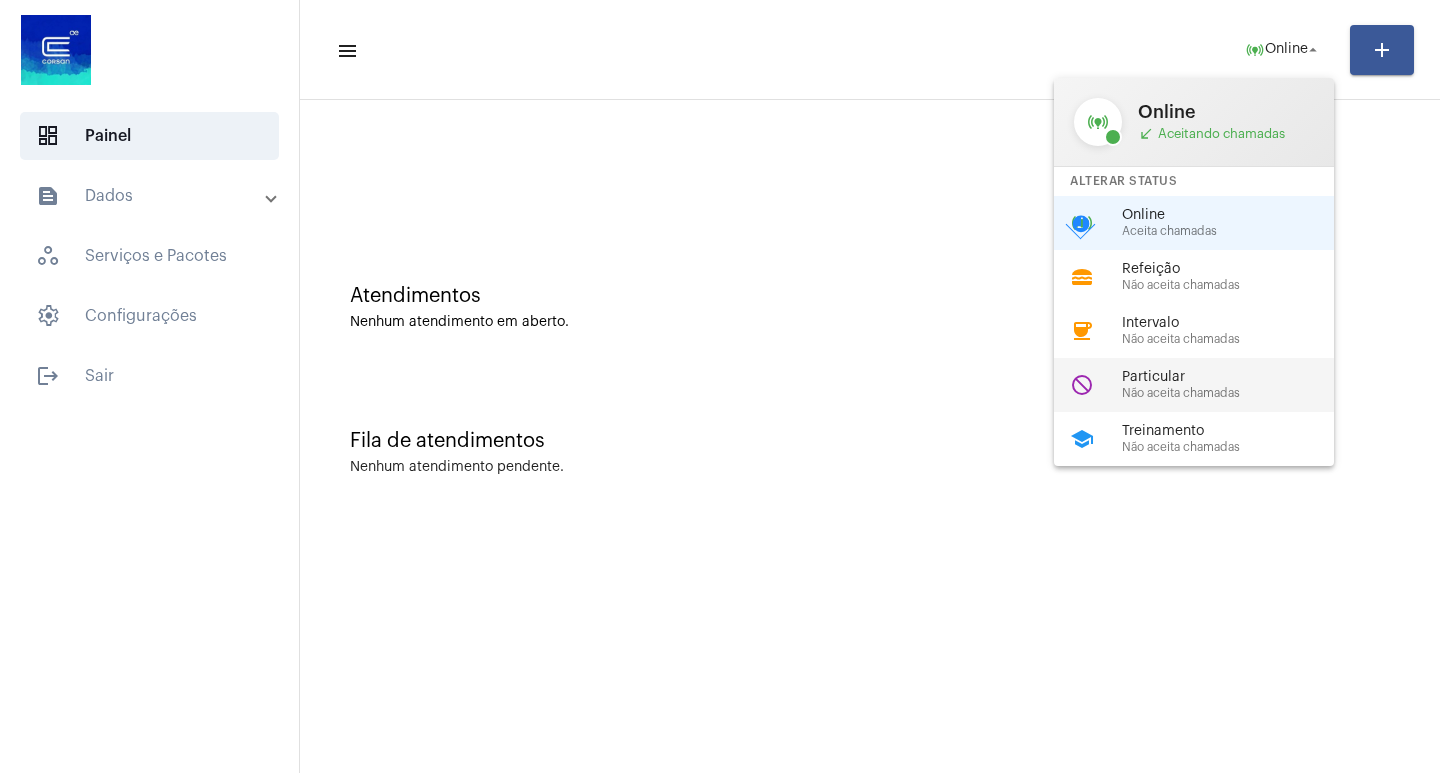 click on "do_not_disturb  Particular Não aceita chamadas" at bounding box center (1210, 385) 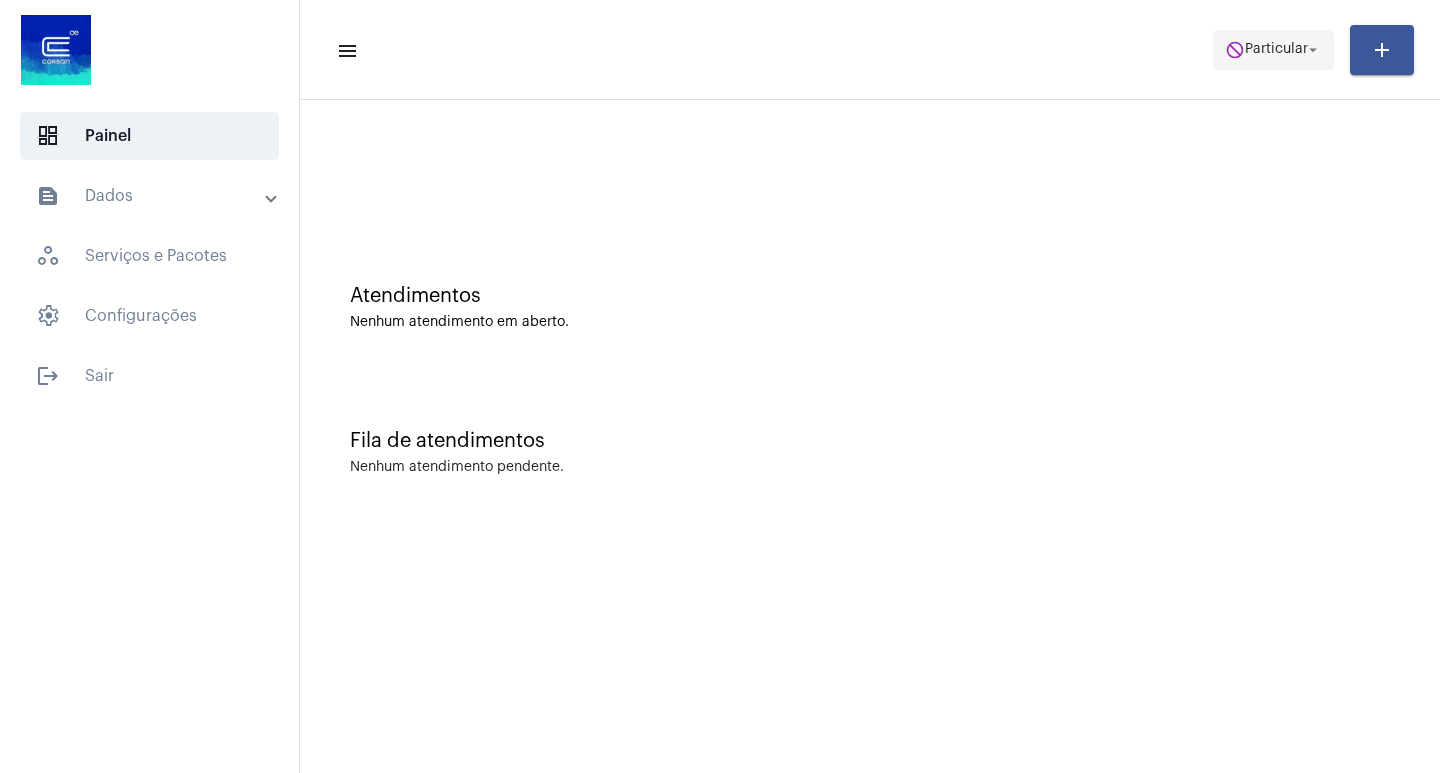 click on "do_not_disturb  Particular arrow_drop_down" 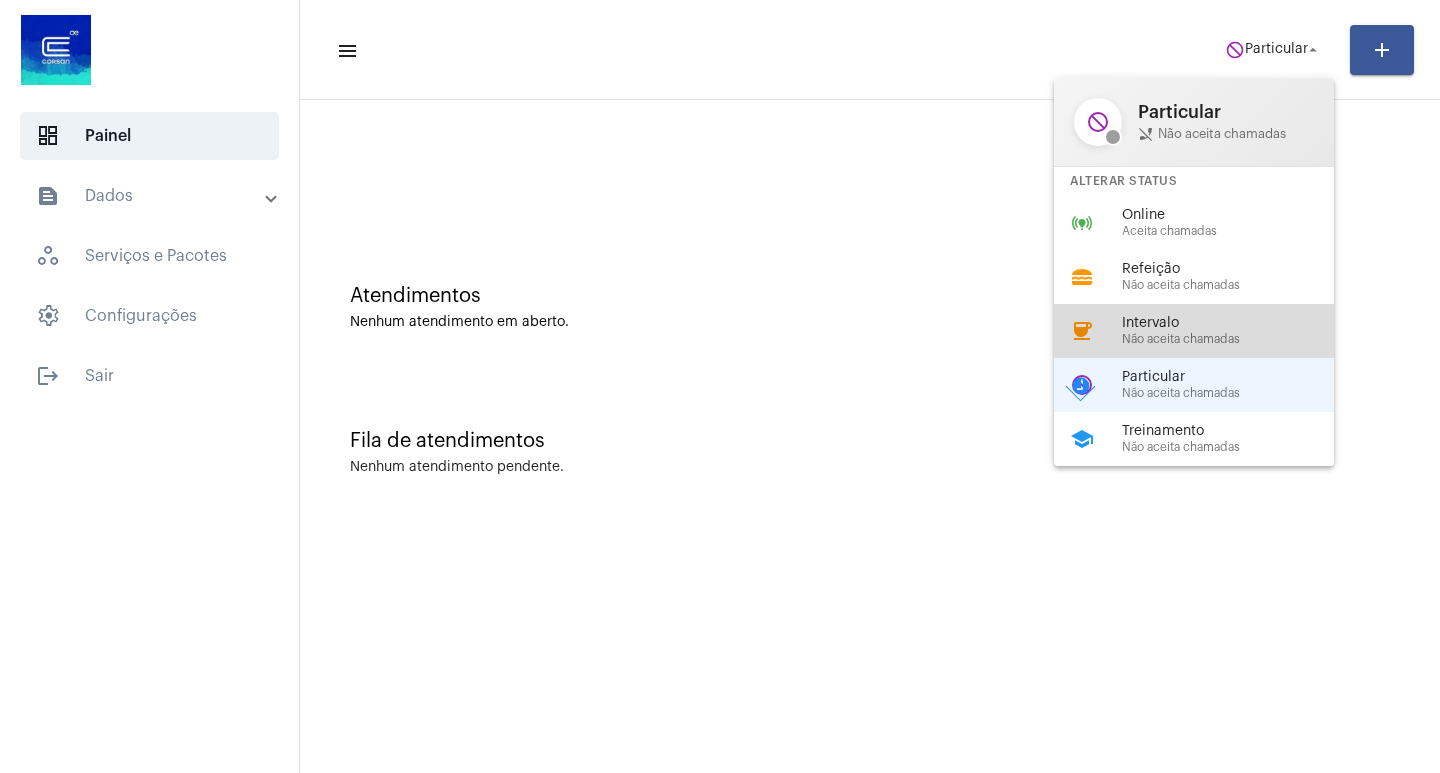 click on "coffee  Intervalo Não aceita chamadas" at bounding box center [1210, 331] 